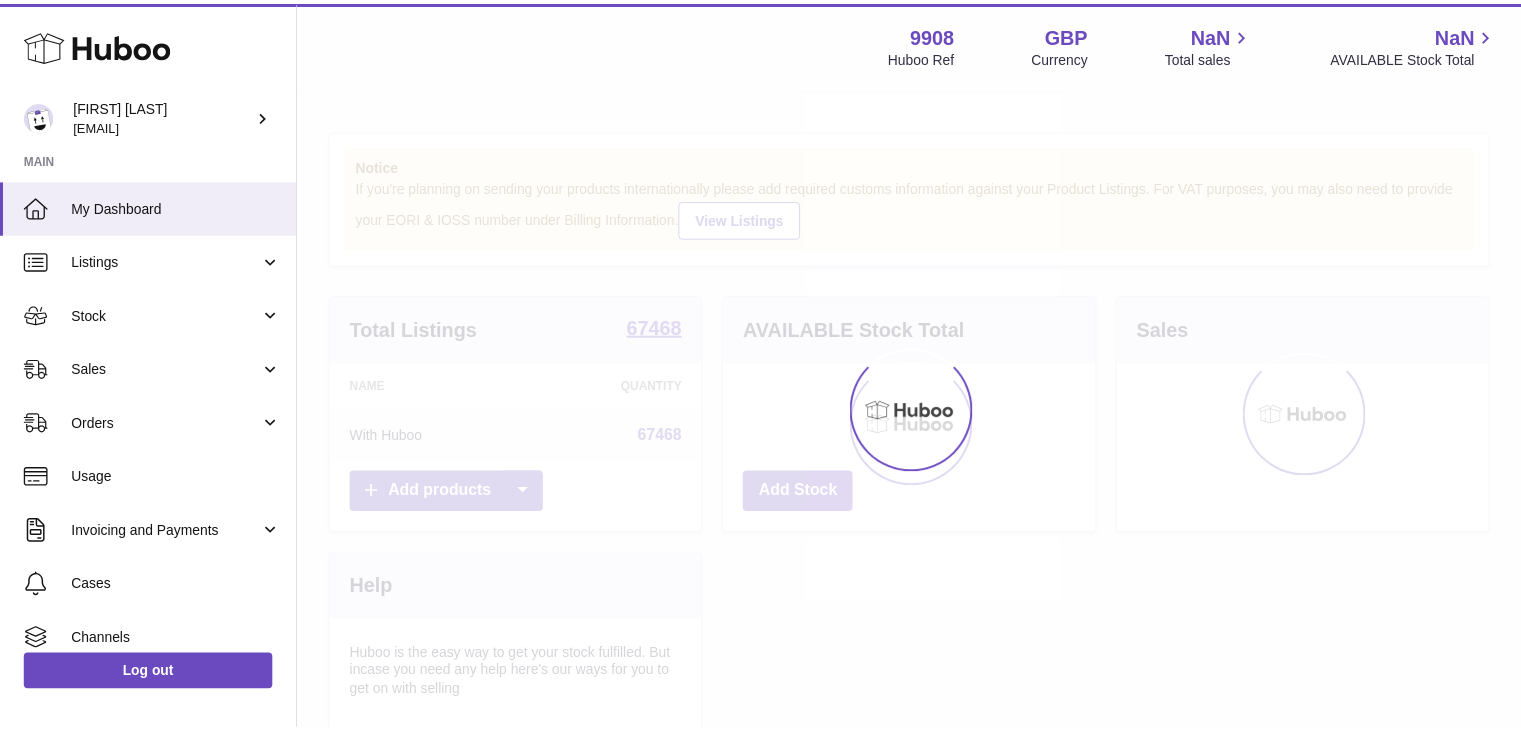 scroll, scrollTop: 0, scrollLeft: 0, axis: both 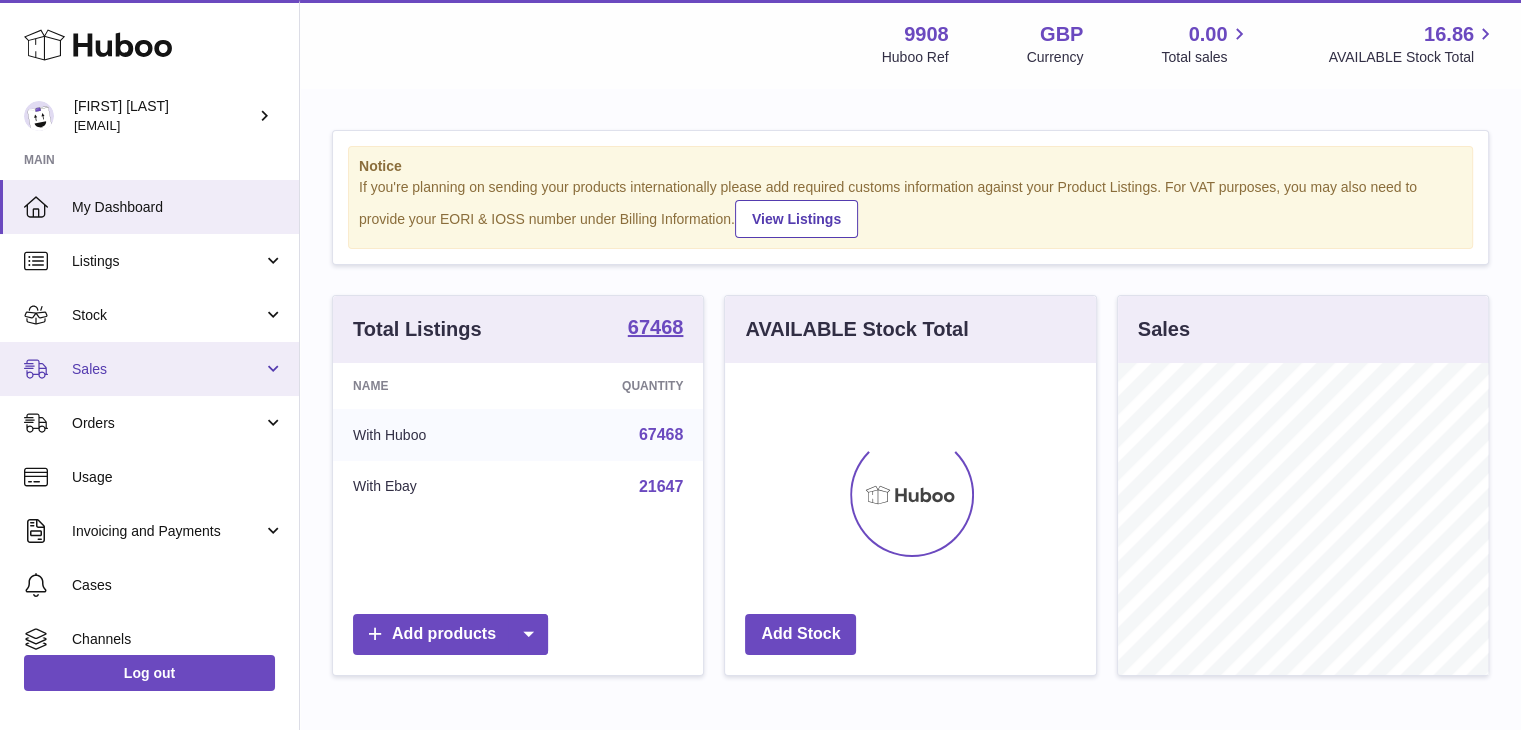 click on "Sales" at bounding box center (167, 369) 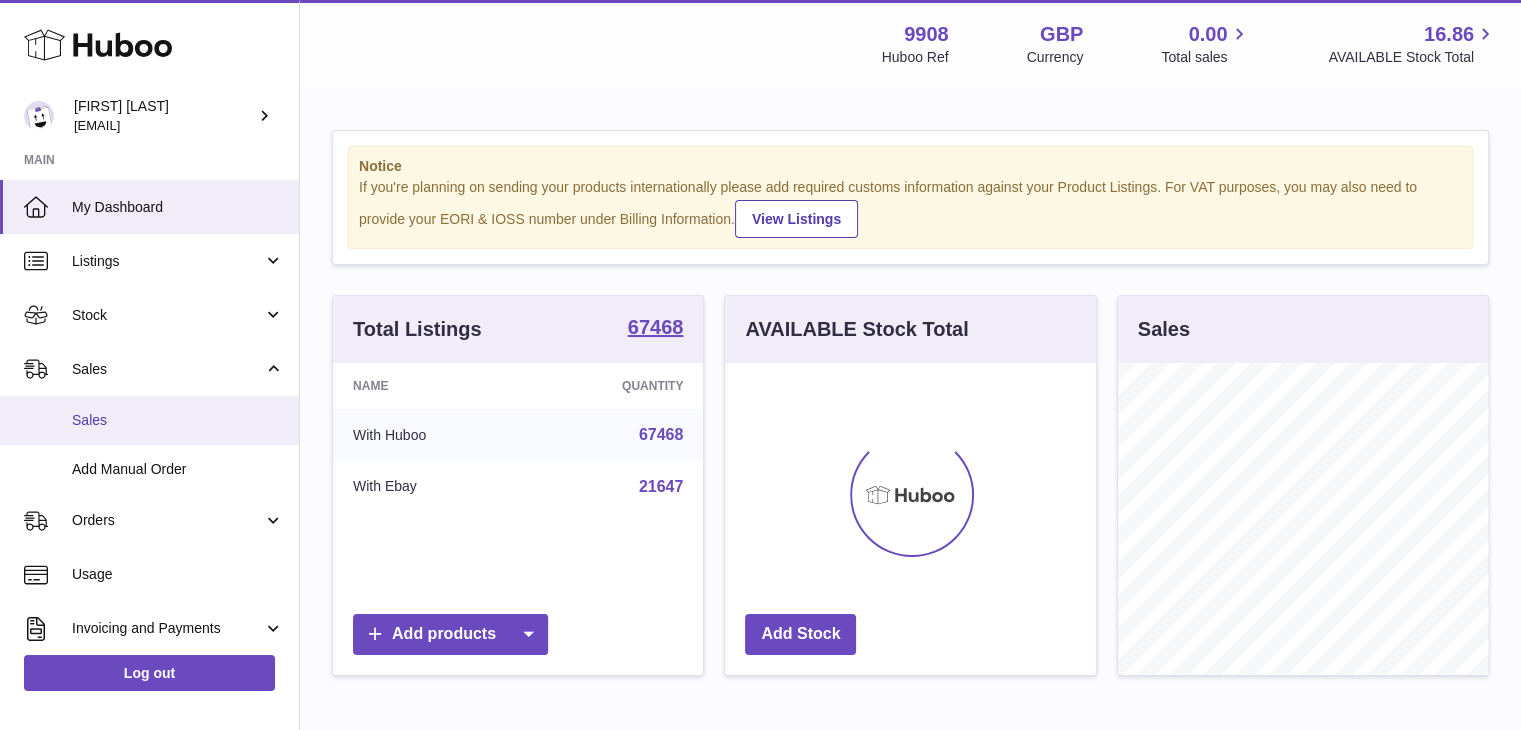 click on "Sales" at bounding box center [178, 420] 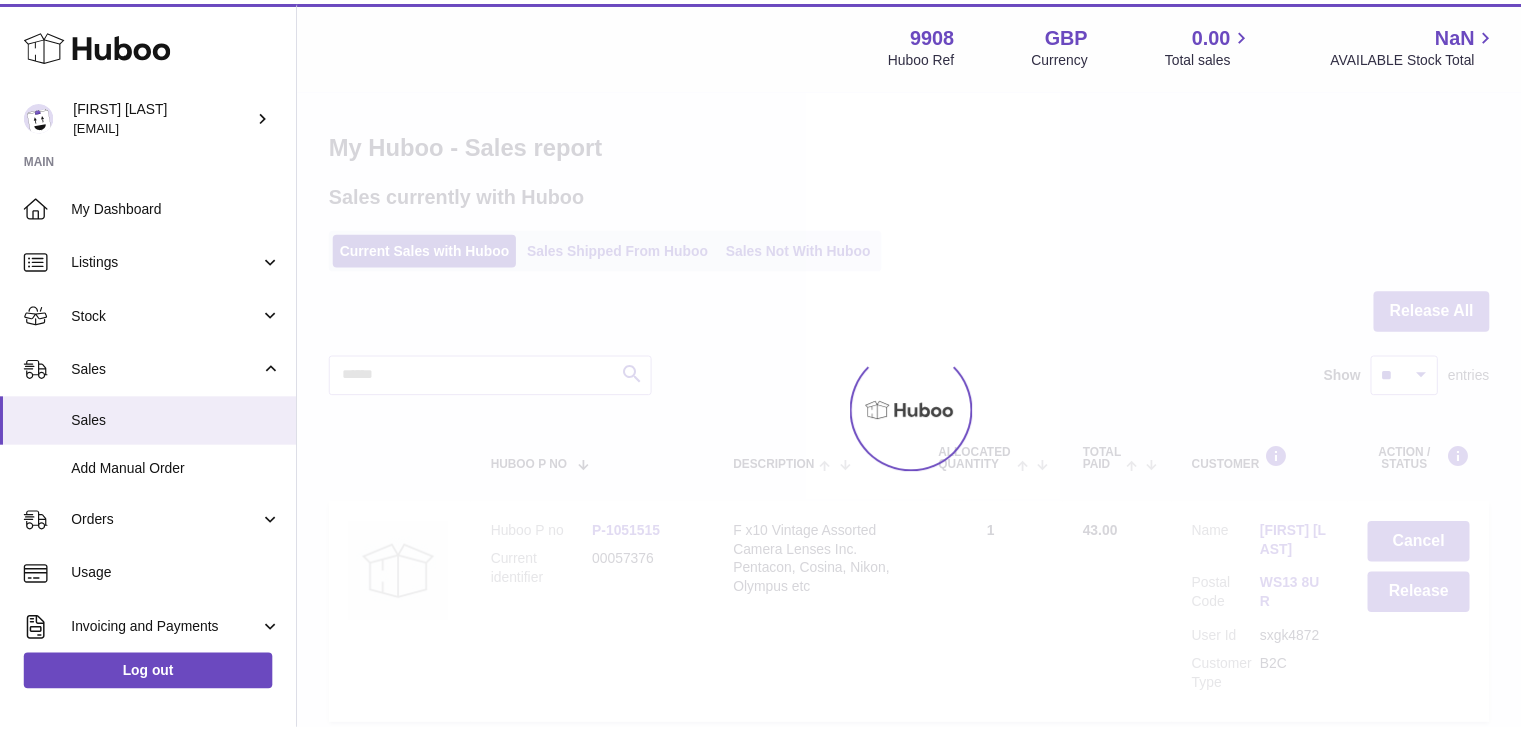 scroll, scrollTop: 0, scrollLeft: 0, axis: both 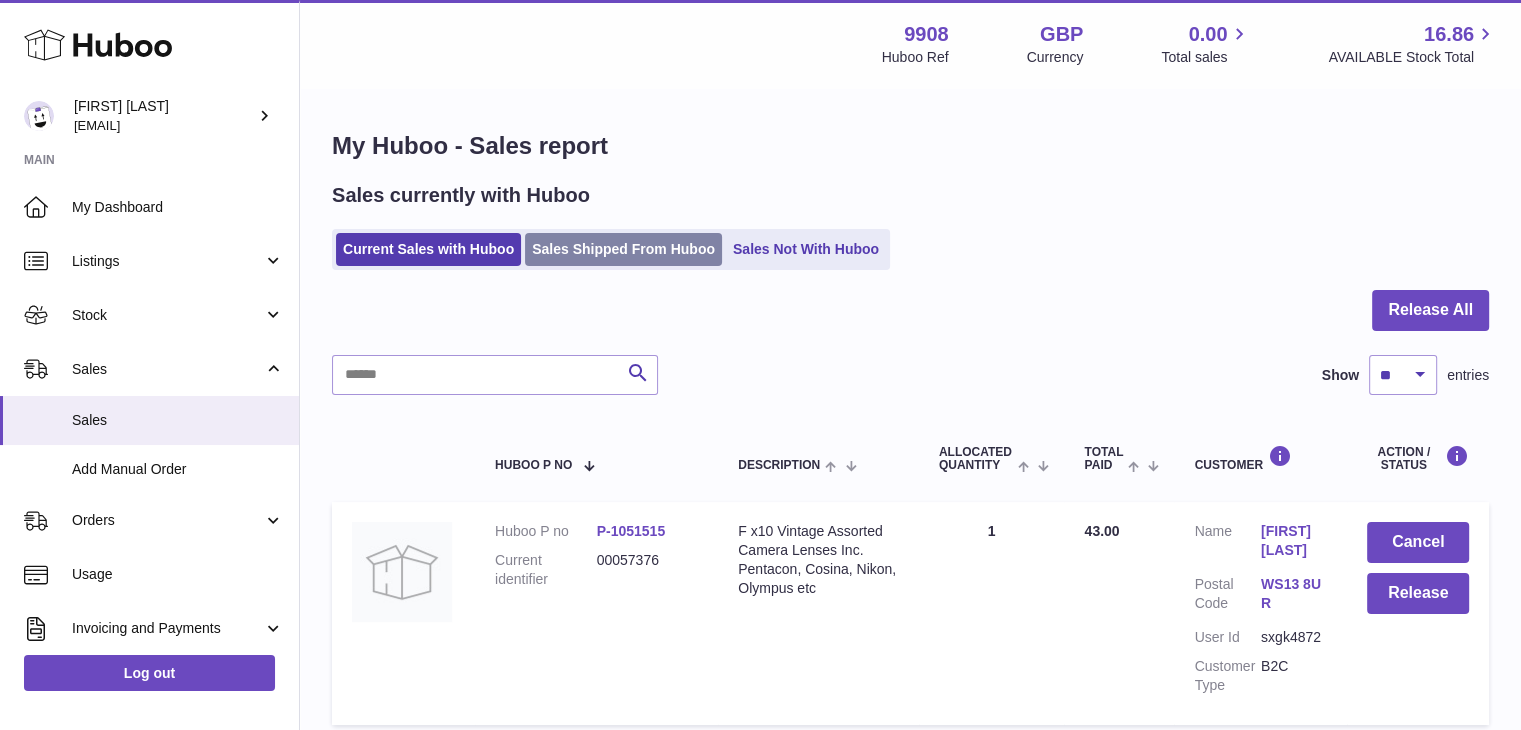 click on "Sales Shipped From Huboo" at bounding box center [623, 249] 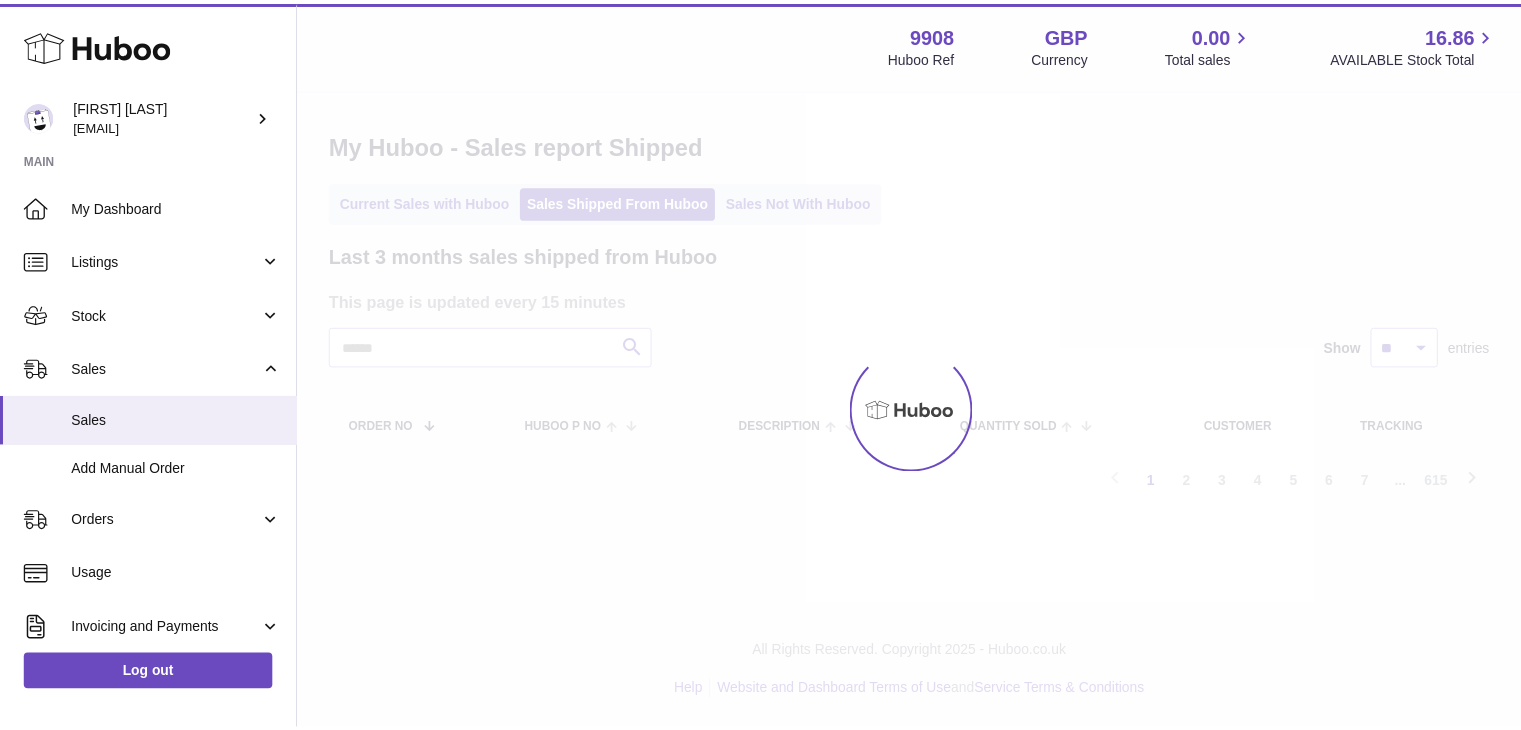 scroll, scrollTop: 0, scrollLeft: 0, axis: both 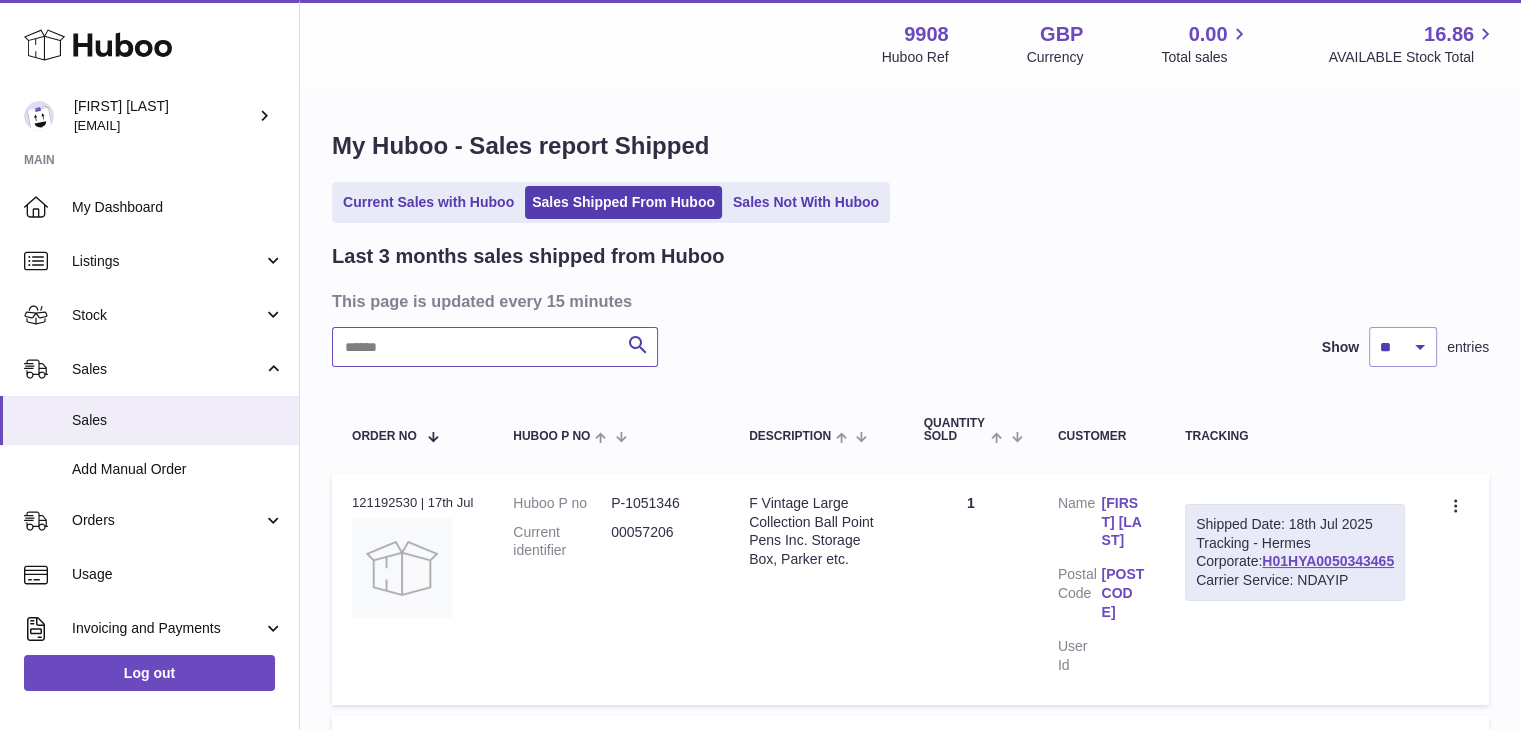 click at bounding box center (495, 347) 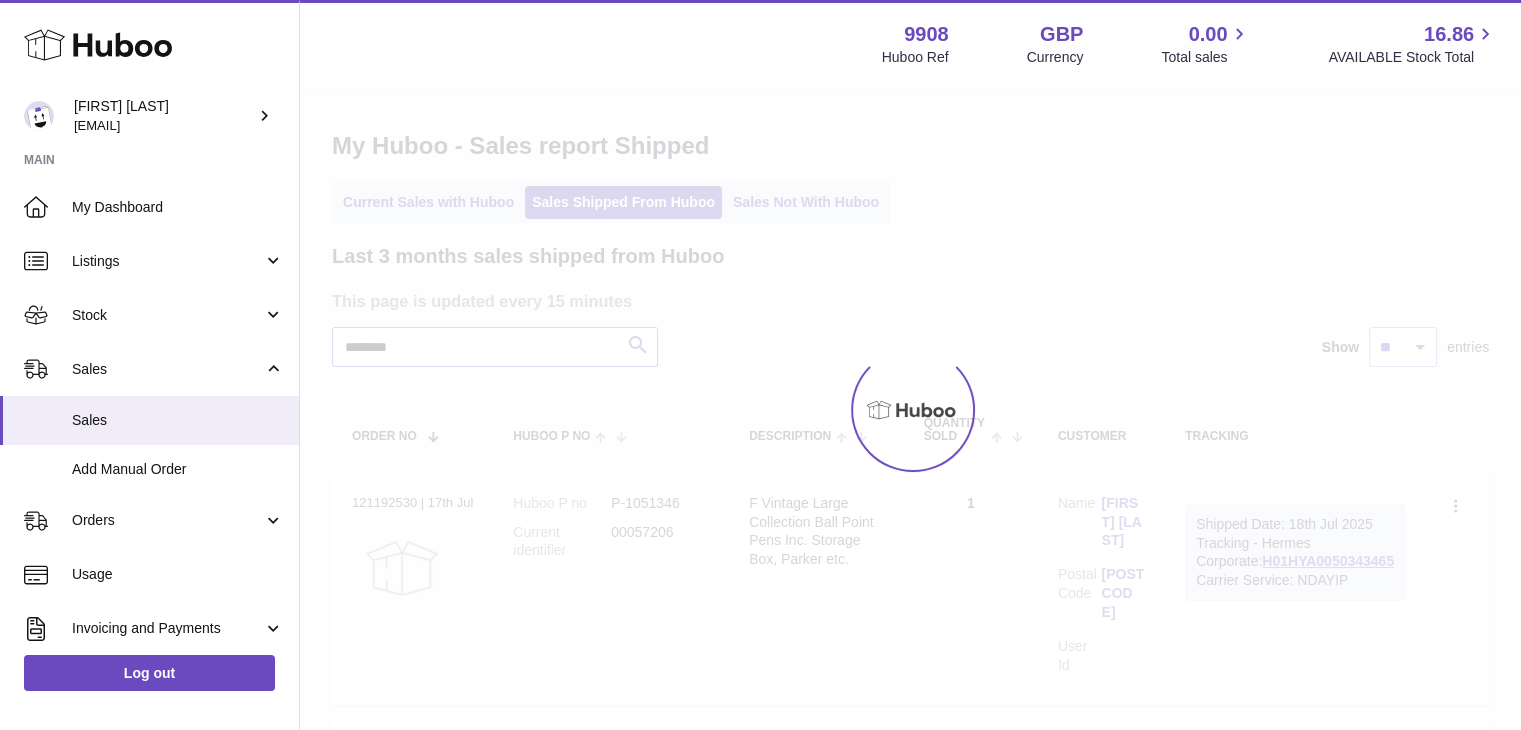type on "********" 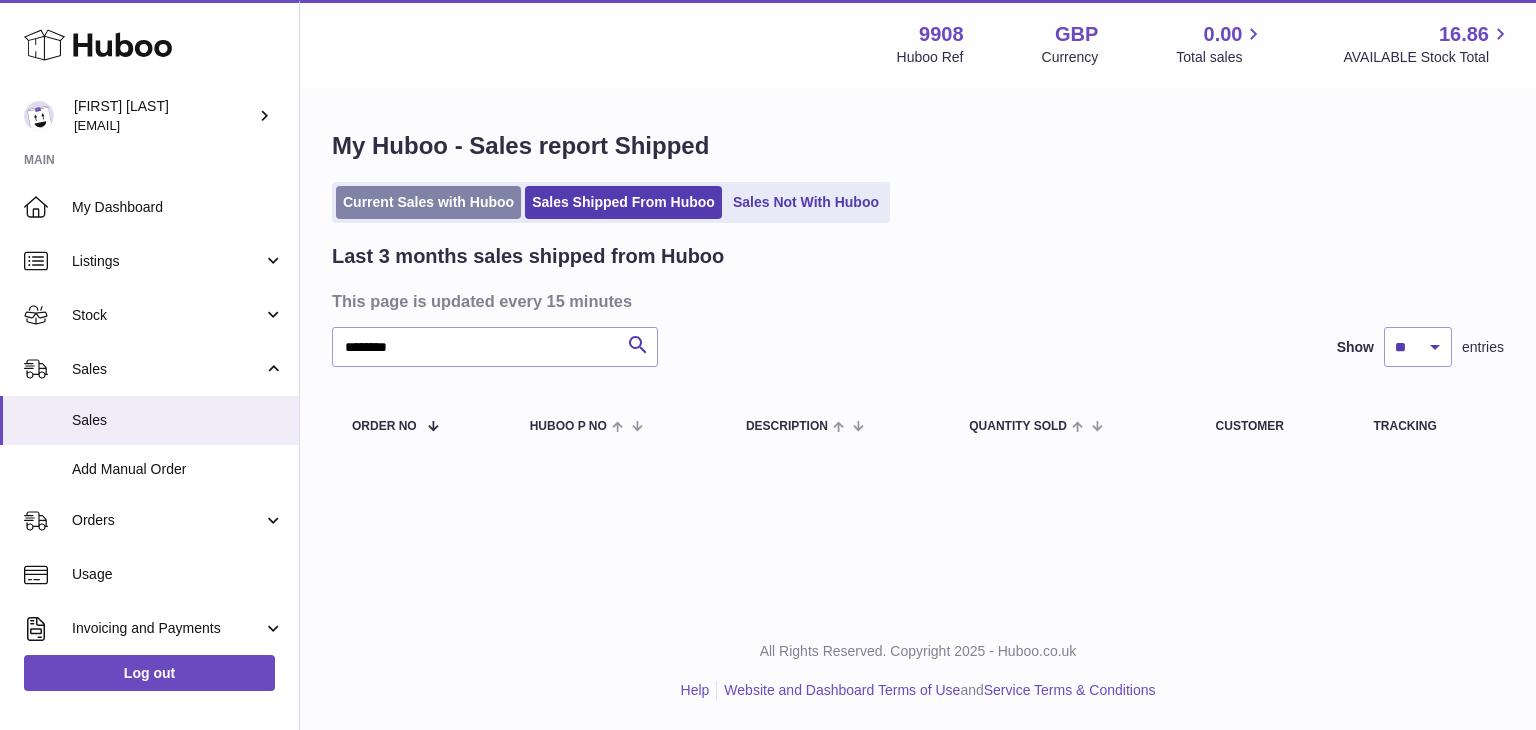 click on "Current Sales with Huboo" at bounding box center (428, 202) 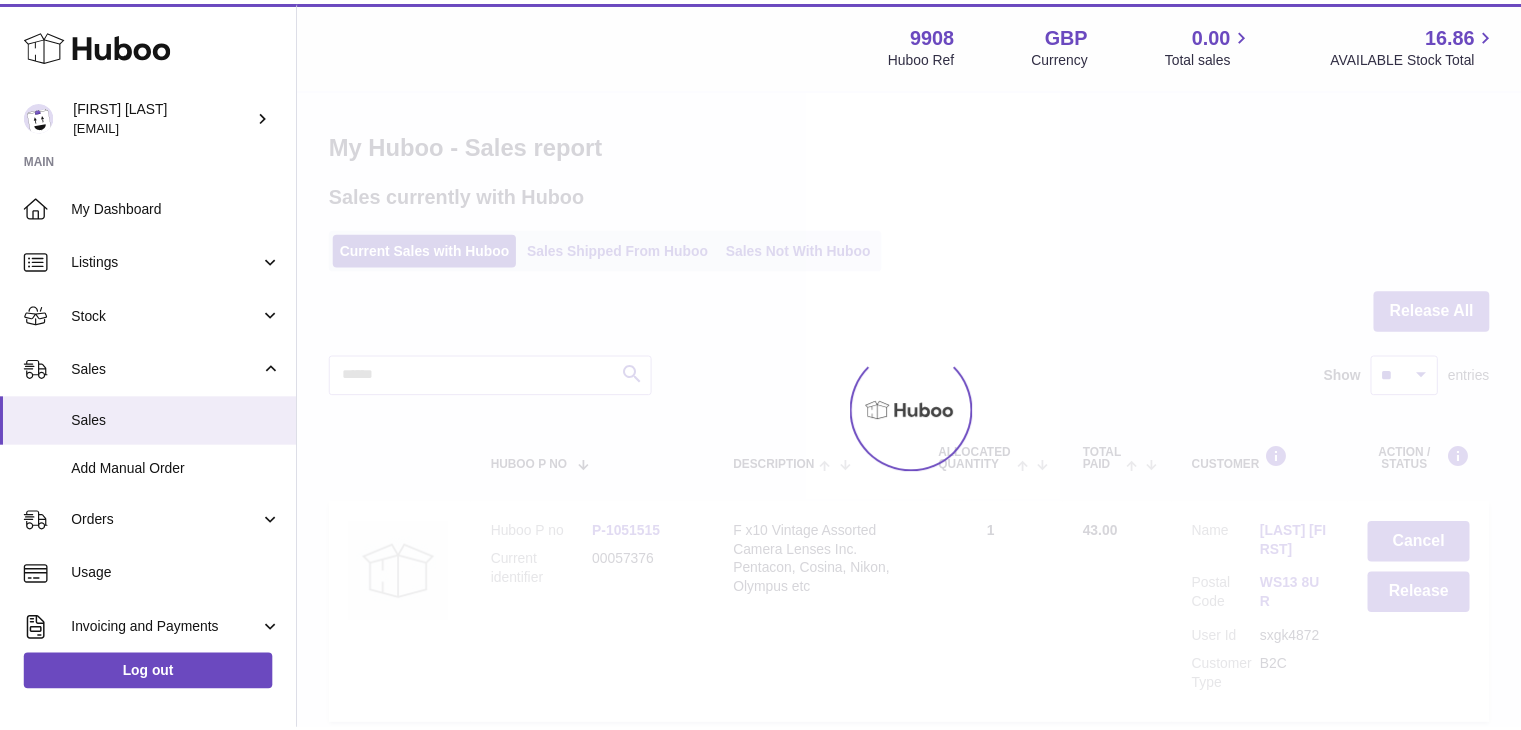 scroll, scrollTop: 0, scrollLeft: 0, axis: both 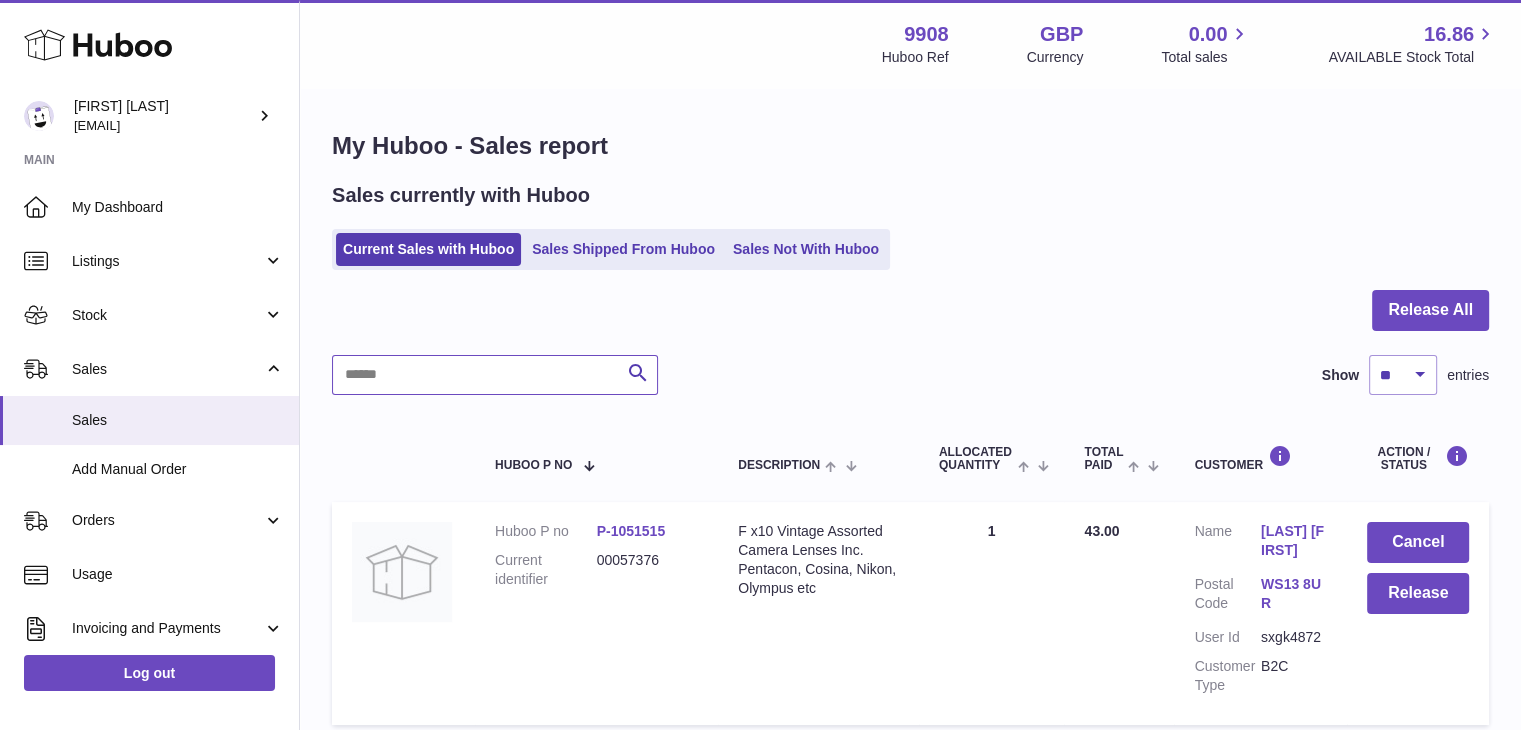 click at bounding box center (495, 375) 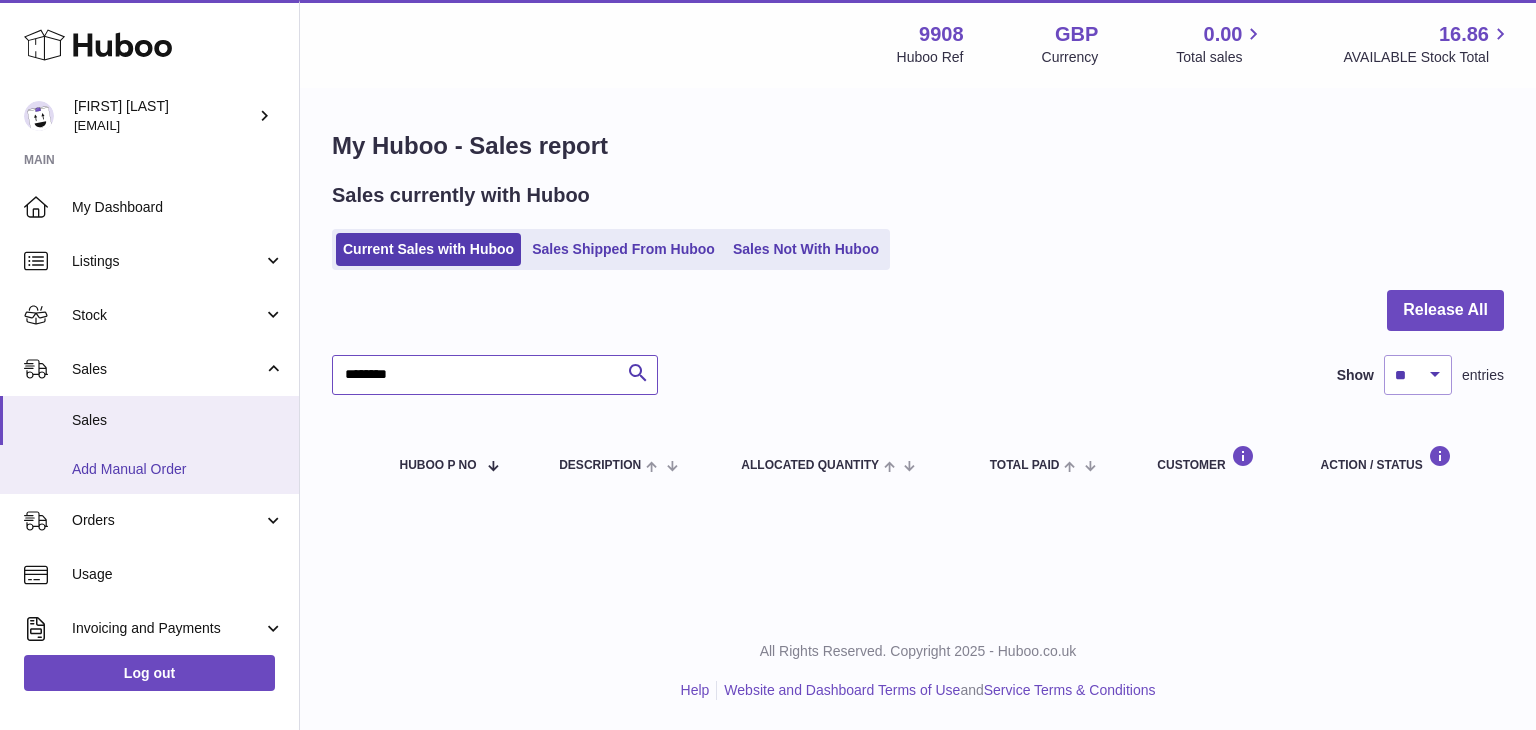 type on "********" 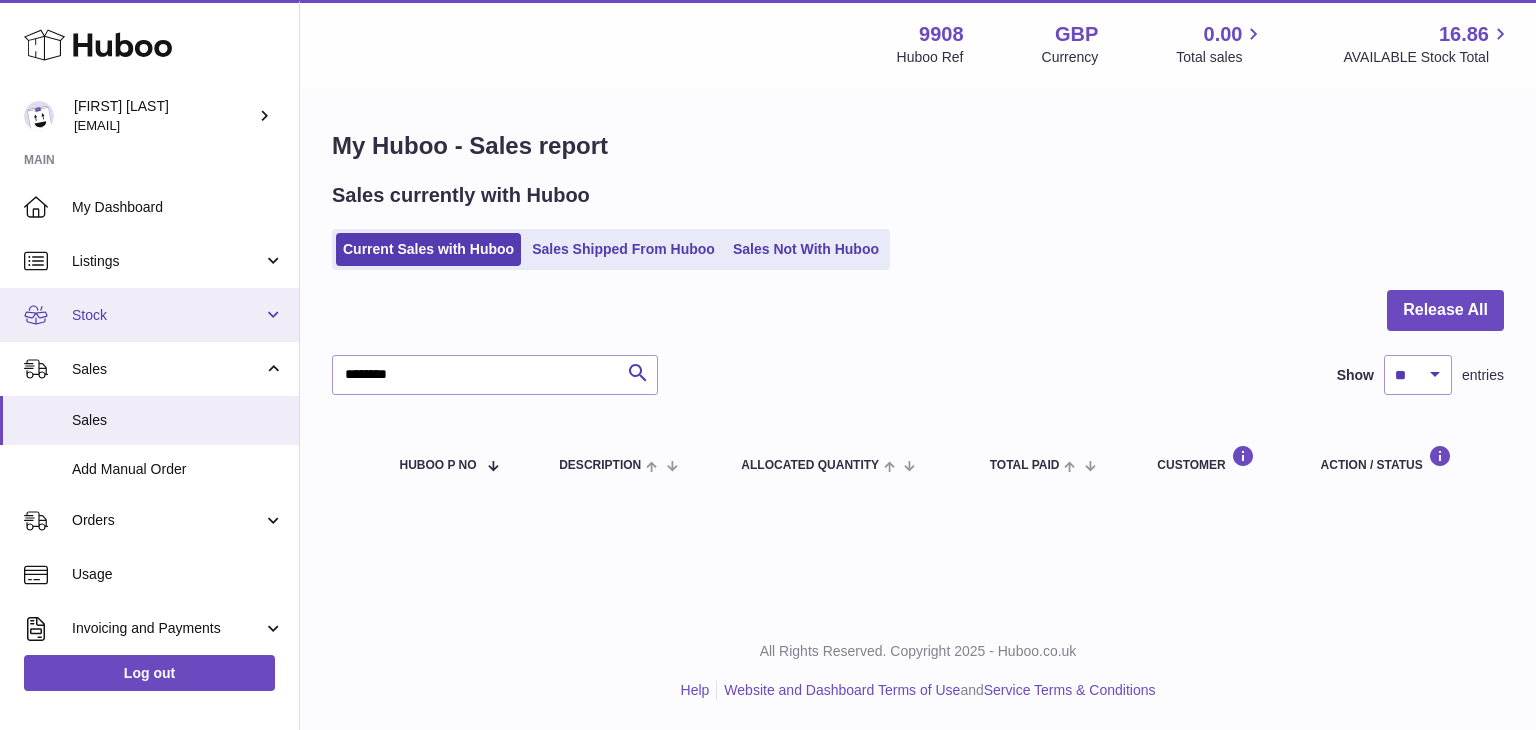 click on "Stock" at bounding box center (167, 315) 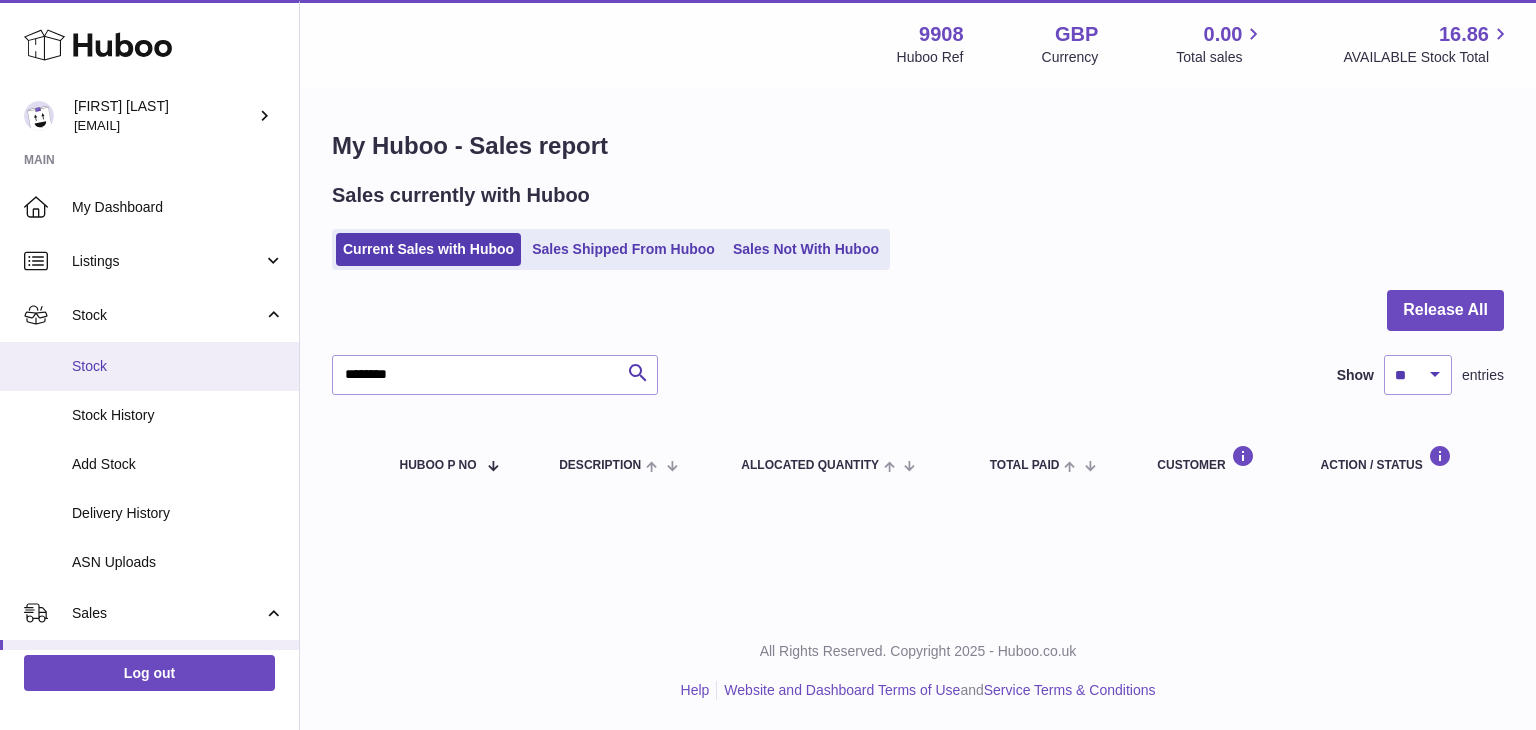 click on "Stock" at bounding box center [149, 366] 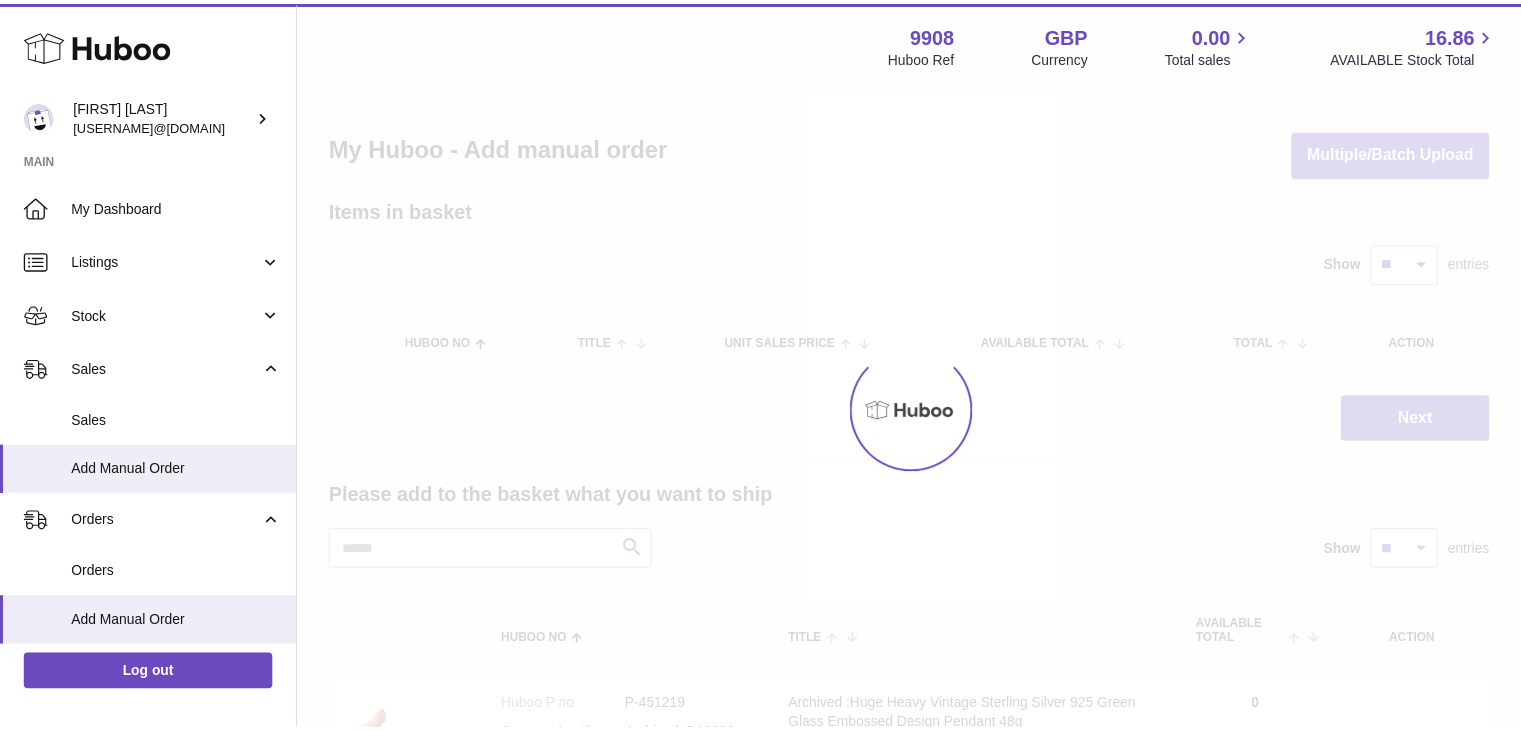 scroll, scrollTop: 0, scrollLeft: 0, axis: both 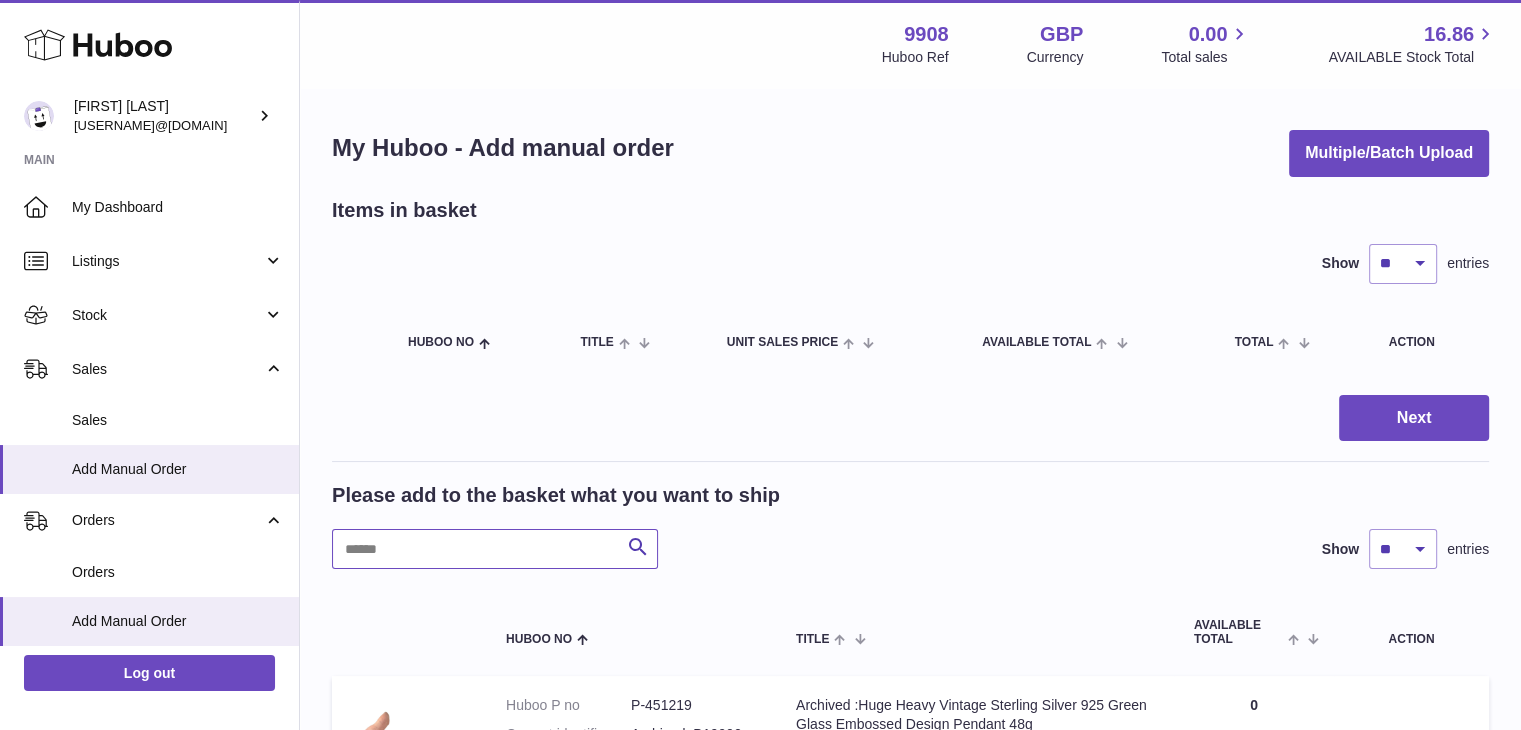 click at bounding box center [495, 549] 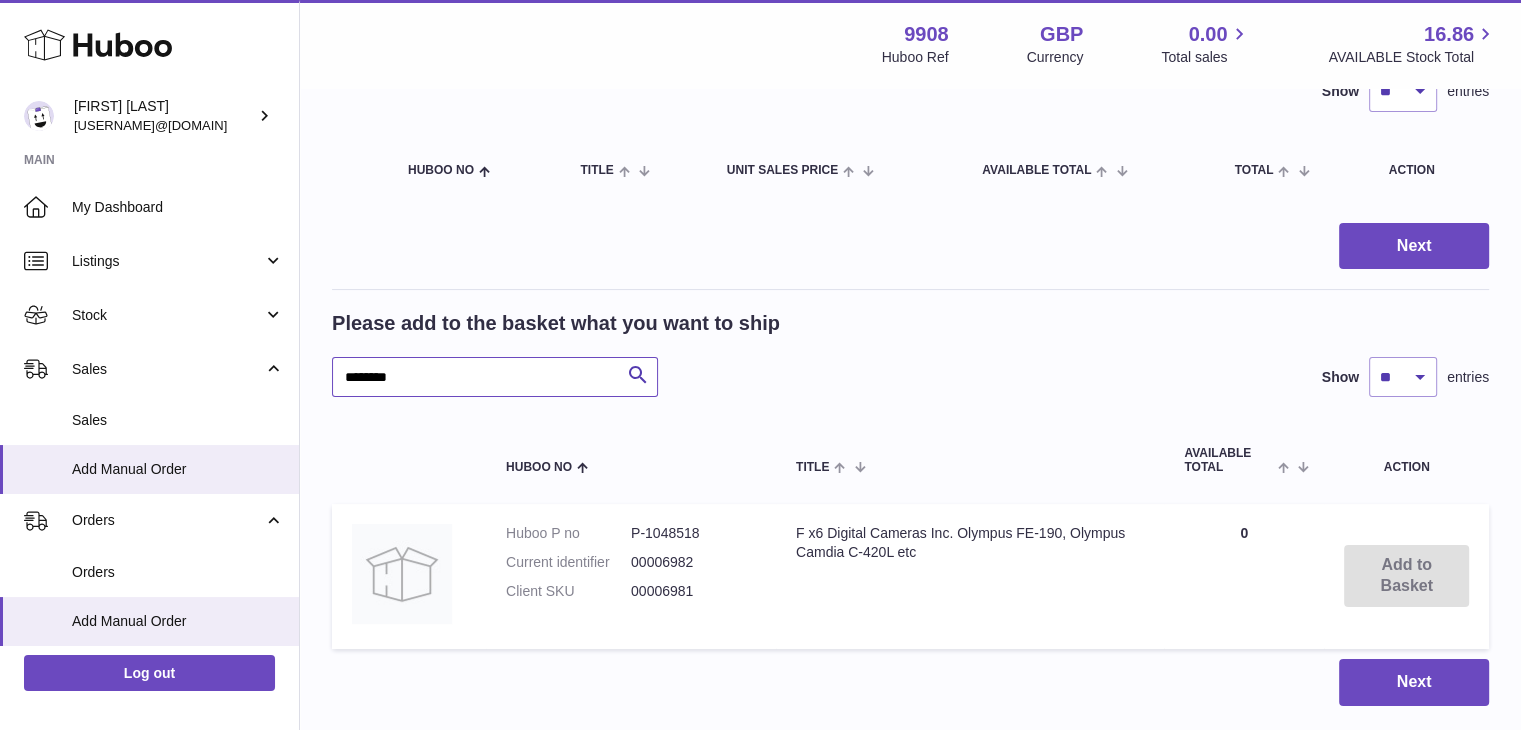 scroll, scrollTop: 0, scrollLeft: 0, axis: both 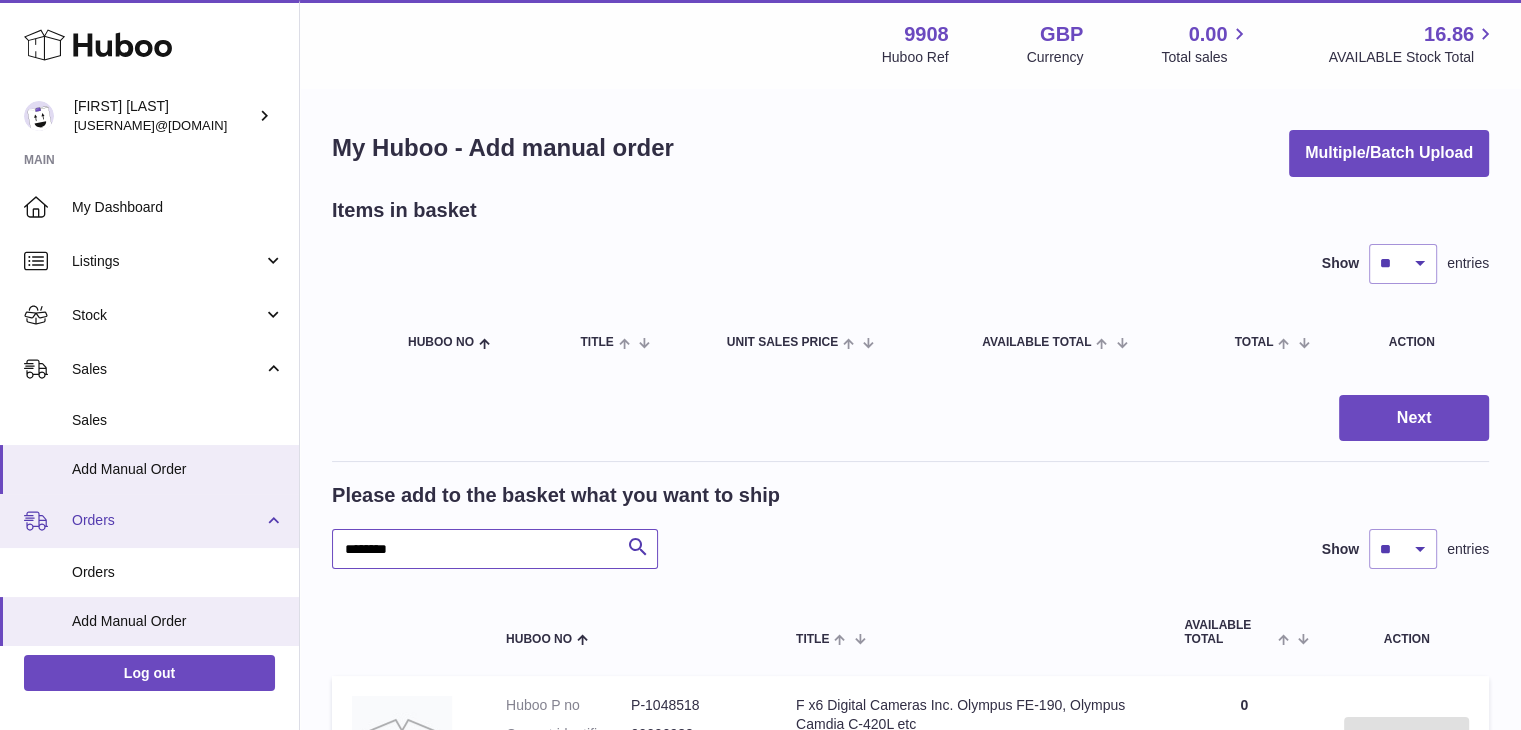 drag, startPoint x: 420, startPoint y: 557, endPoint x: 220, endPoint y: 504, distance: 206.90337 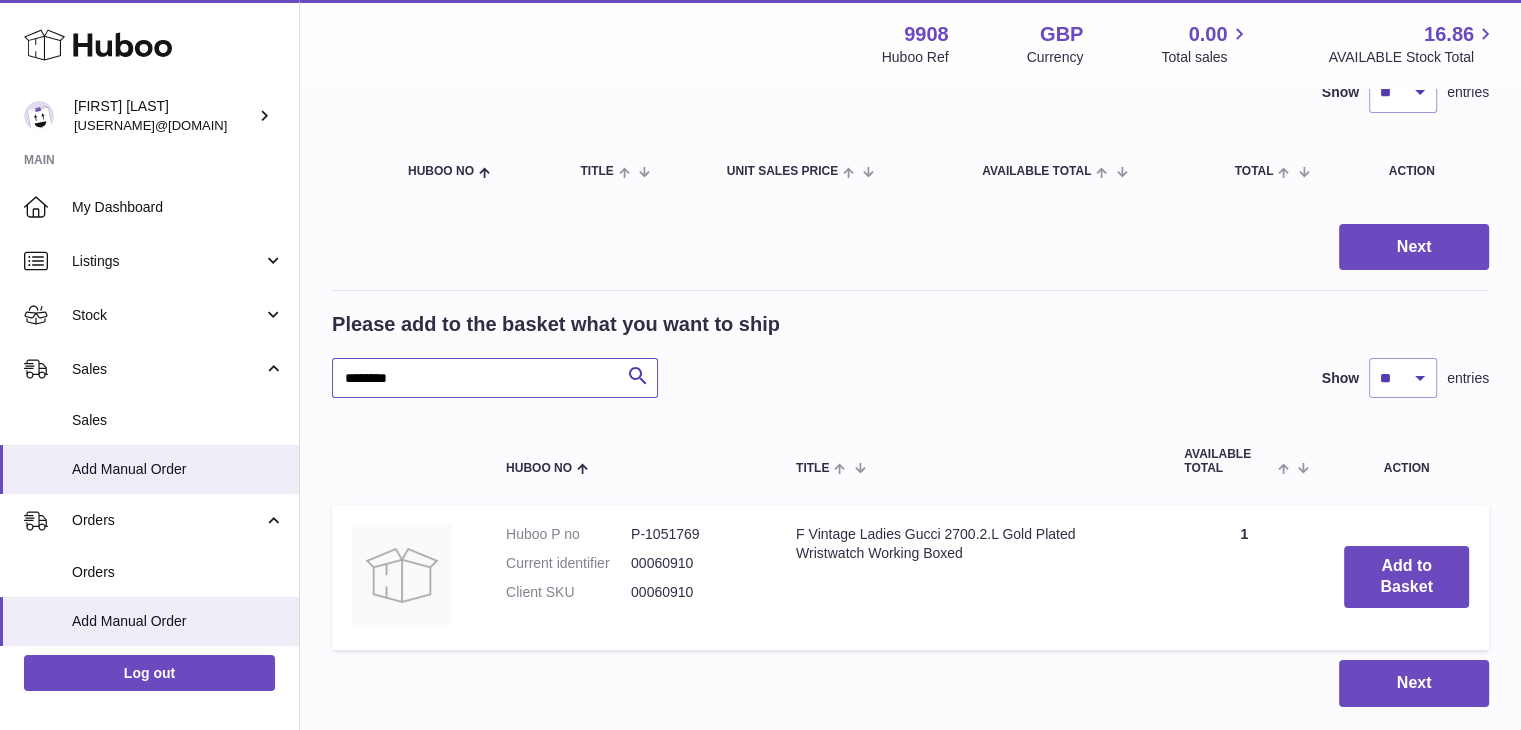 scroll, scrollTop: 172, scrollLeft: 0, axis: vertical 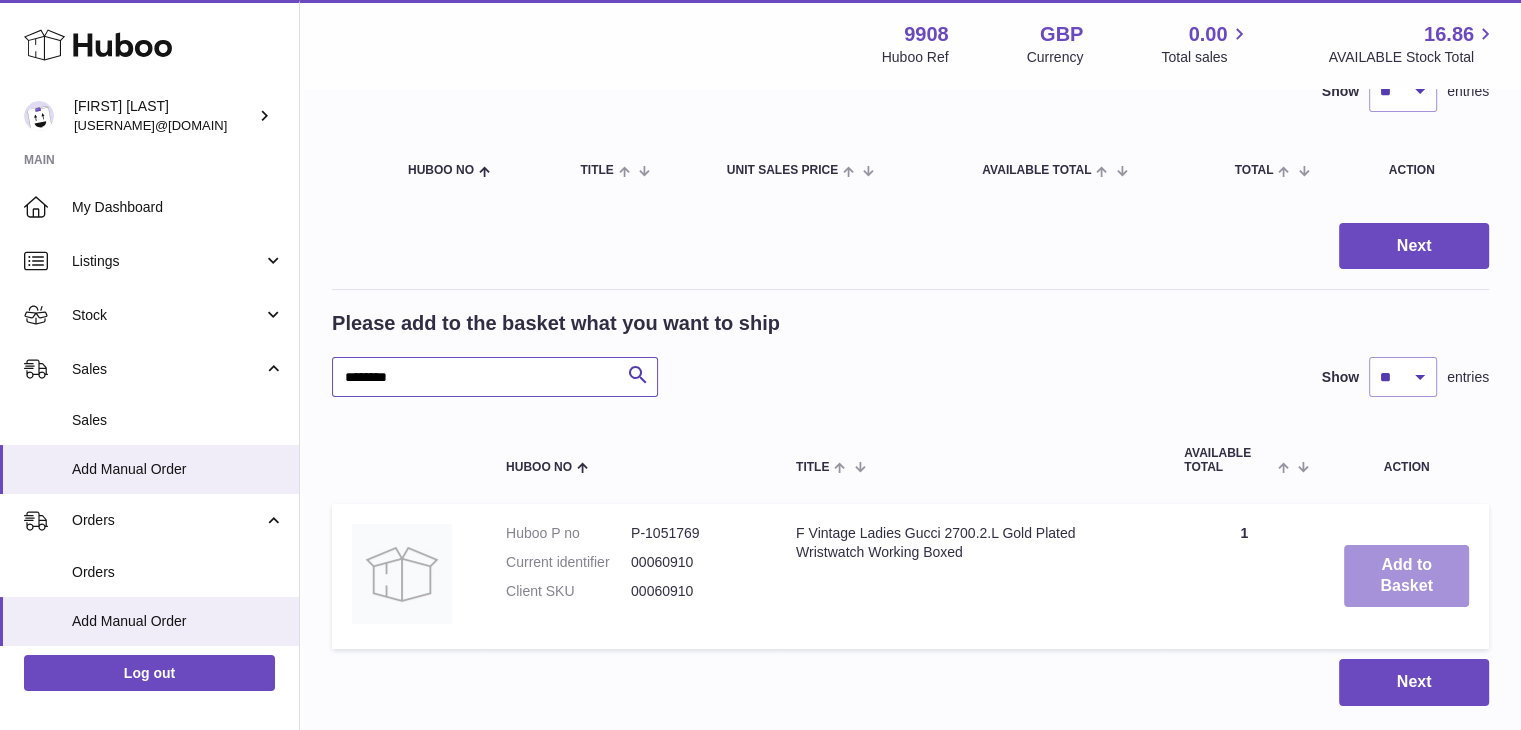 type on "********" 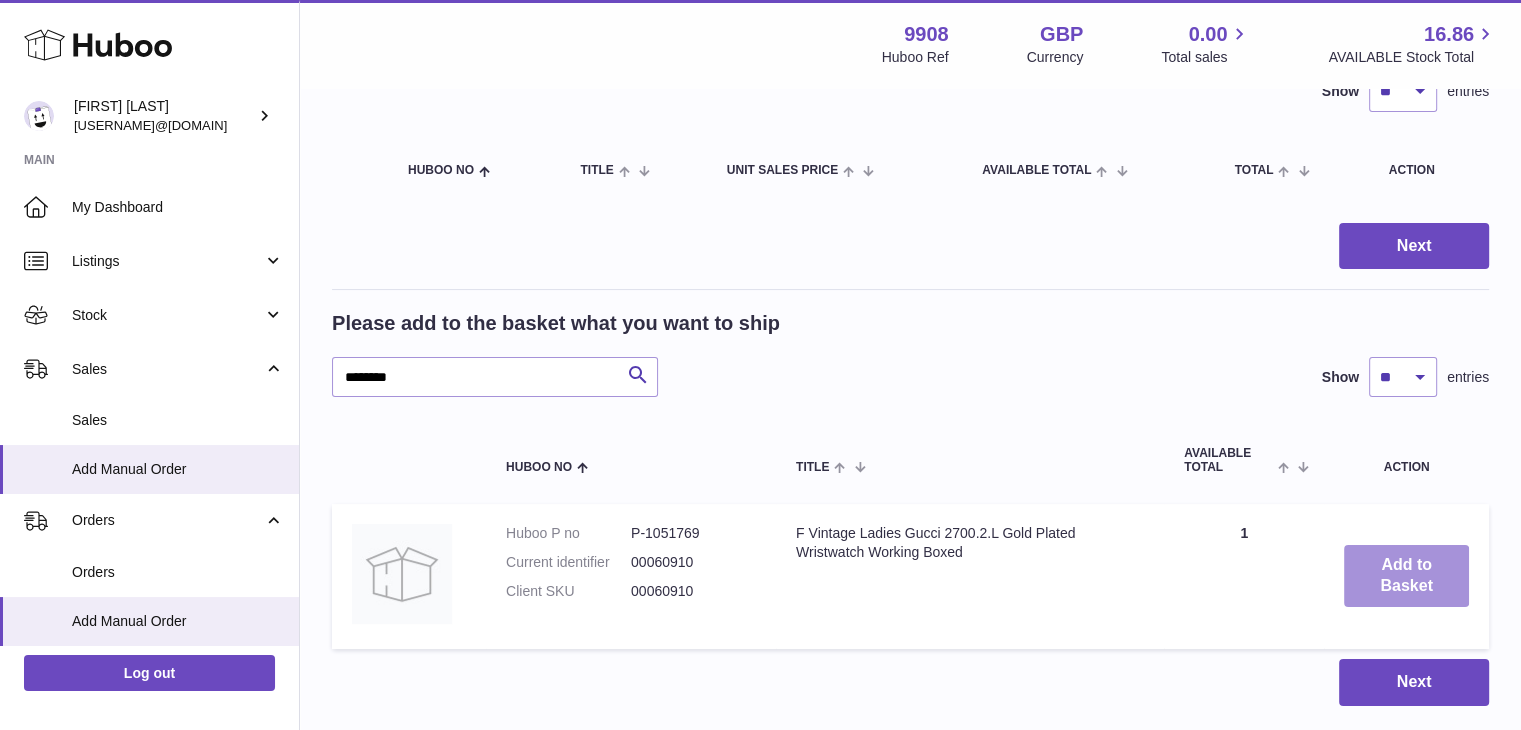 click on "Add to Basket" at bounding box center (1406, 576) 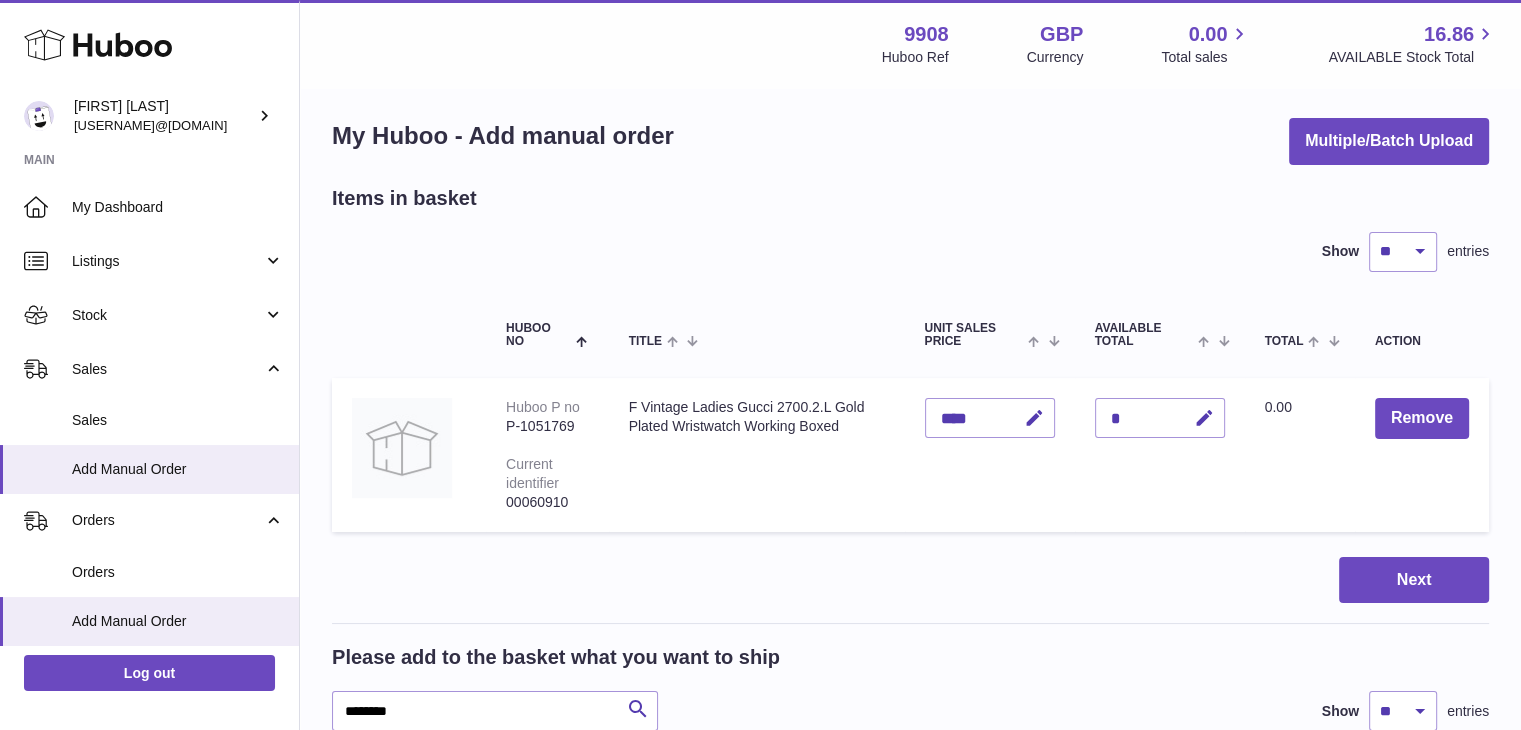 scroll, scrollTop: 0, scrollLeft: 0, axis: both 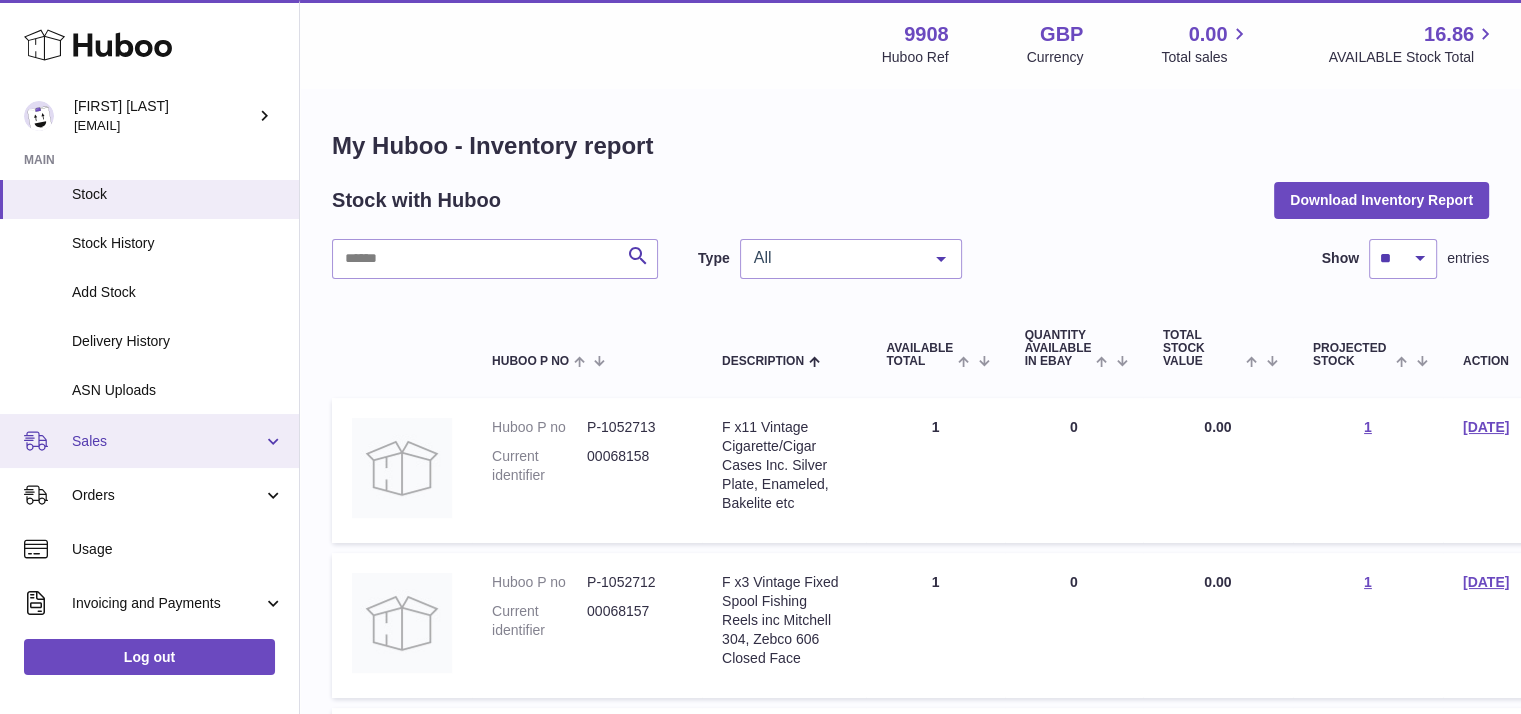 click on "Sales" at bounding box center [149, 441] 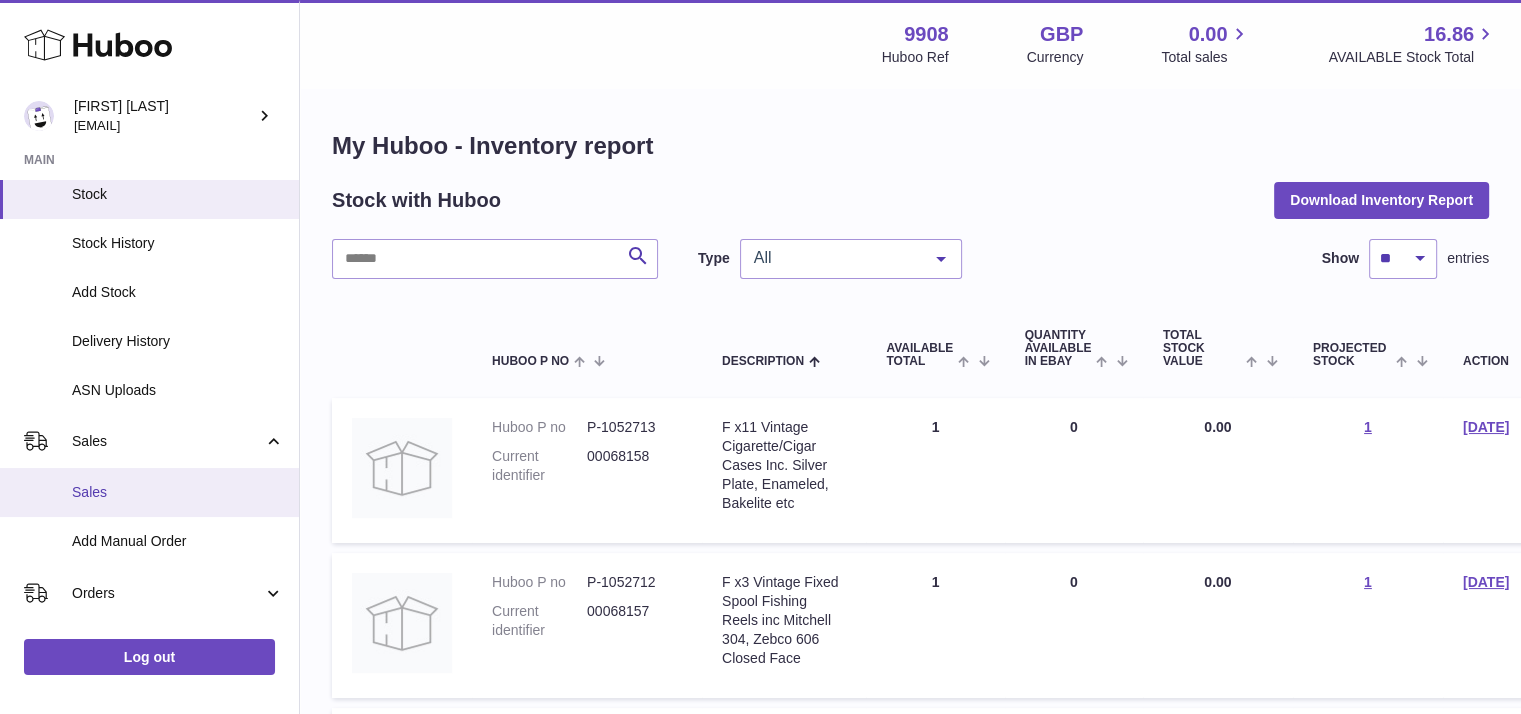 click on "Sales" at bounding box center [178, 492] 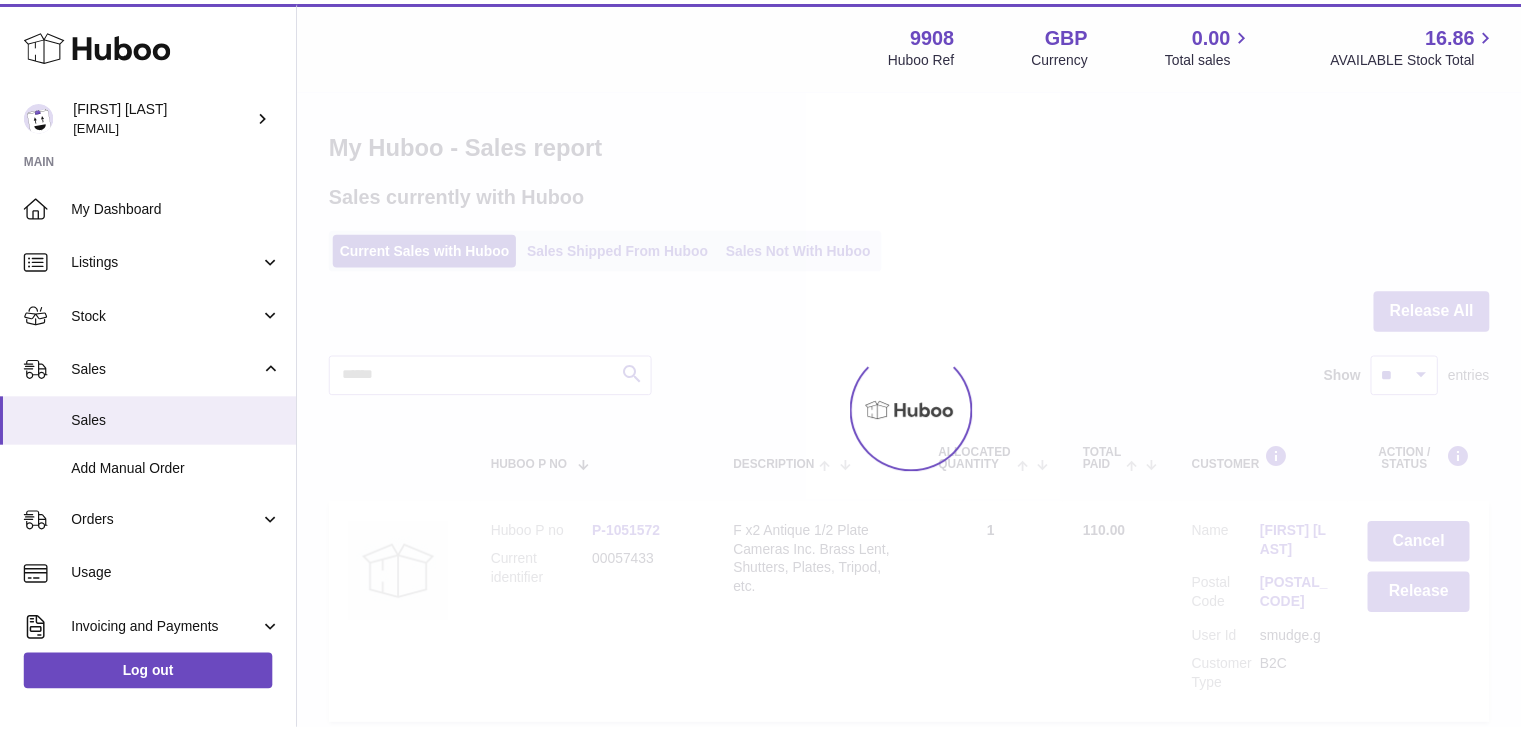 scroll, scrollTop: 0, scrollLeft: 0, axis: both 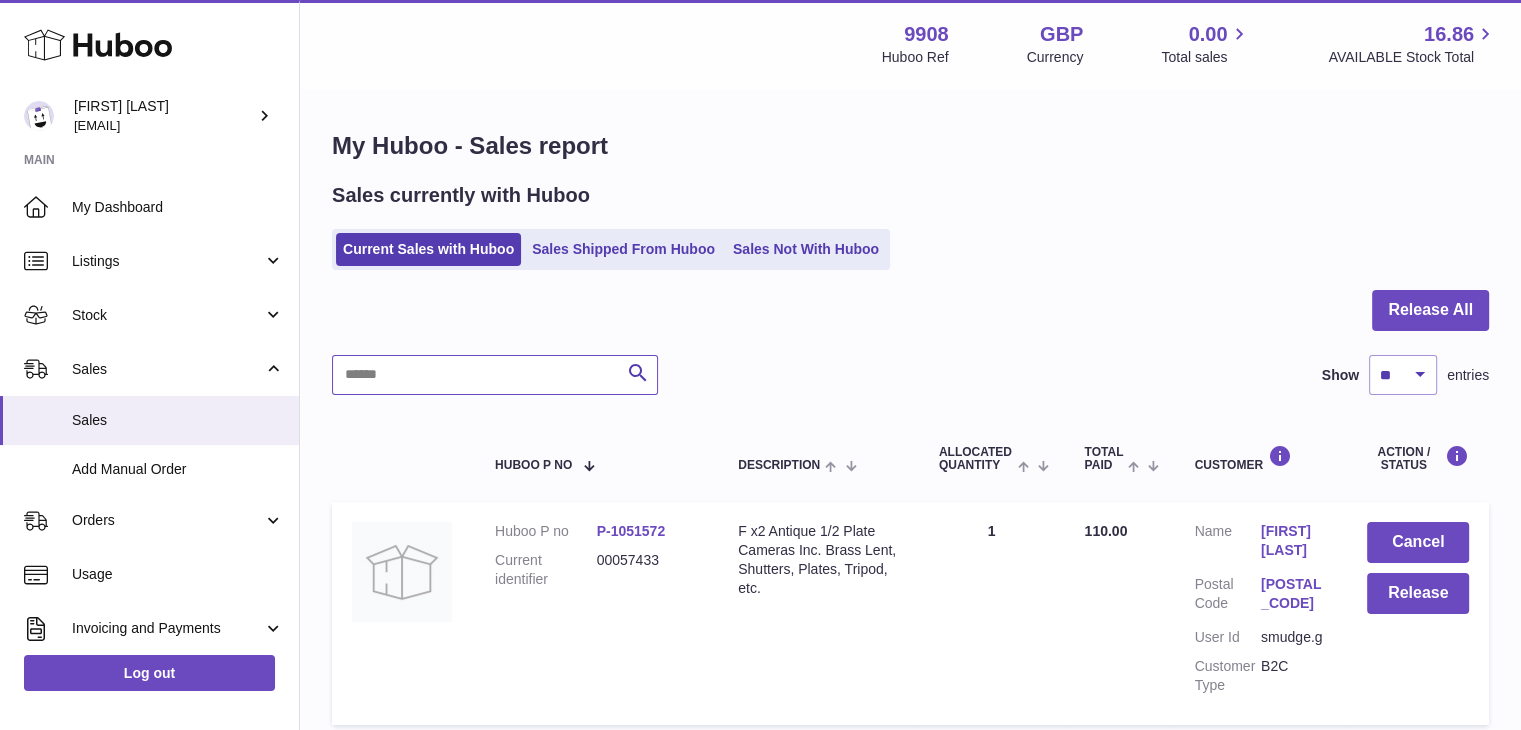 click at bounding box center (495, 375) 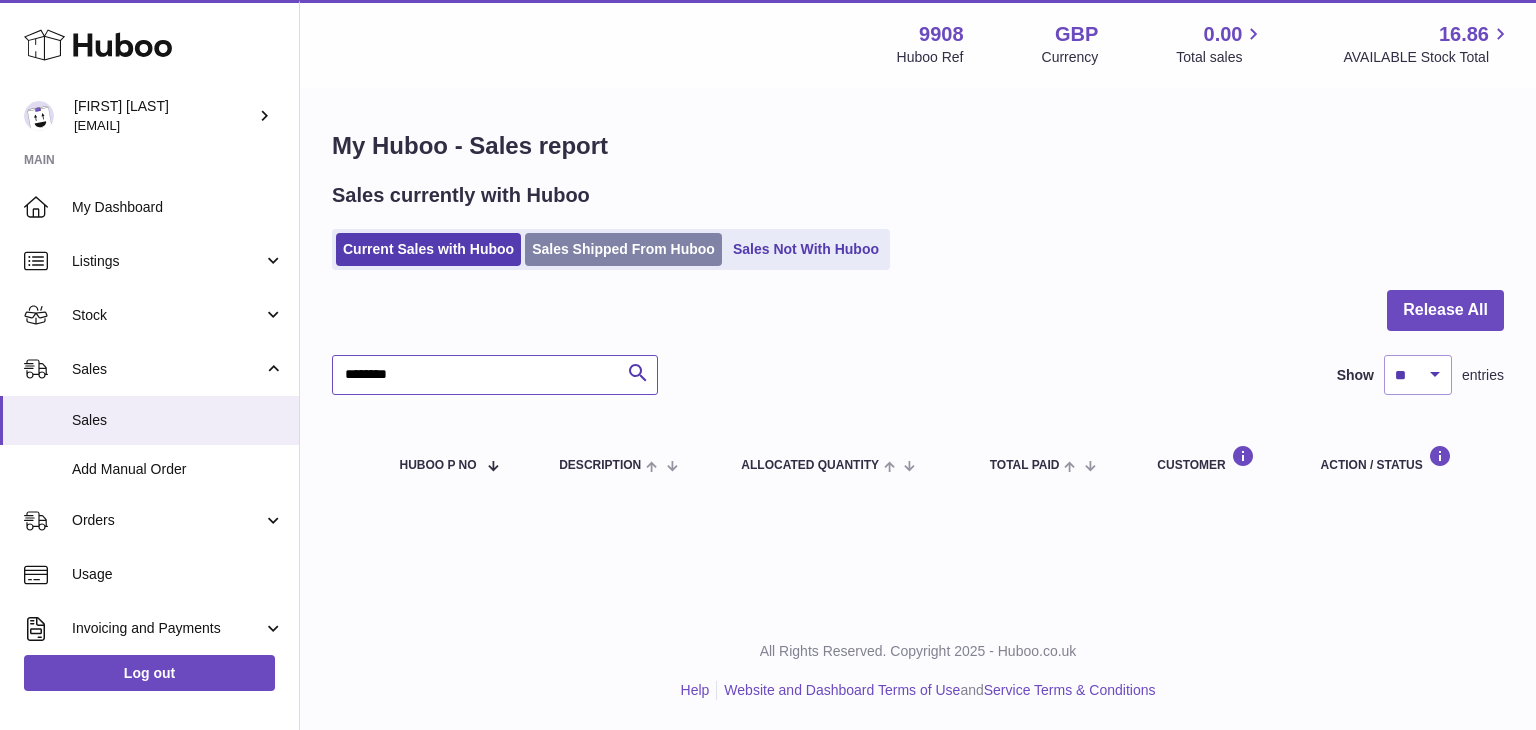 type on "********" 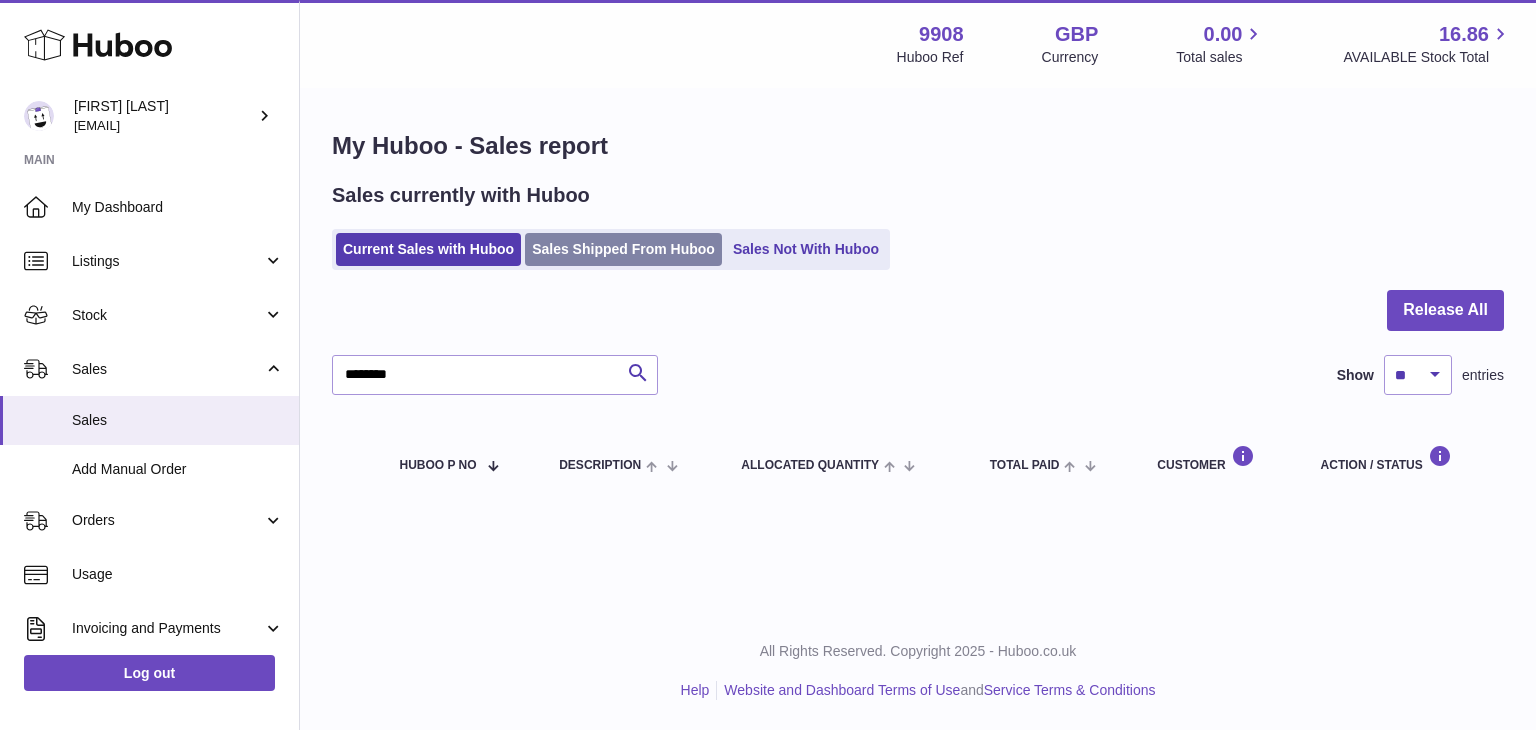 click on "Sales Shipped From Huboo" at bounding box center (623, 249) 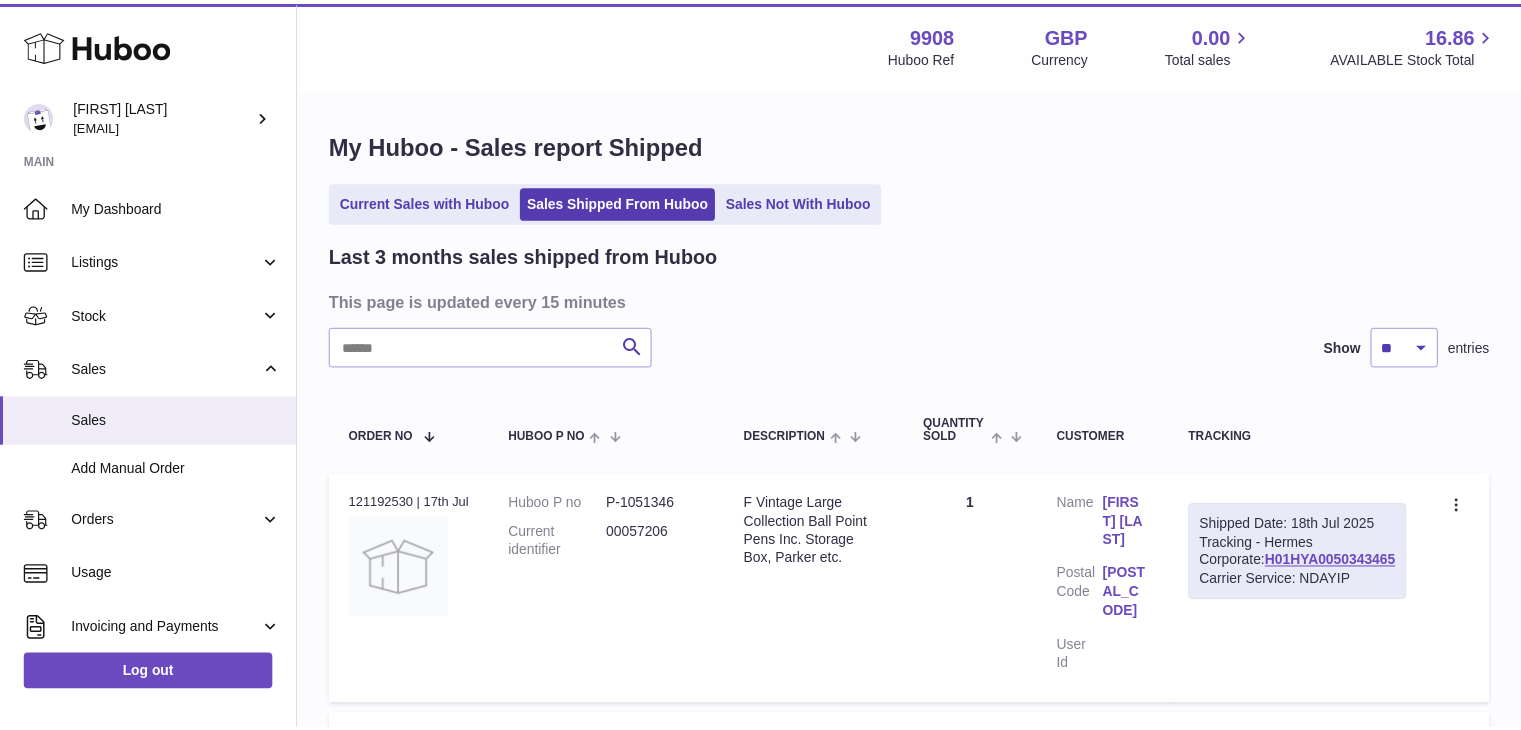 scroll, scrollTop: 0, scrollLeft: 0, axis: both 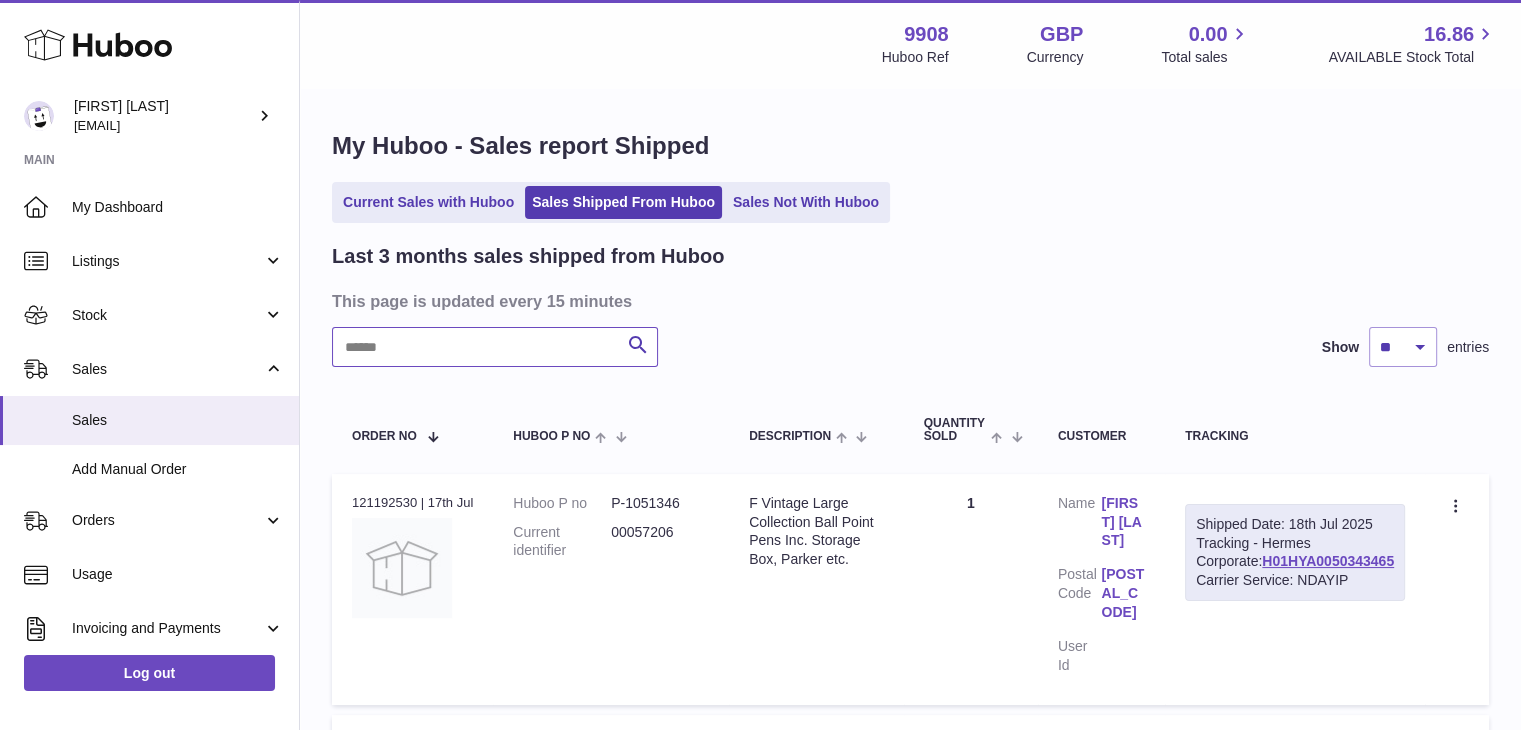 click at bounding box center [495, 347] 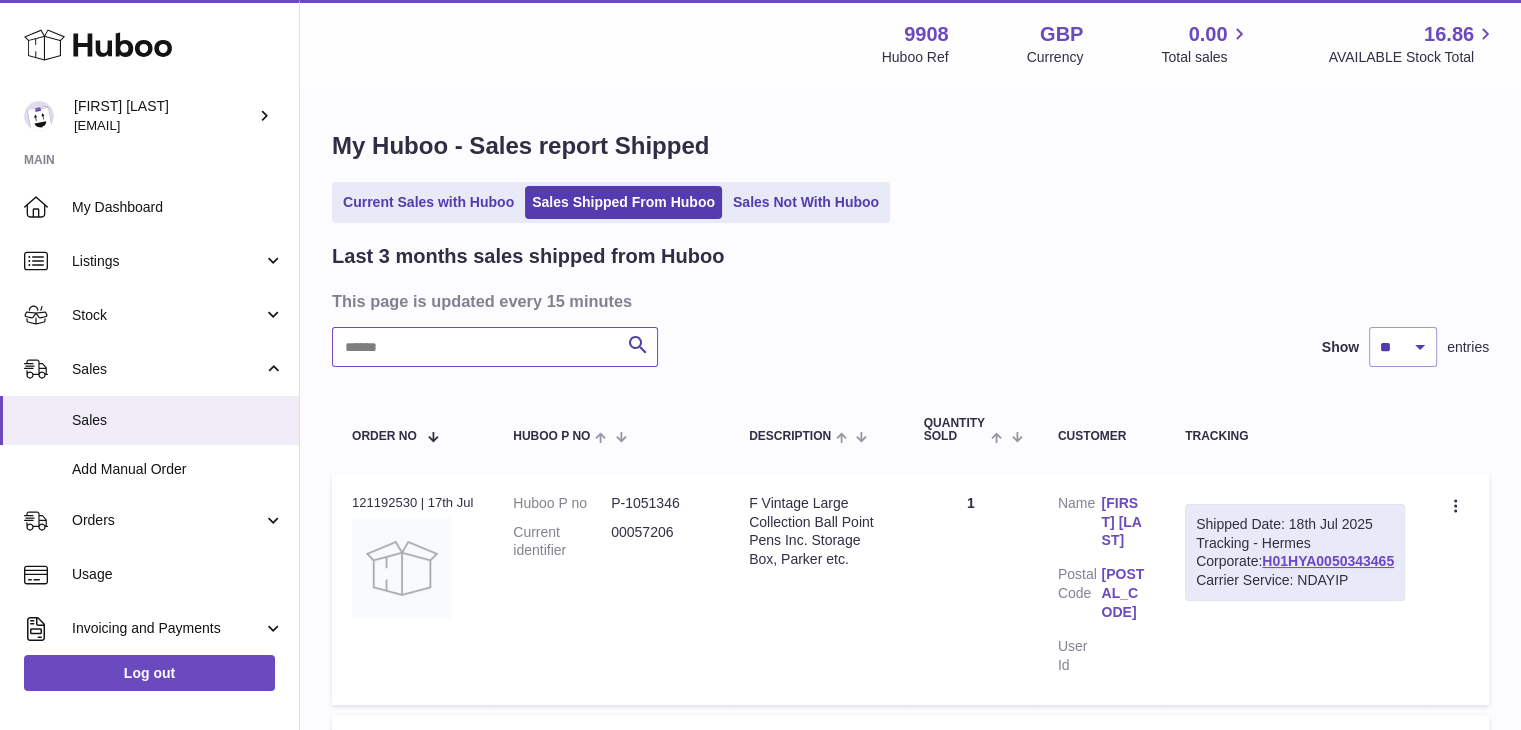 paste on "********" 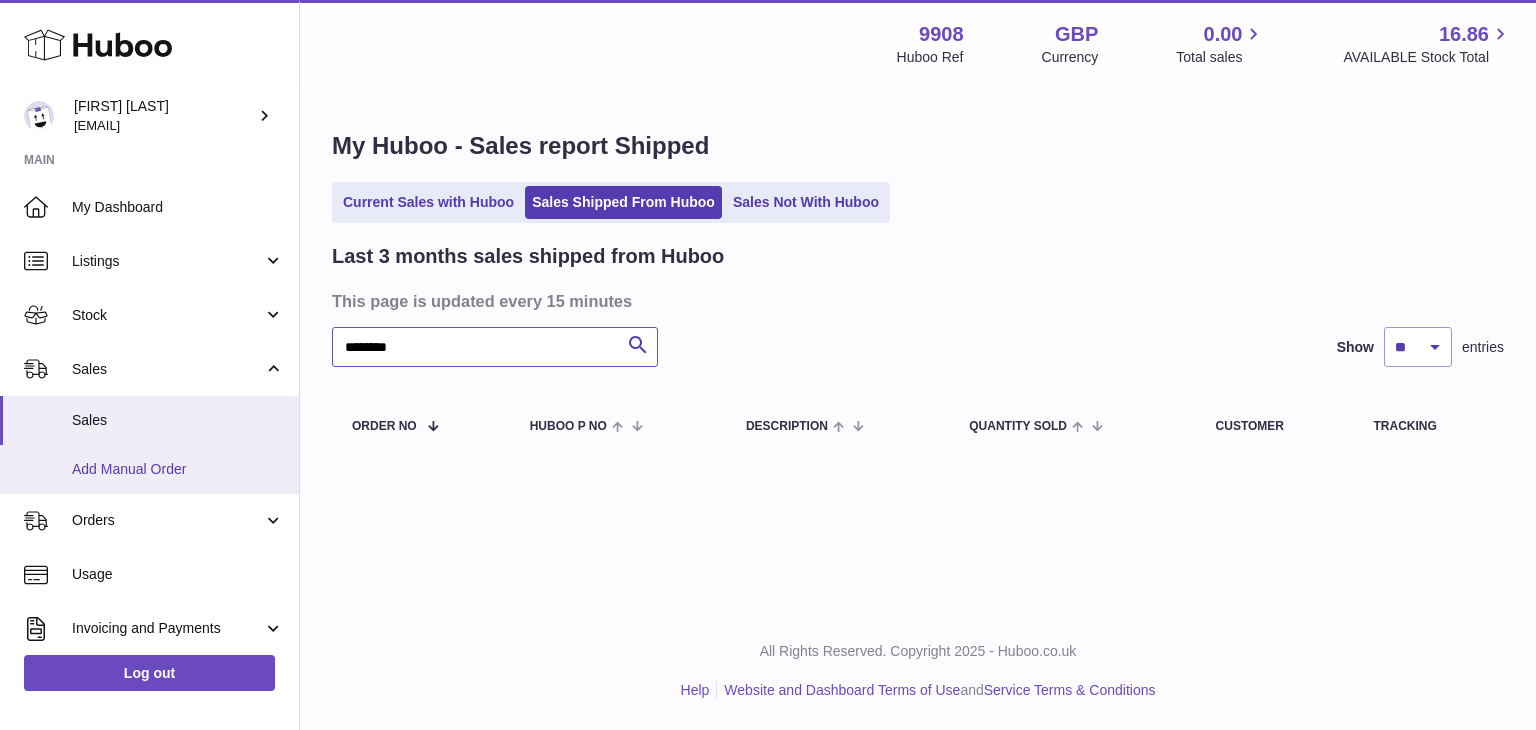 type on "********" 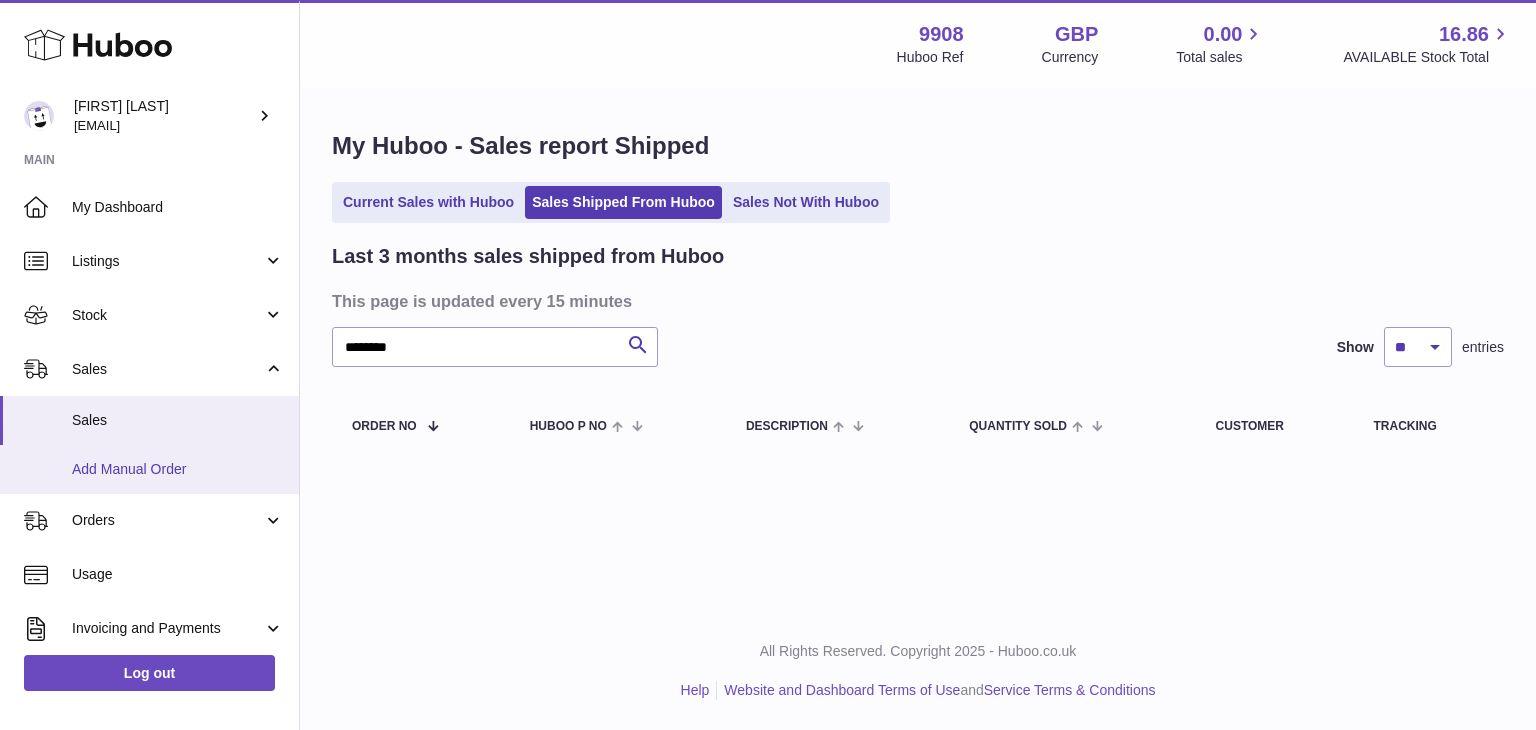 click on "Add Manual Order" at bounding box center [178, 469] 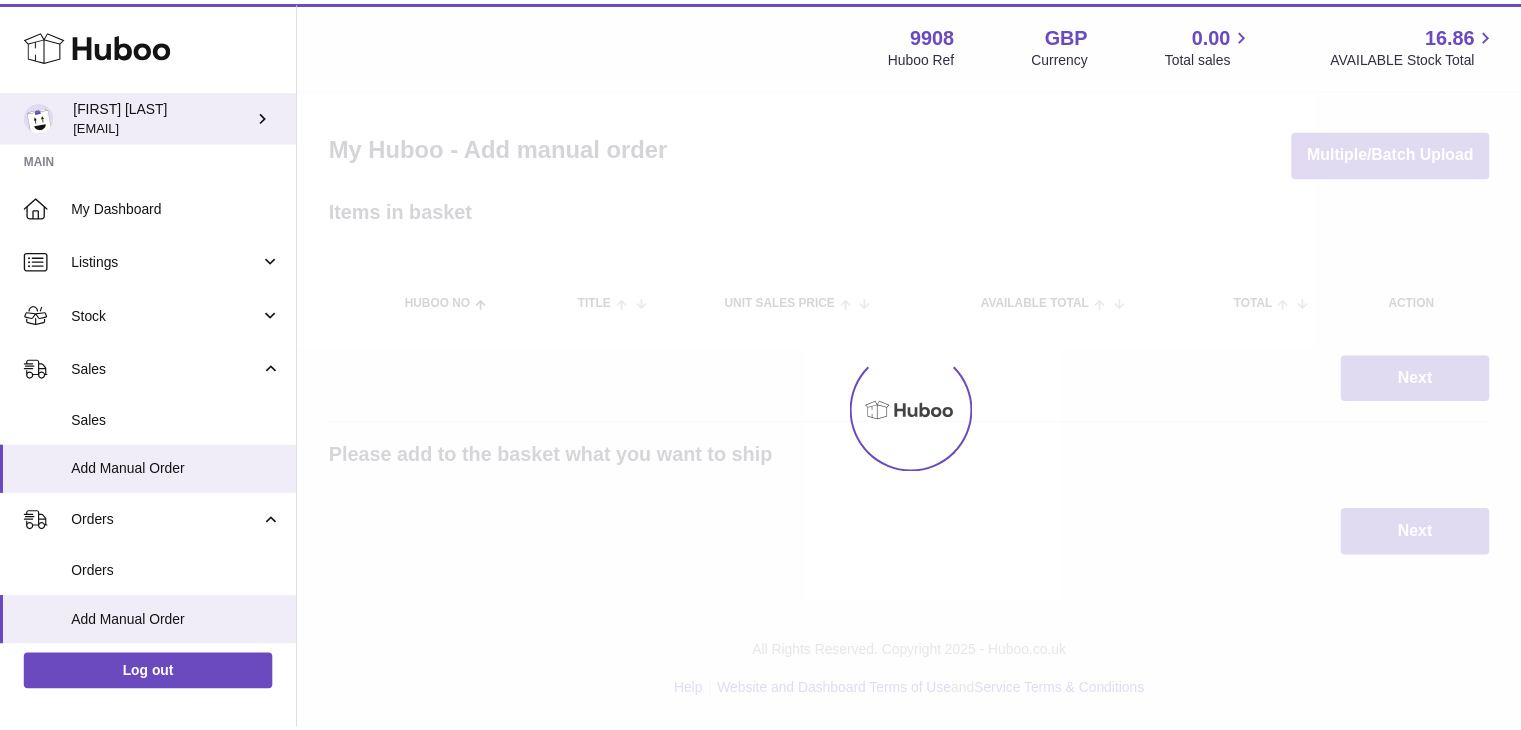 scroll, scrollTop: 0, scrollLeft: 0, axis: both 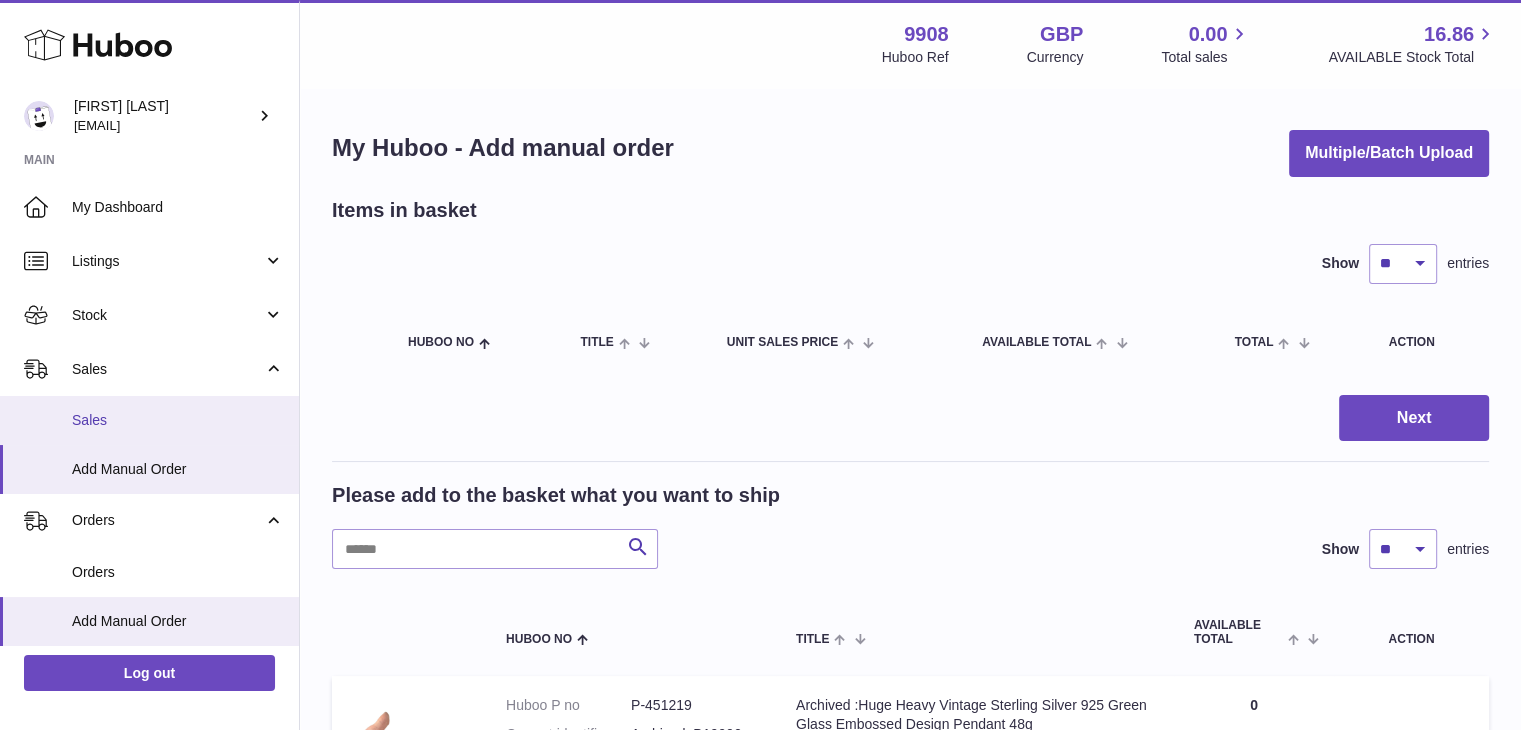 click on "Sales" at bounding box center (178, 420) 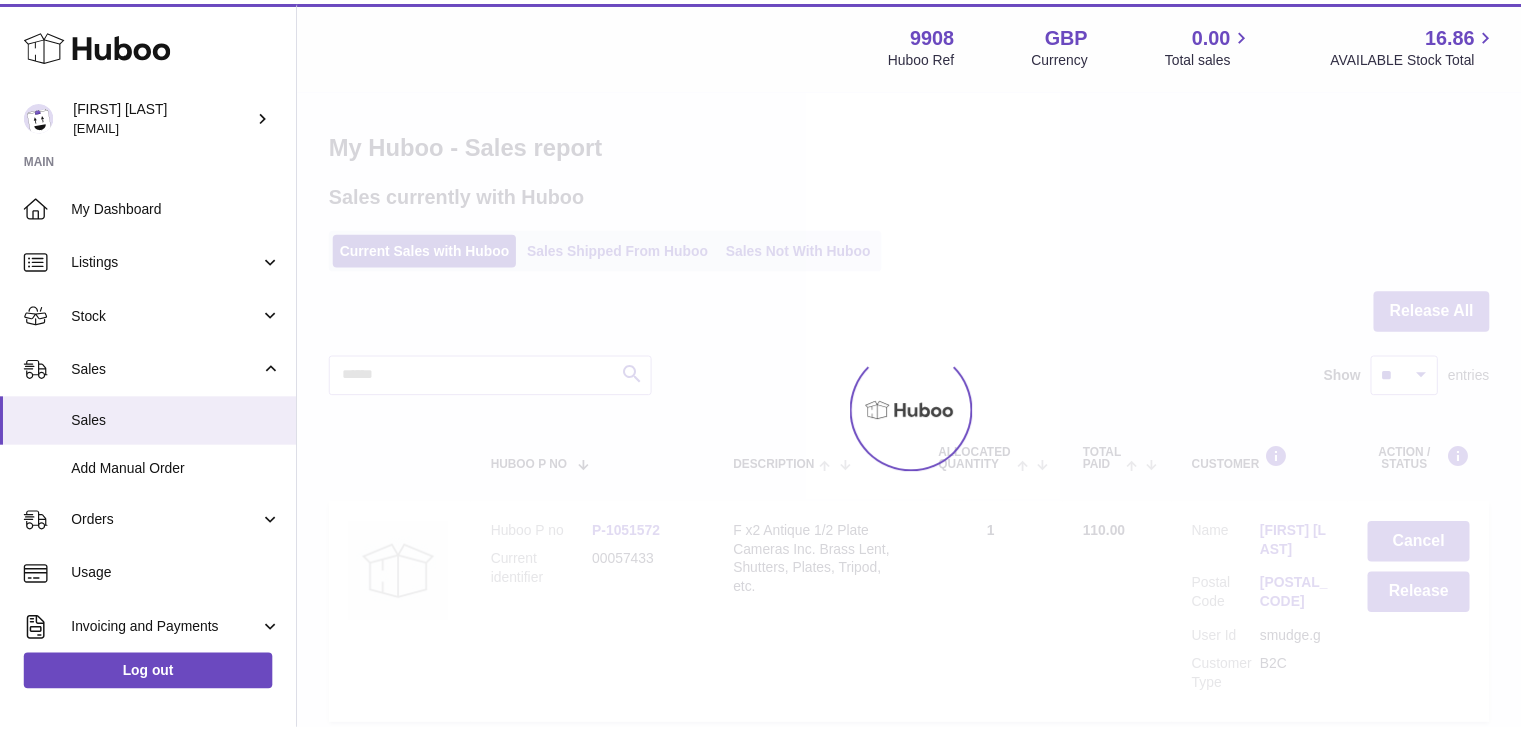 scroll, scrollTop: 0, scrollLeft: 0, axis: both 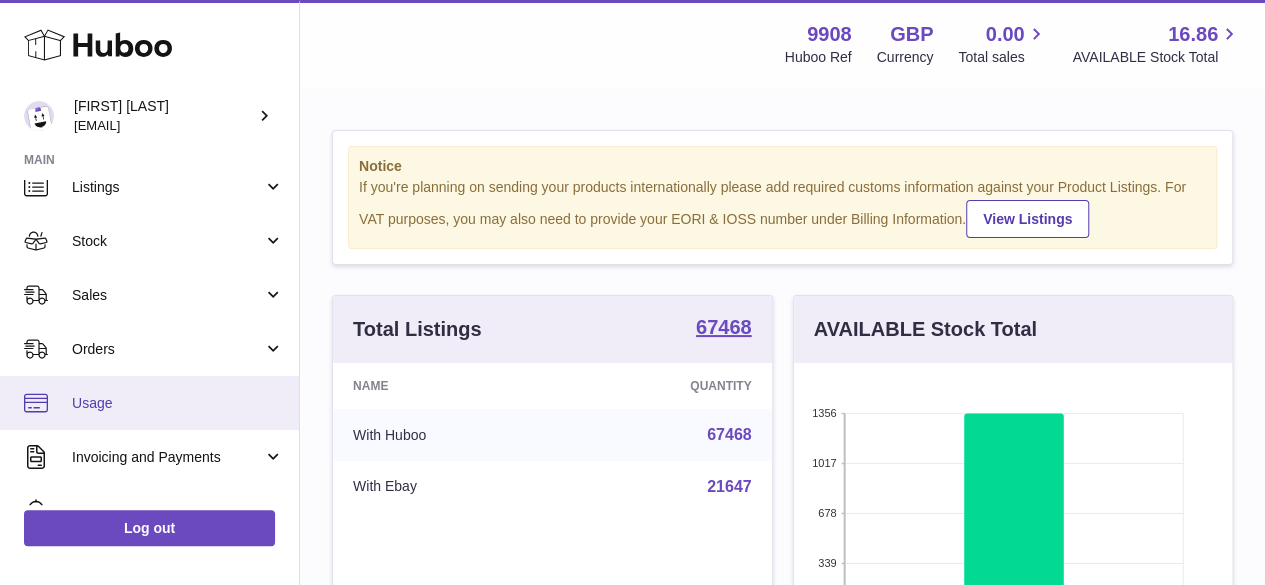 click on "Sales" at bounding box center [149, 295] 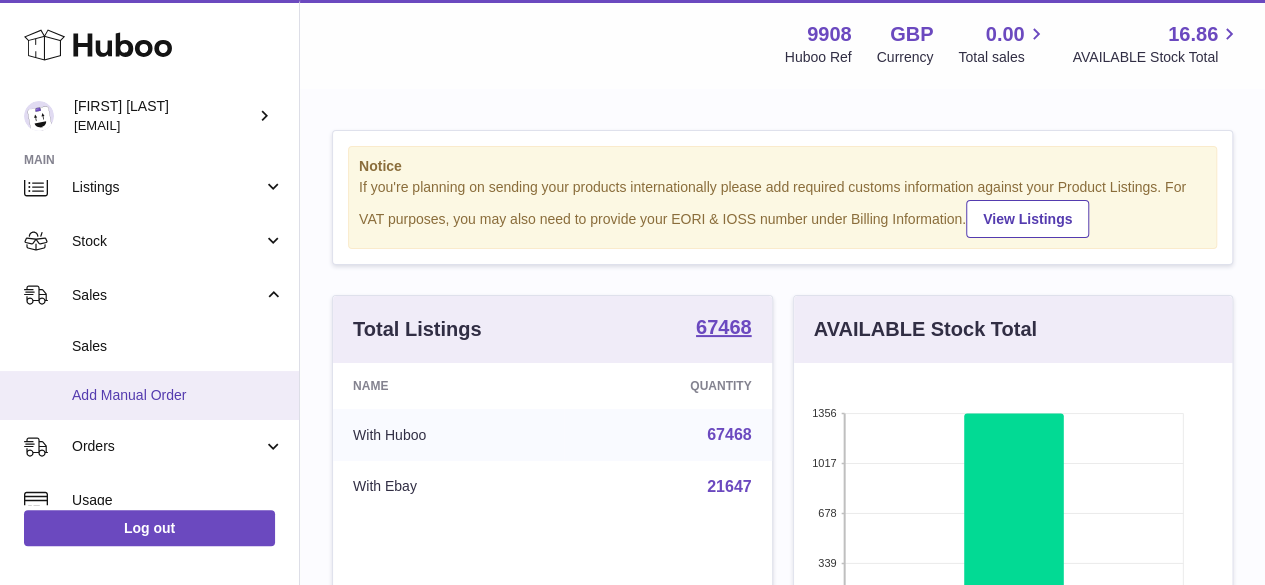 click on "Add Manual Order" at bounding box center [178, 395] 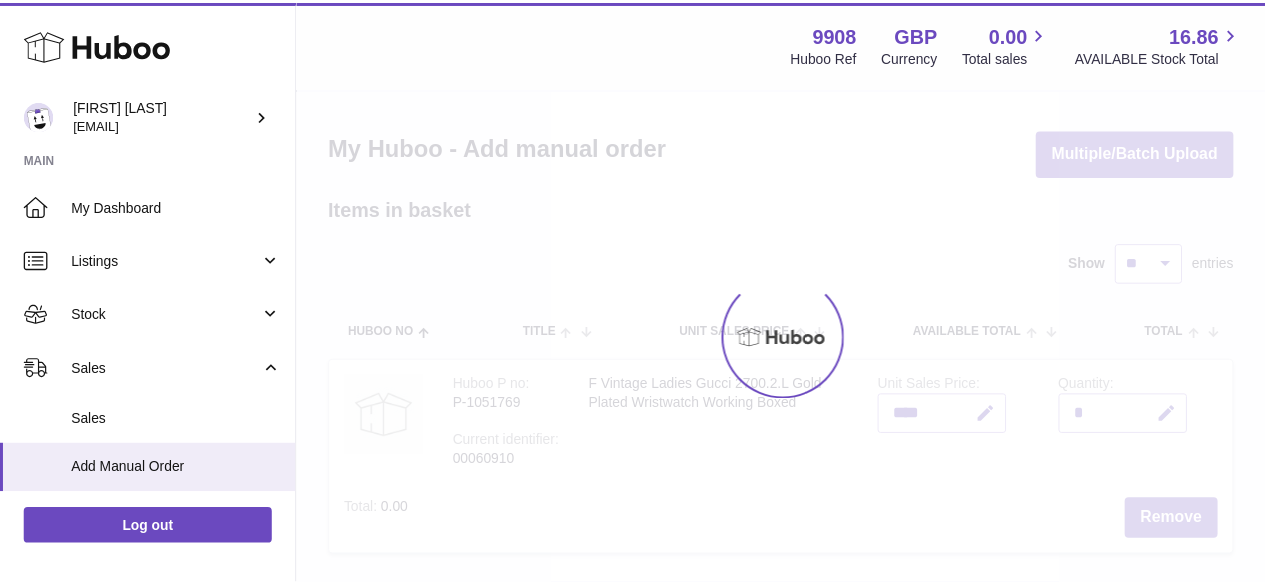 scroll, scrollTop: 0, scrollLeft: 0, axis: both 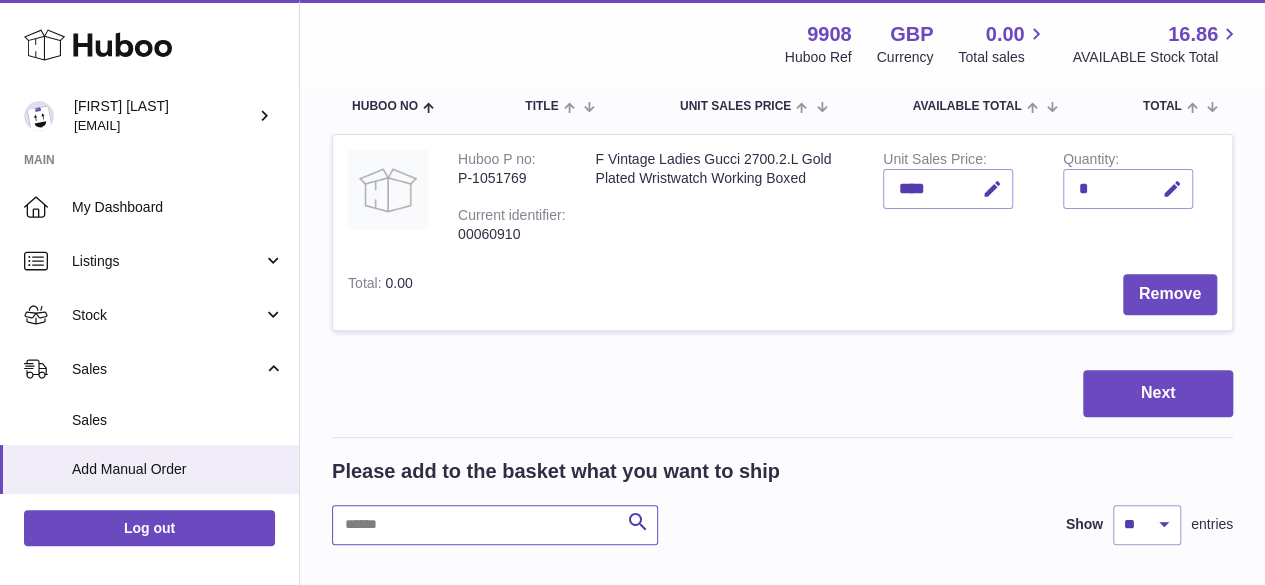 click at bounding box center [495, 525] 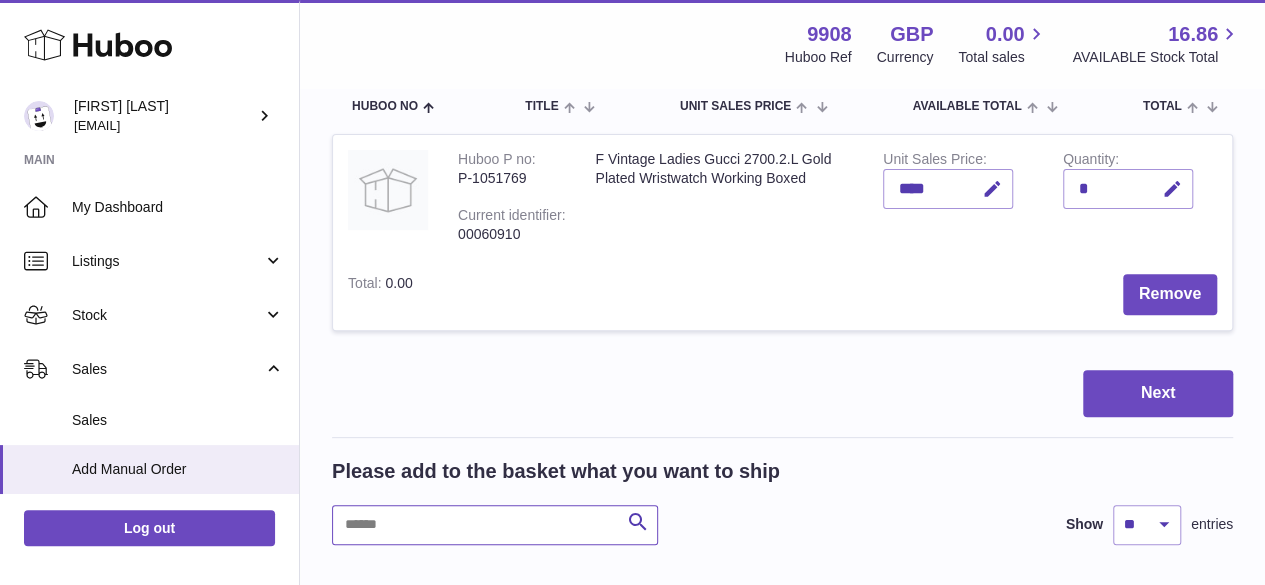 paste on "********" 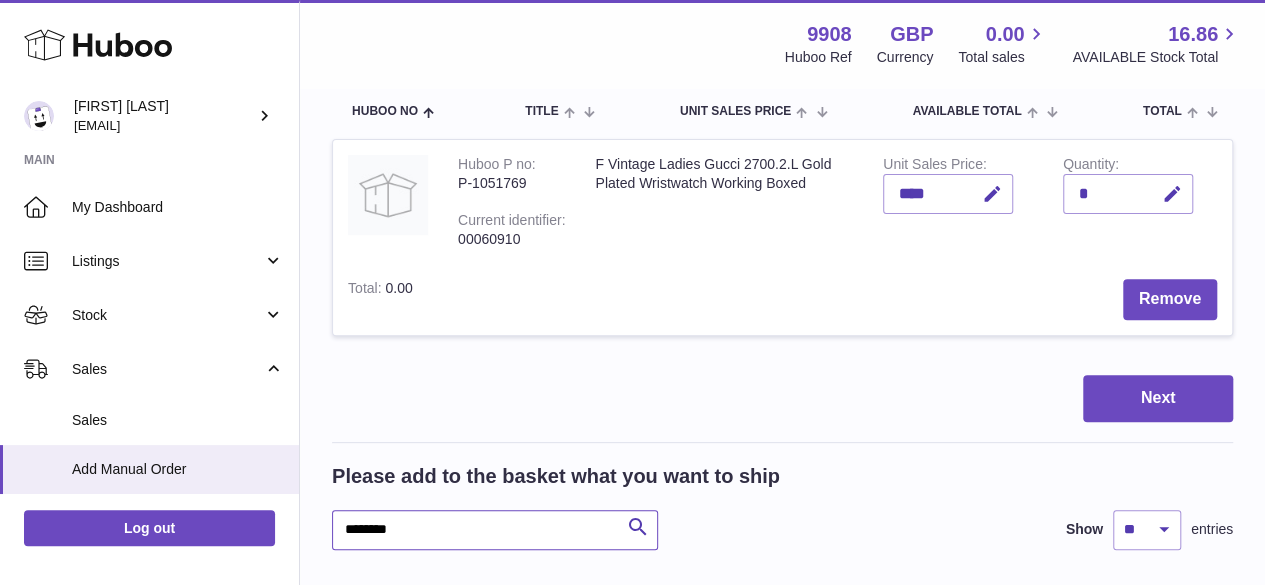 scroll, scrollTop: 220, scrollLeft: 0, axis: vertical 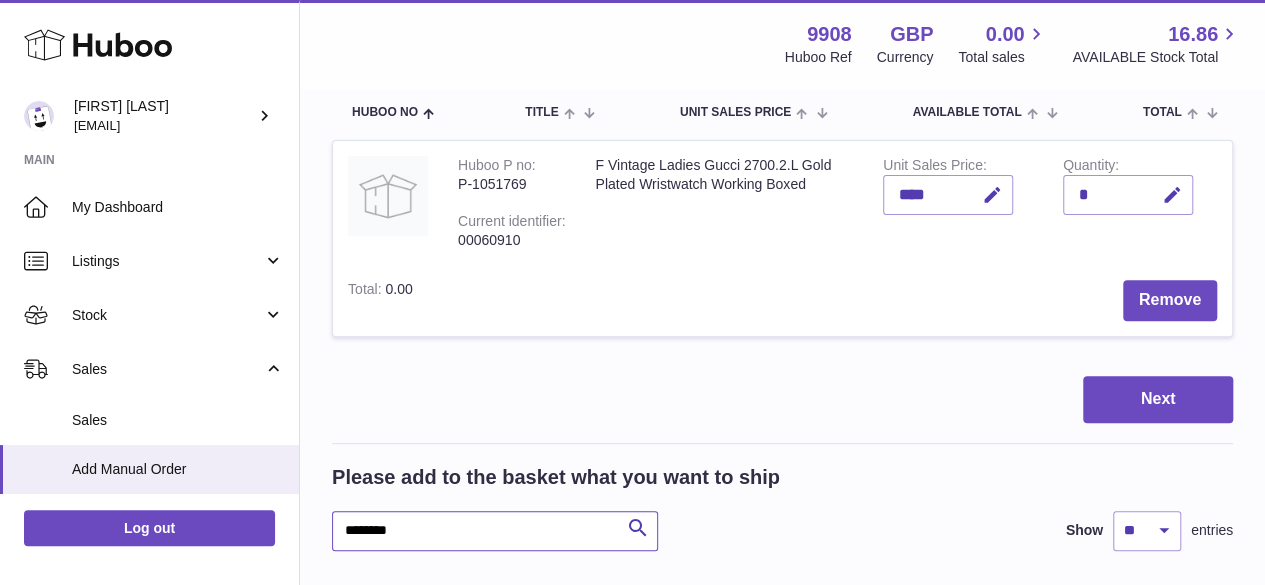 type on "********" 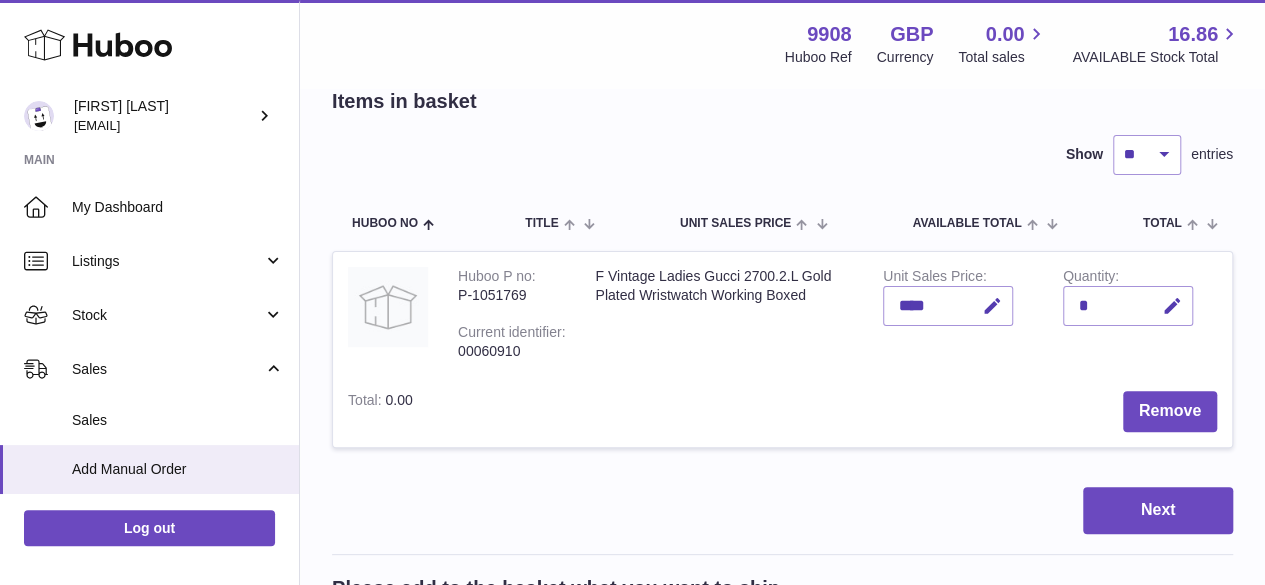 scroll, scrollTop: 112, scrollLeft: 0, axis: vertical 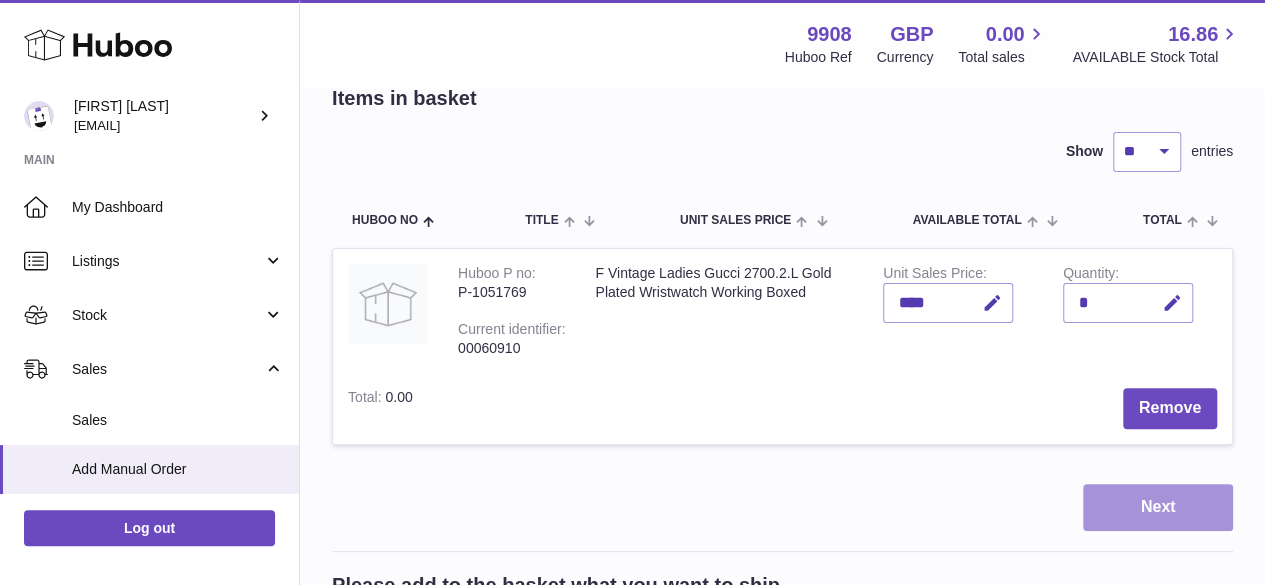 click on "Next" at bounding box center (1158, 507) 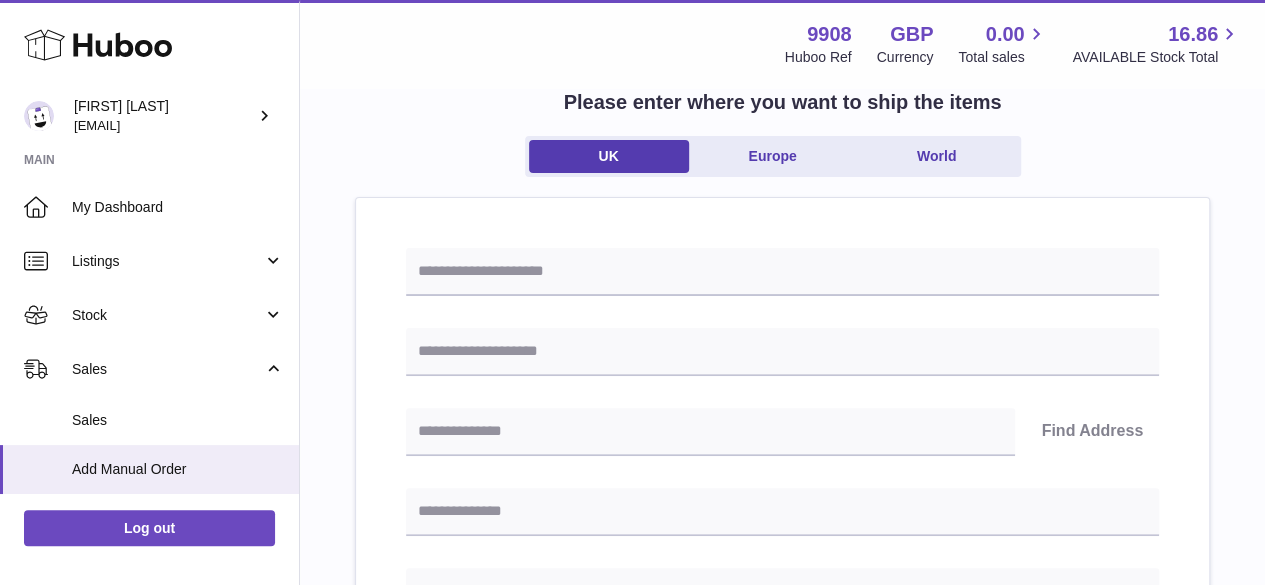 scroll, scrollTop: 130, scrollLeft: 0, axis: vertical 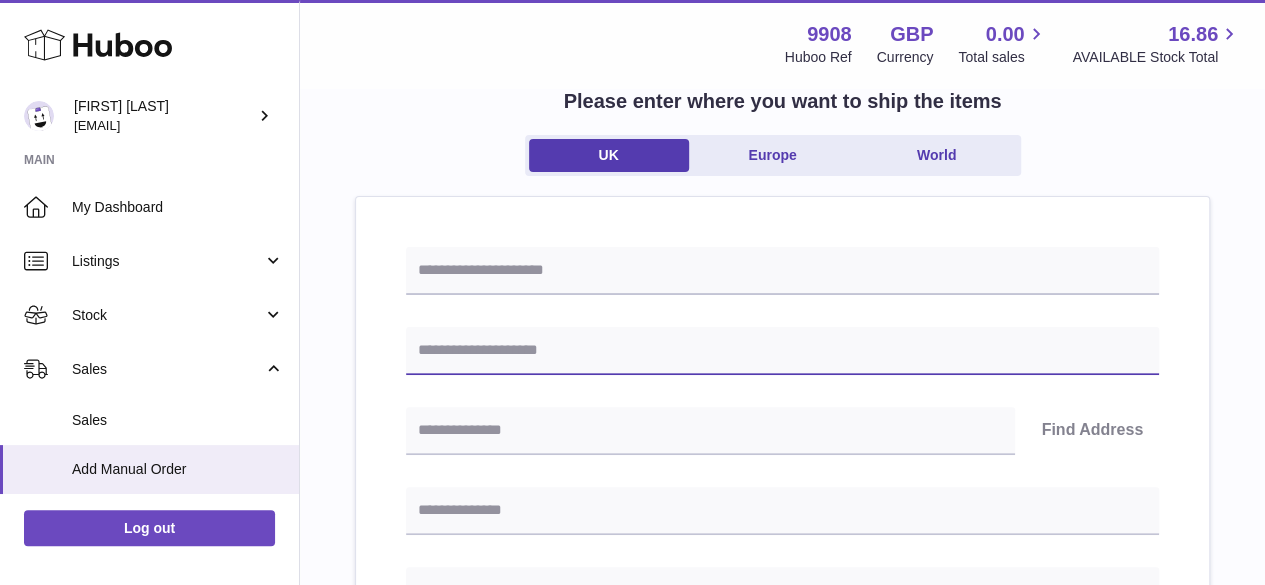 click at bounding box center [782, 351] 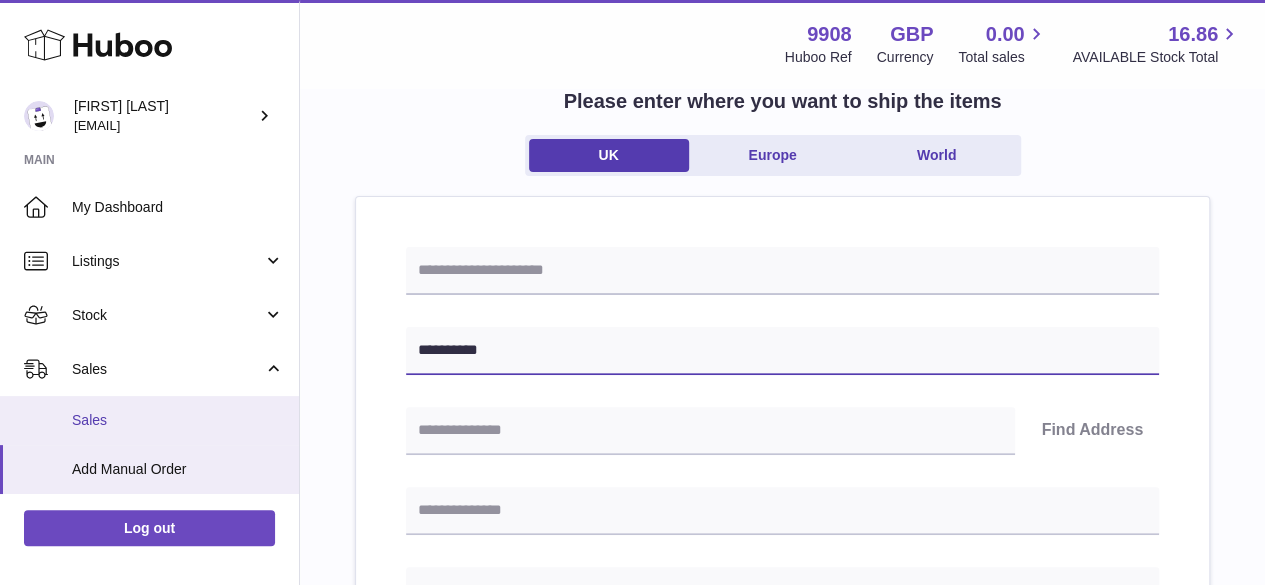 type on "**********" 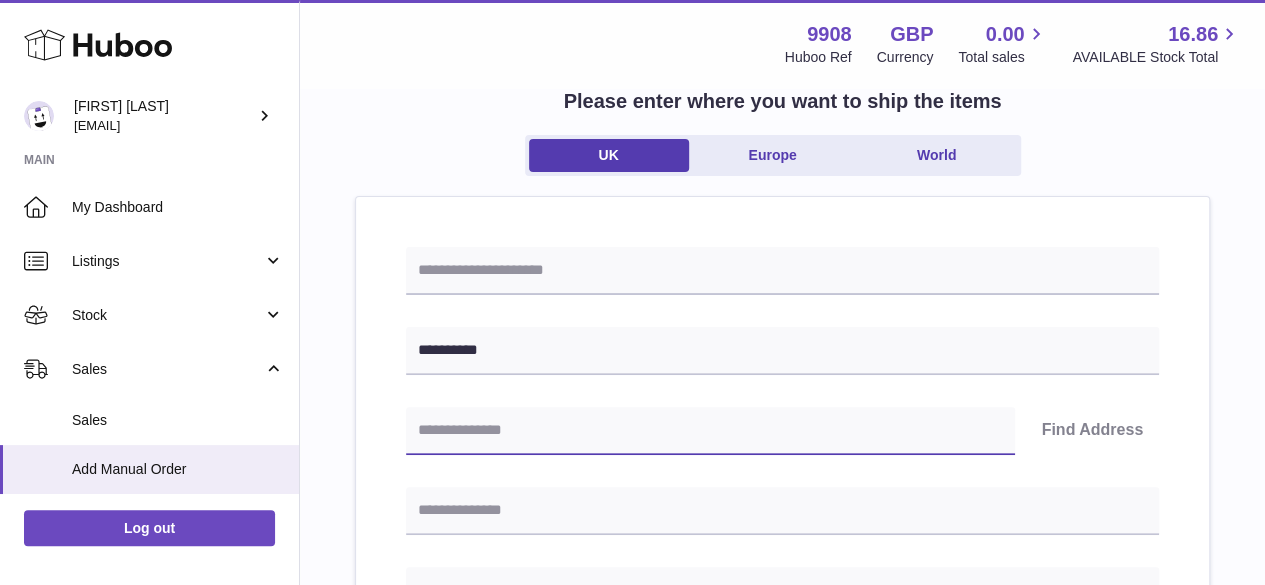 click at bounding box center [710, 431] 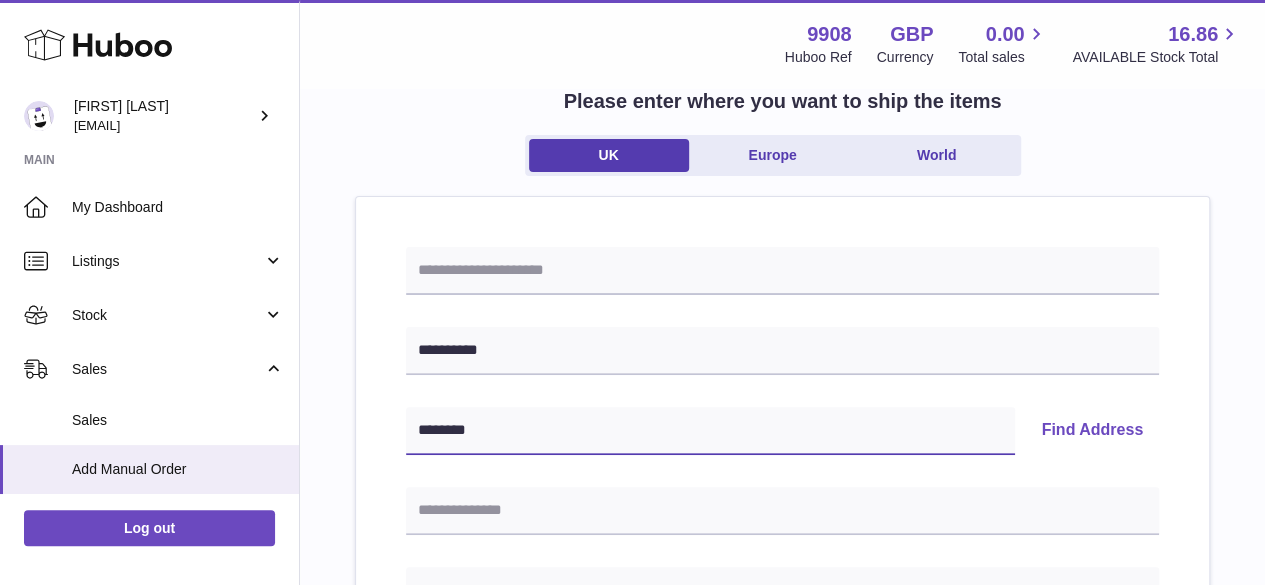 type on "********" 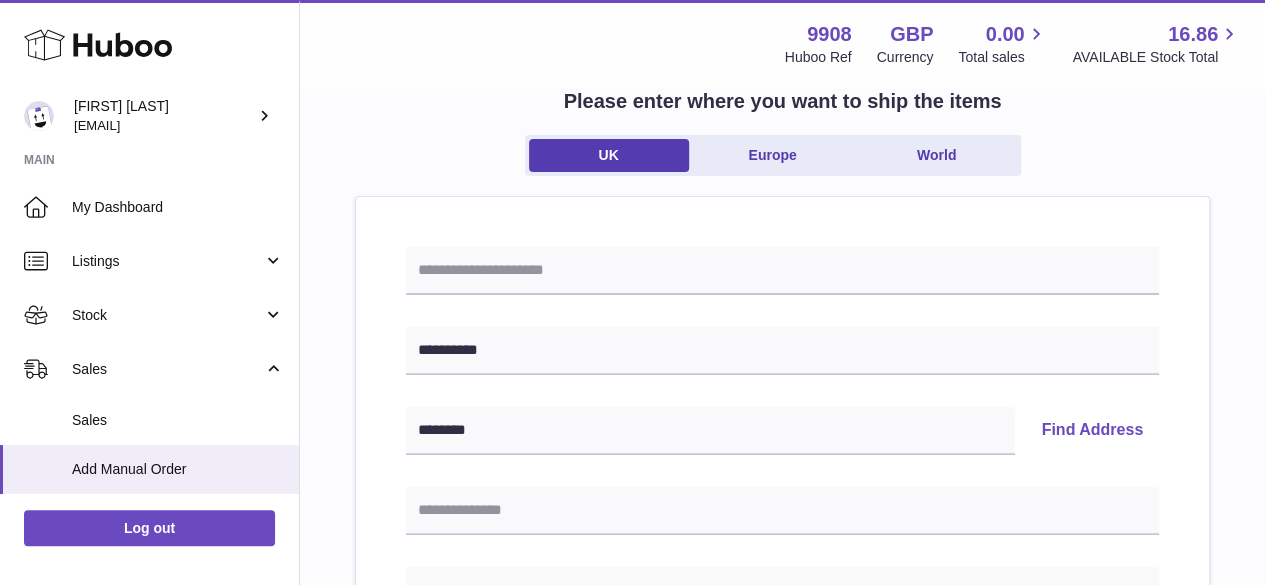 click on "Find Address" at bounding box center [1092, 431] 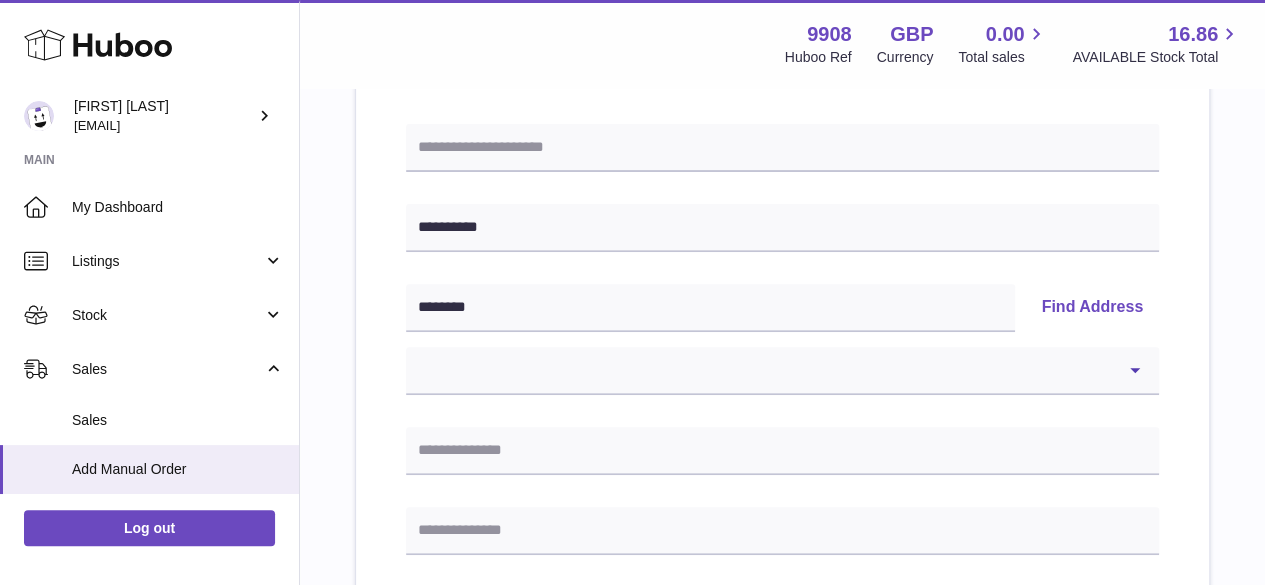 scroll, scrollTop: 256, scrollLeft: 0, axis: vertical 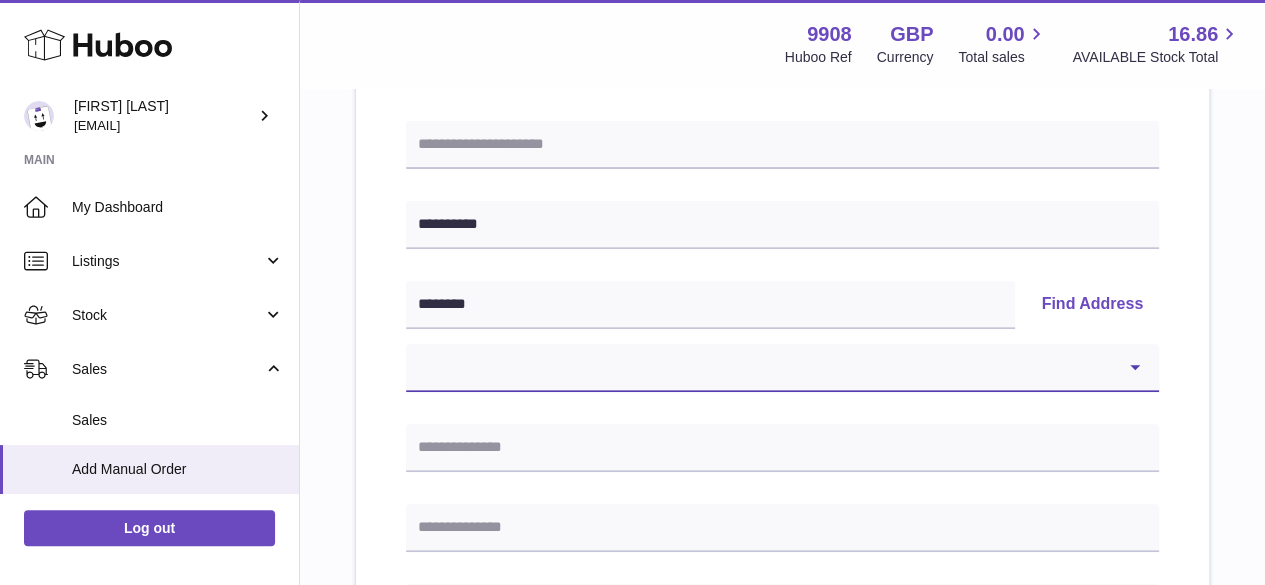 click on "**********" at bounding box center [782, 368] 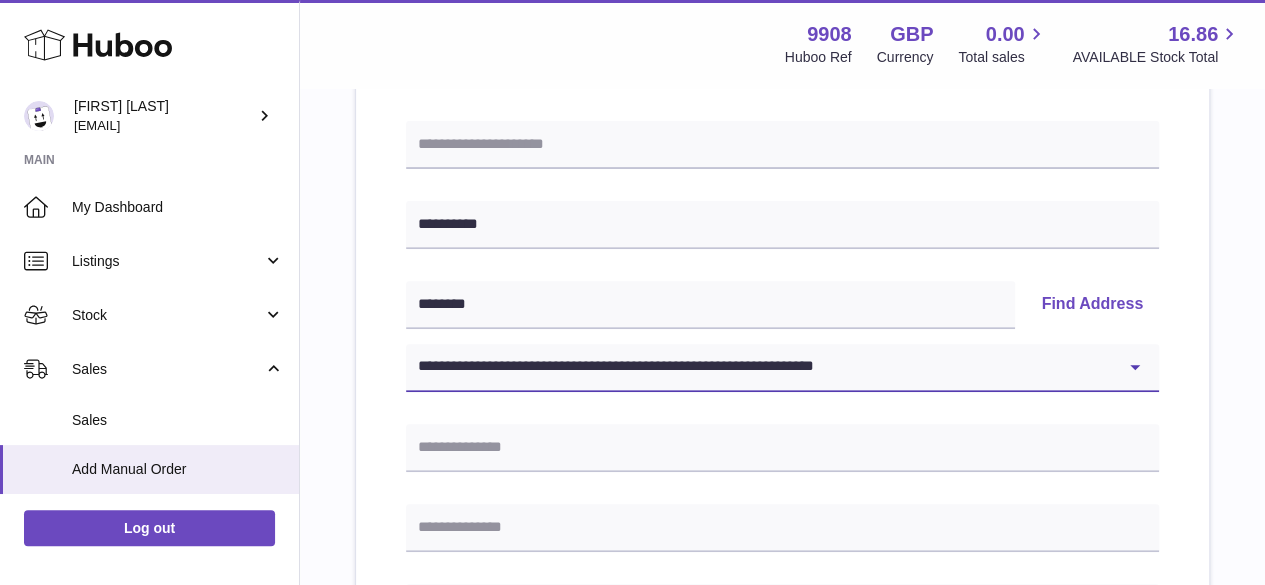 click on "**********" at bounding box center (782, 368) 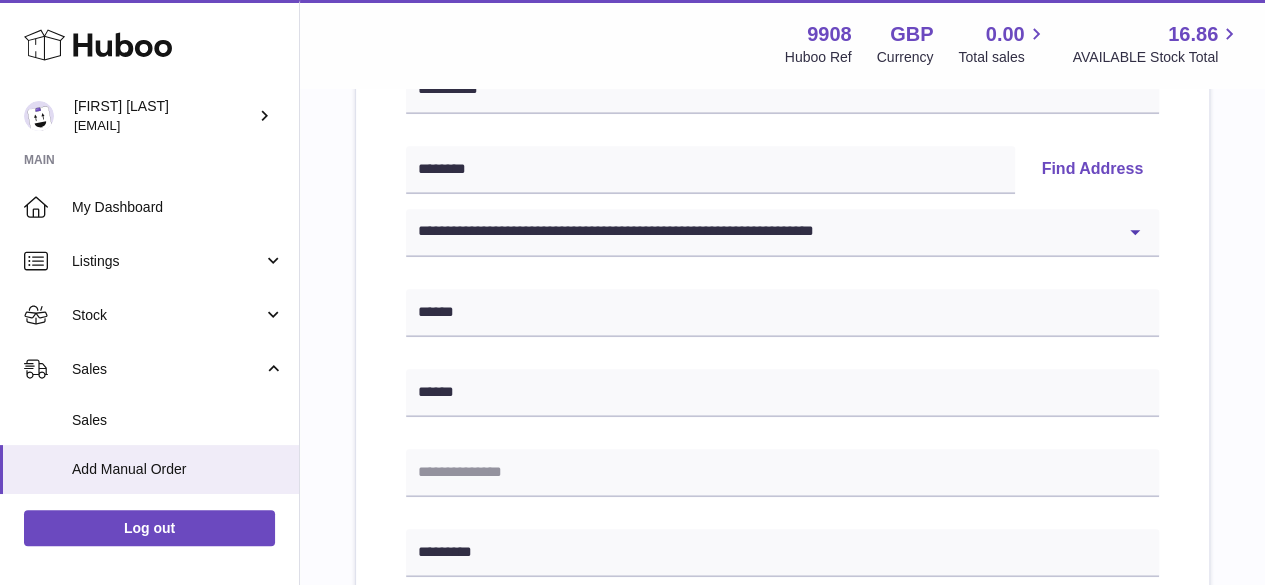 scroll, scrollTop: 392, scrollLeft: 0, axis: vertical 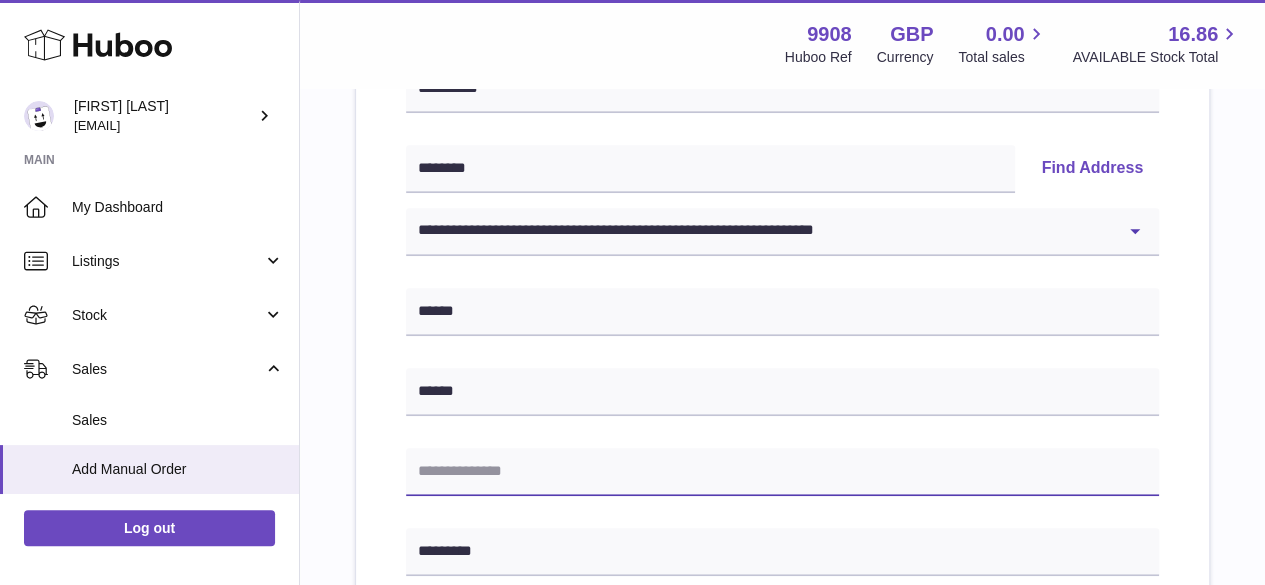 click at bounding box center [782, 472] 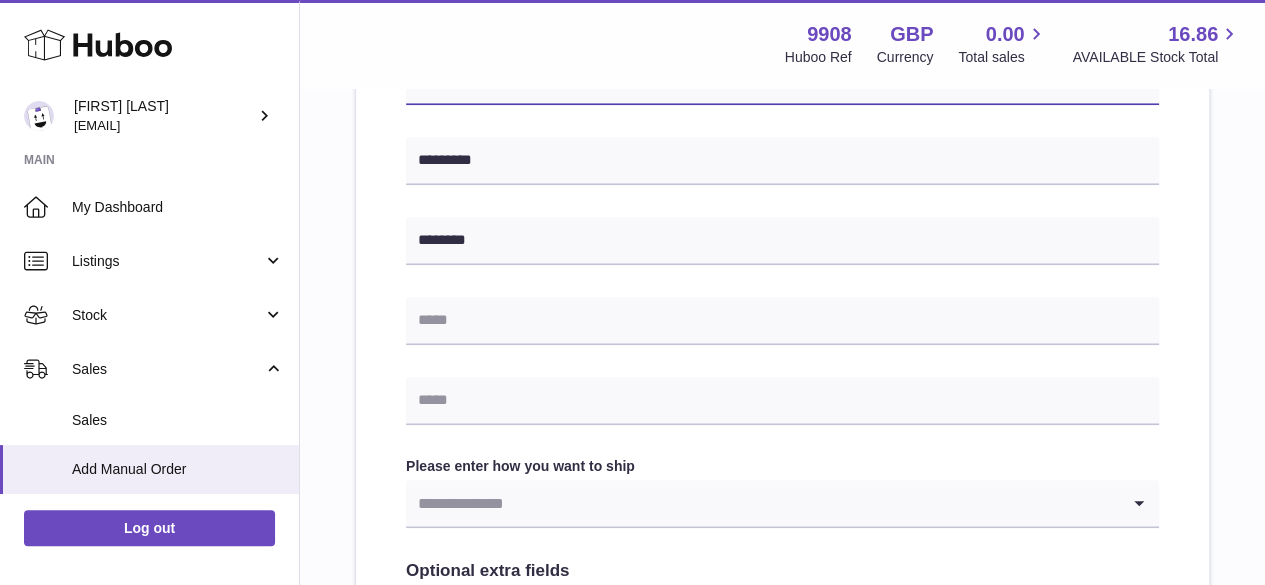 type on "**********" 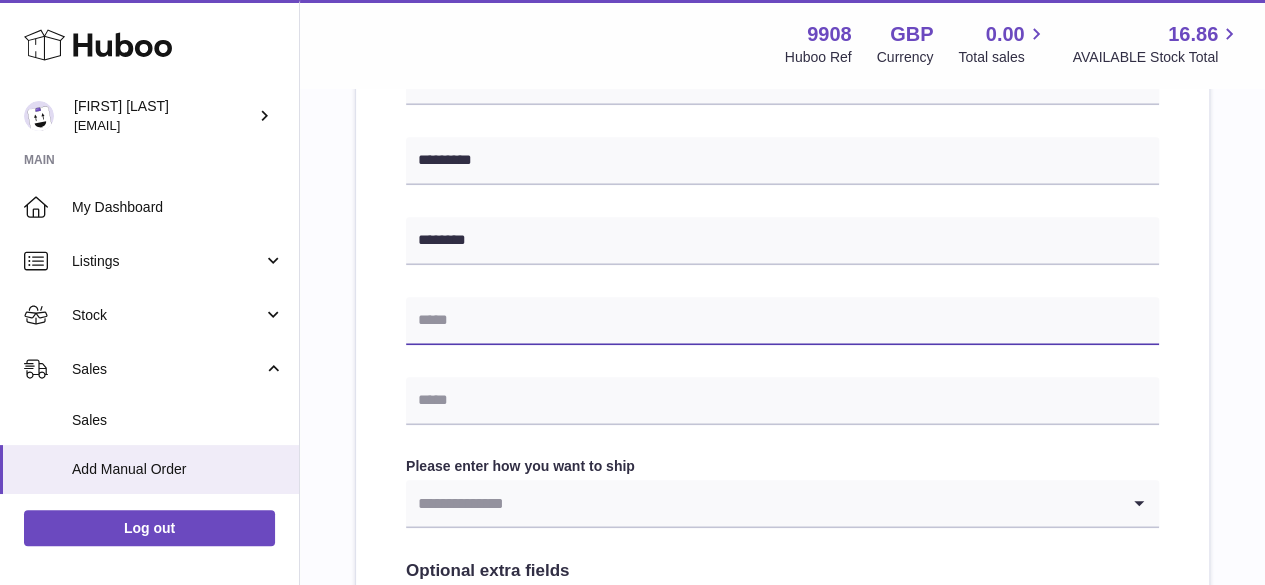 click at bounding box center [782, 321] 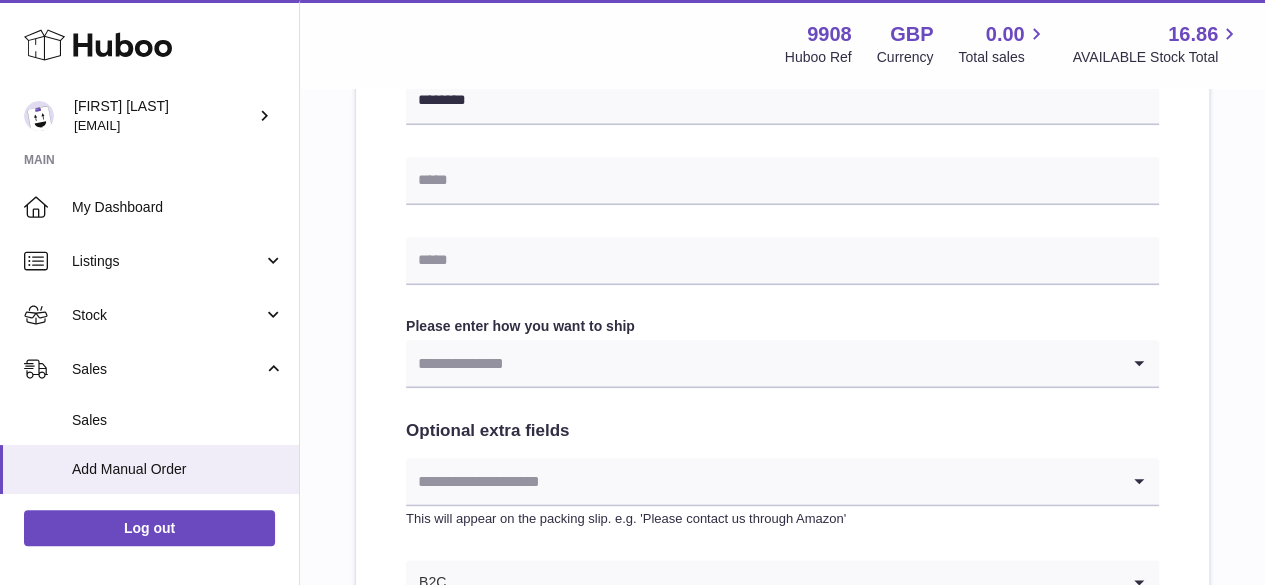 click at bounding box center [762, 363] 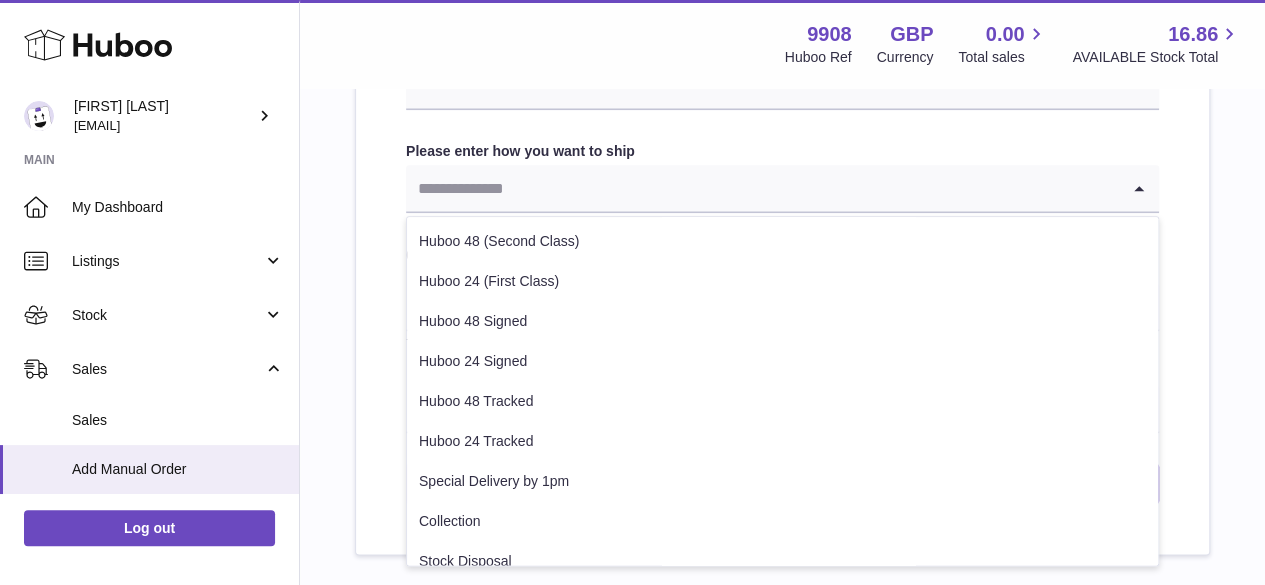 scroll, scrollTop: 1099, scrollLeft: 0, axis: vertical 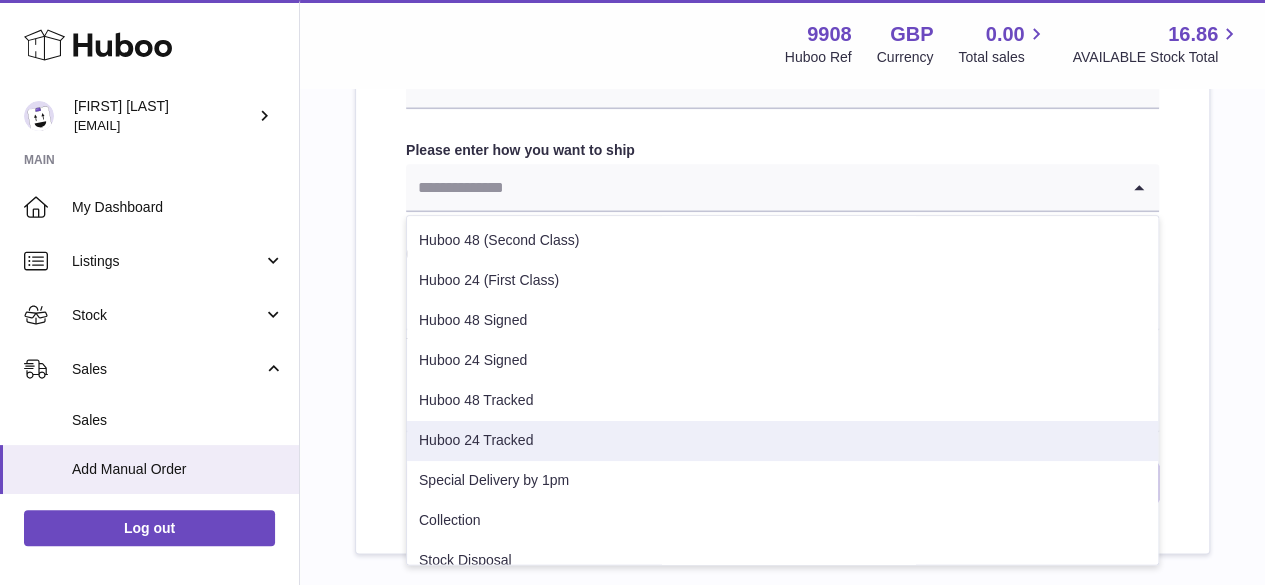 click on "Huboo 24 Tracked" at bounding box center [782, 441] 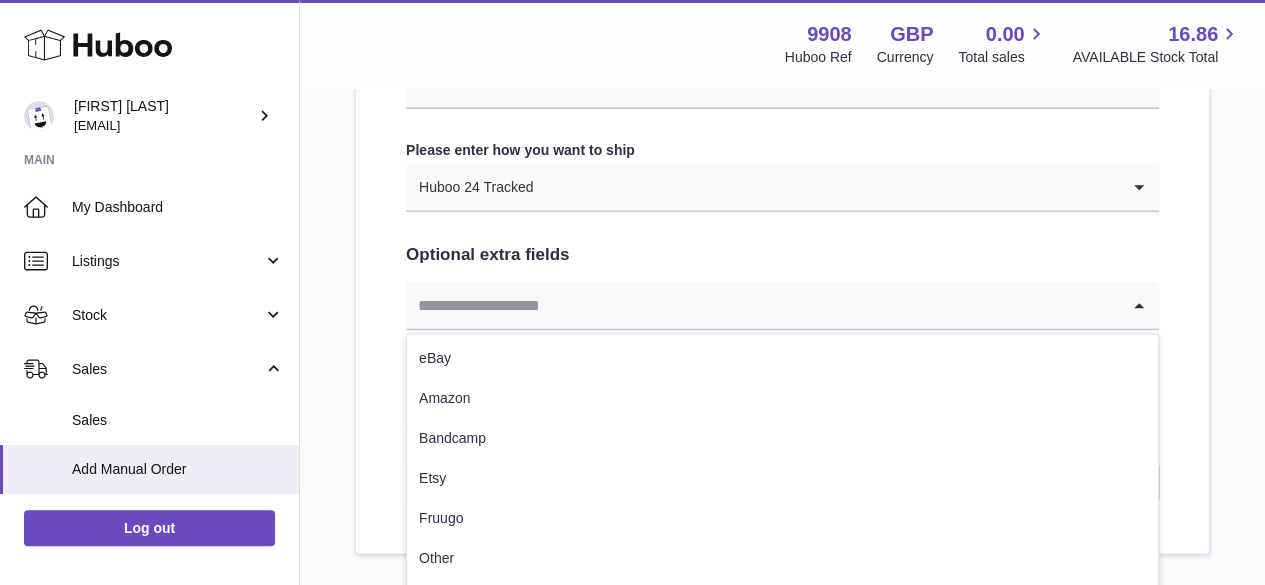 click at bounding box center (762, 305) 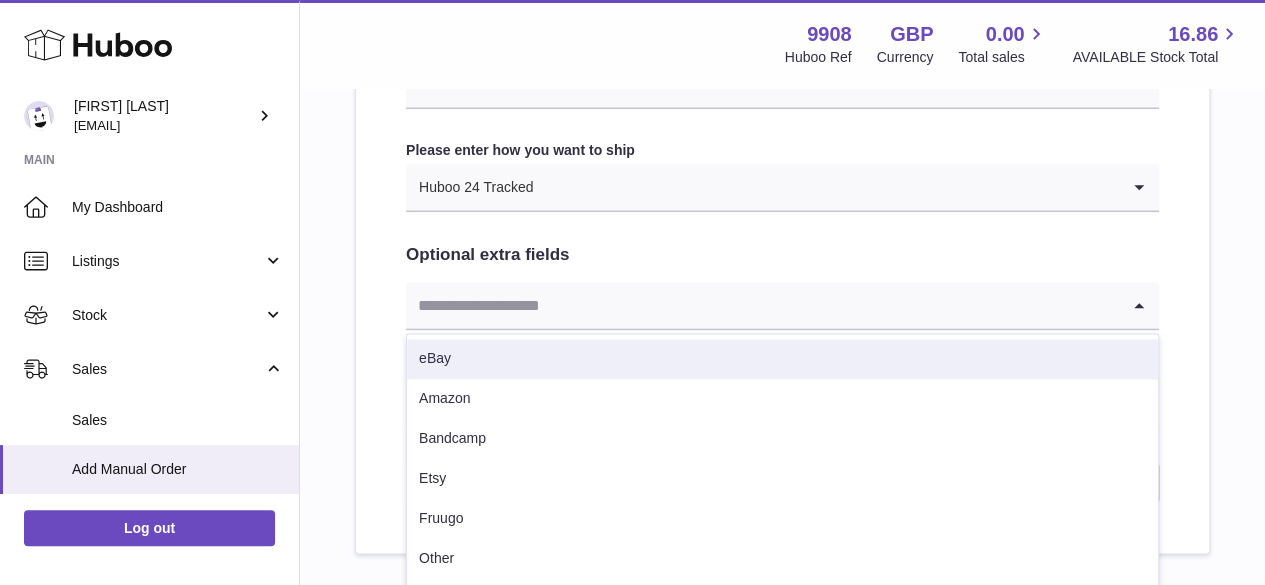click on "eBay" at bounding box center (782, 359) 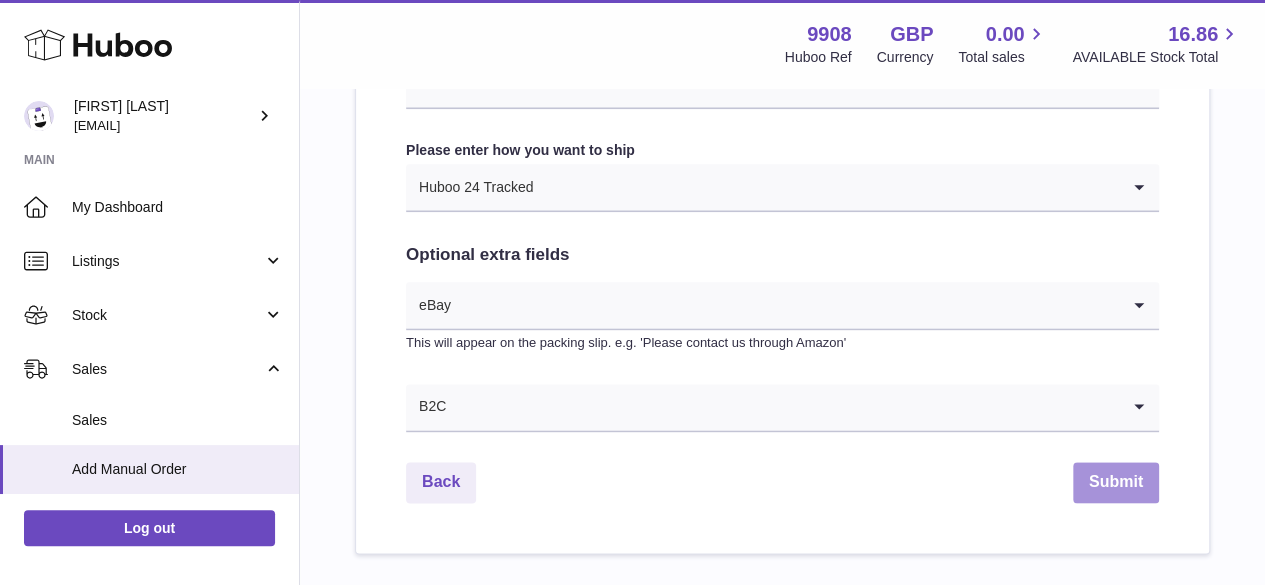 click on "Submit" at bounding box center [1116, 482] 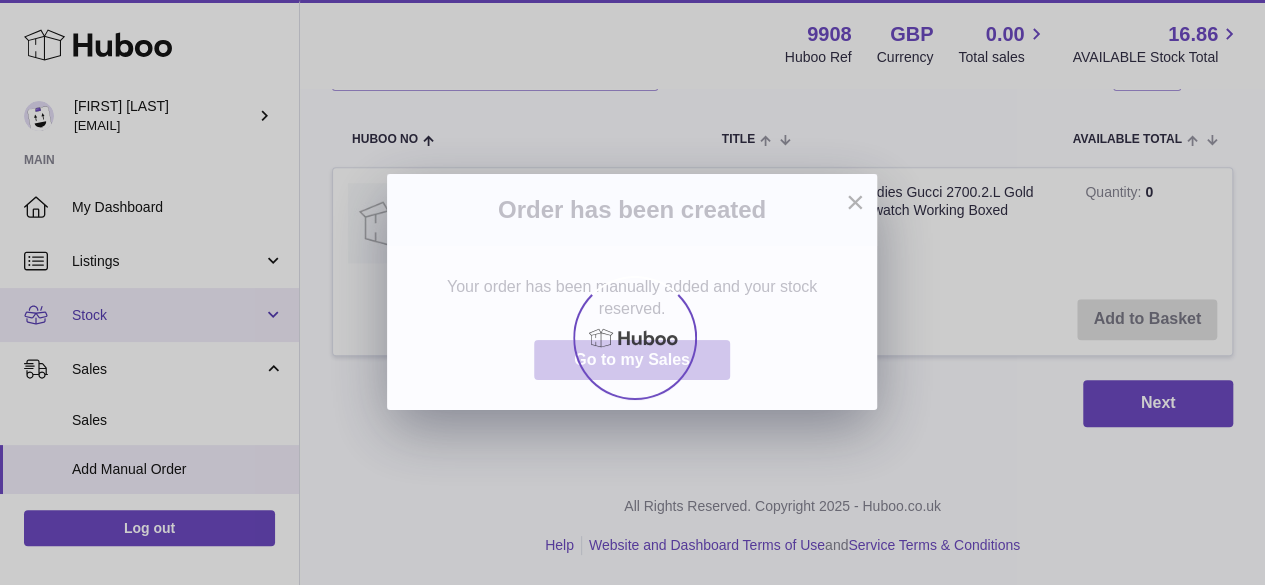 scroll, scrollTop: 0, scrollLeft: 0, axis: both 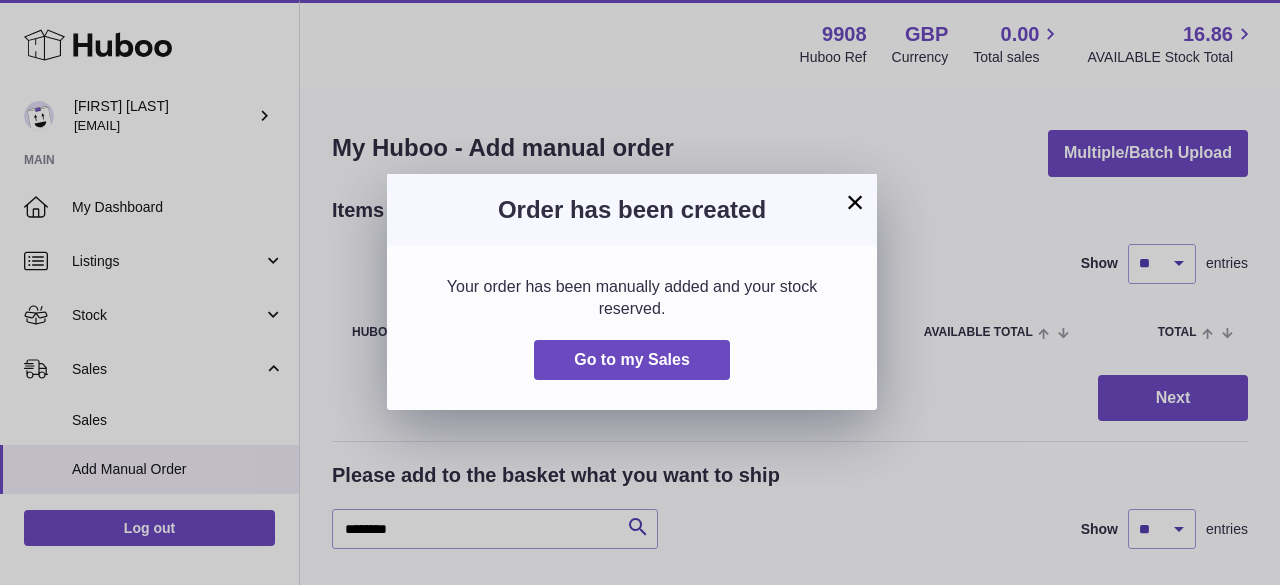 click on "×" at bounding box center (855, 202) 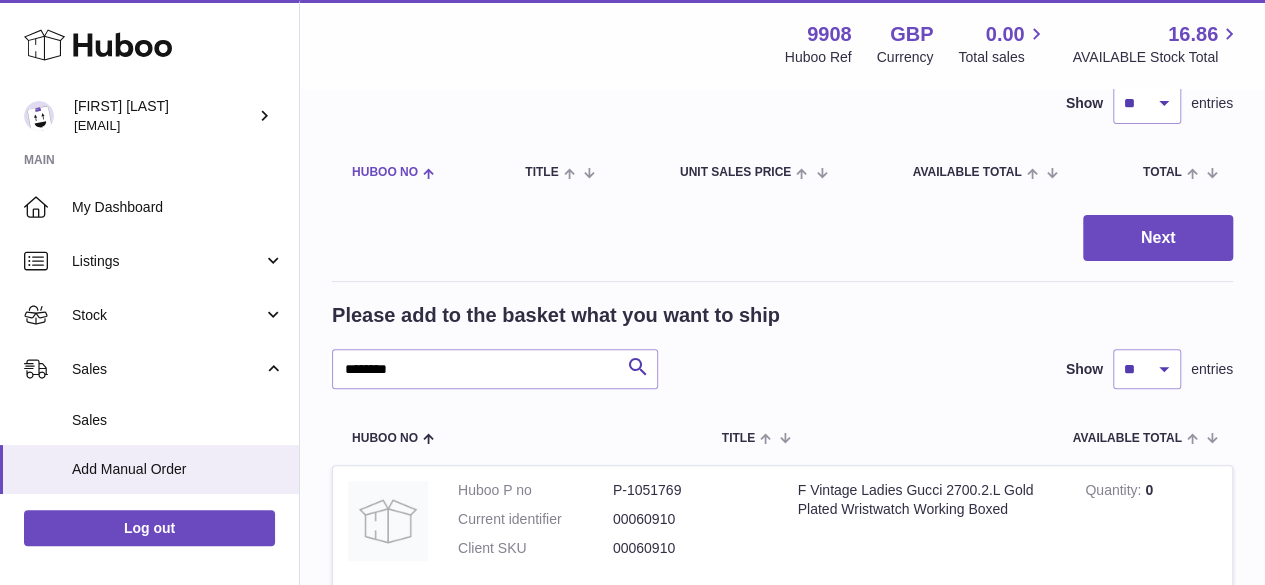 scroll, scrollTop: 162, scrollLeft: 0, axis: vertical 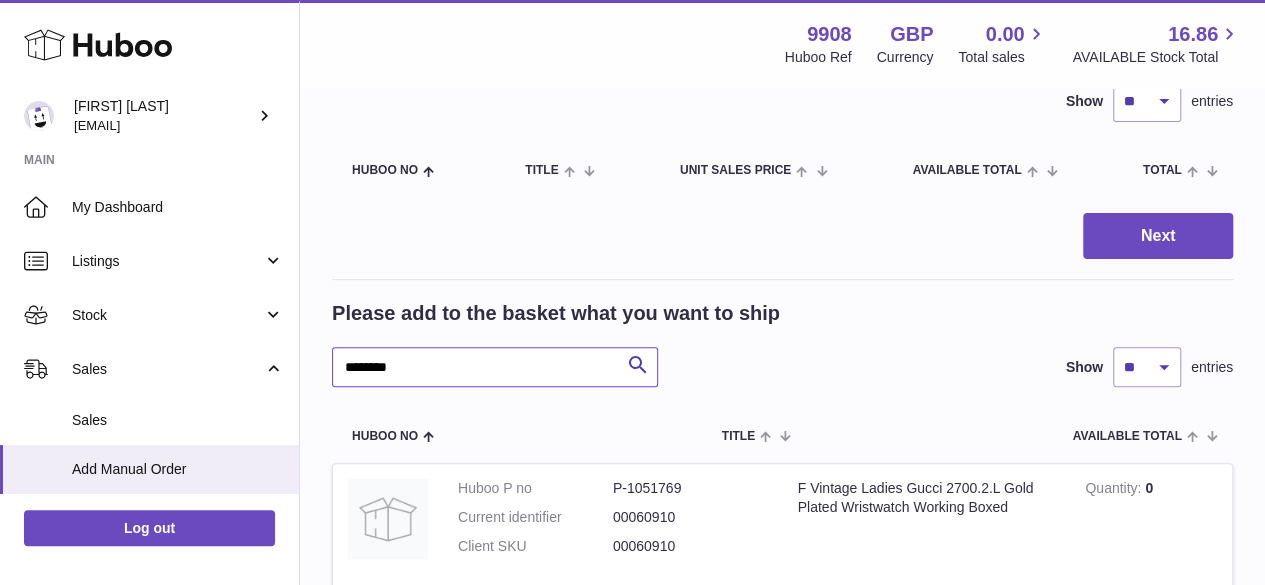 drag, startPoint x: 420, startPoint y: 366, endPoint x: 306, endPoint y: 360, distance: 114.15778 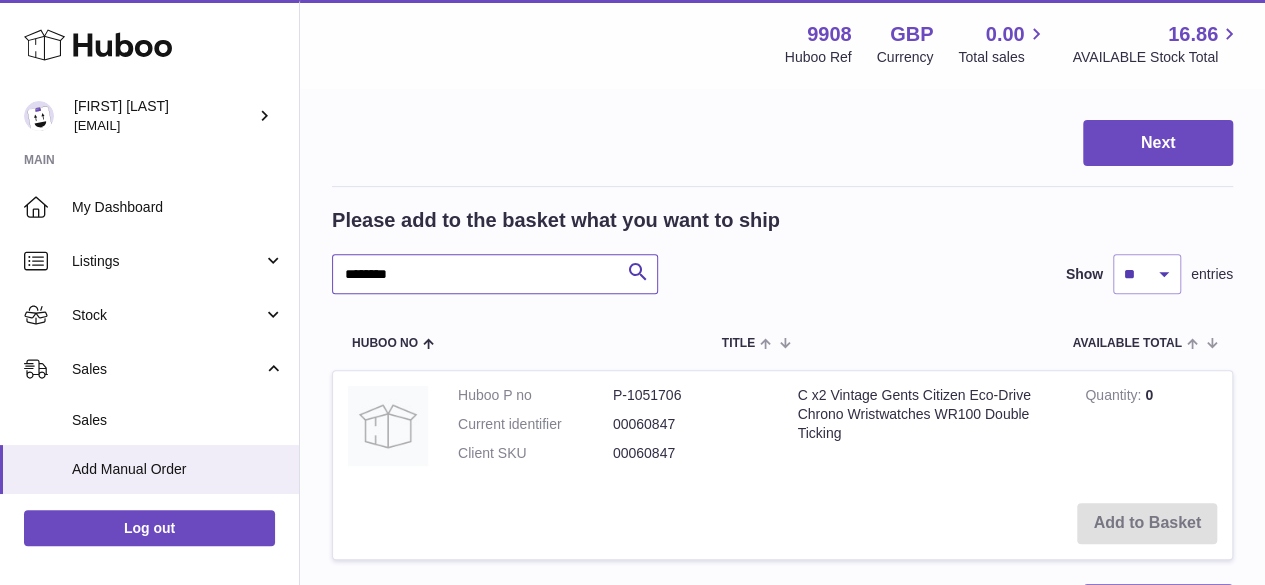 scroll, scrollTop: 256, scrollLeft: 0, axis: vertical 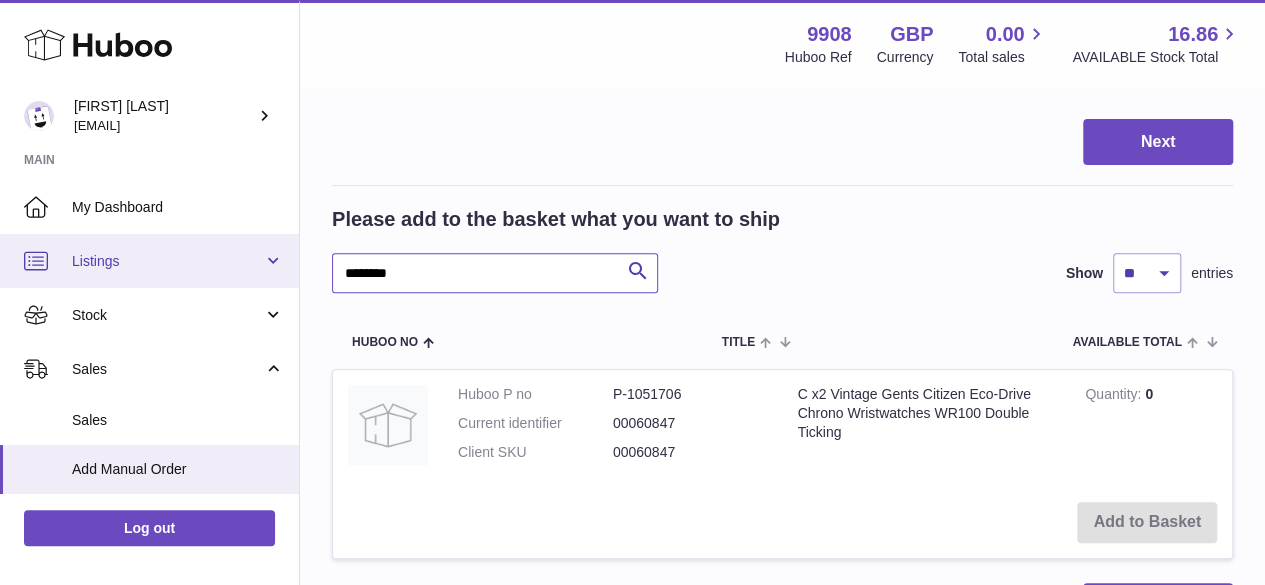 drag, startPoint x: 392, startPoint y: 275, endPoint x: 270, endPoint y: 262, distance: 122.69067 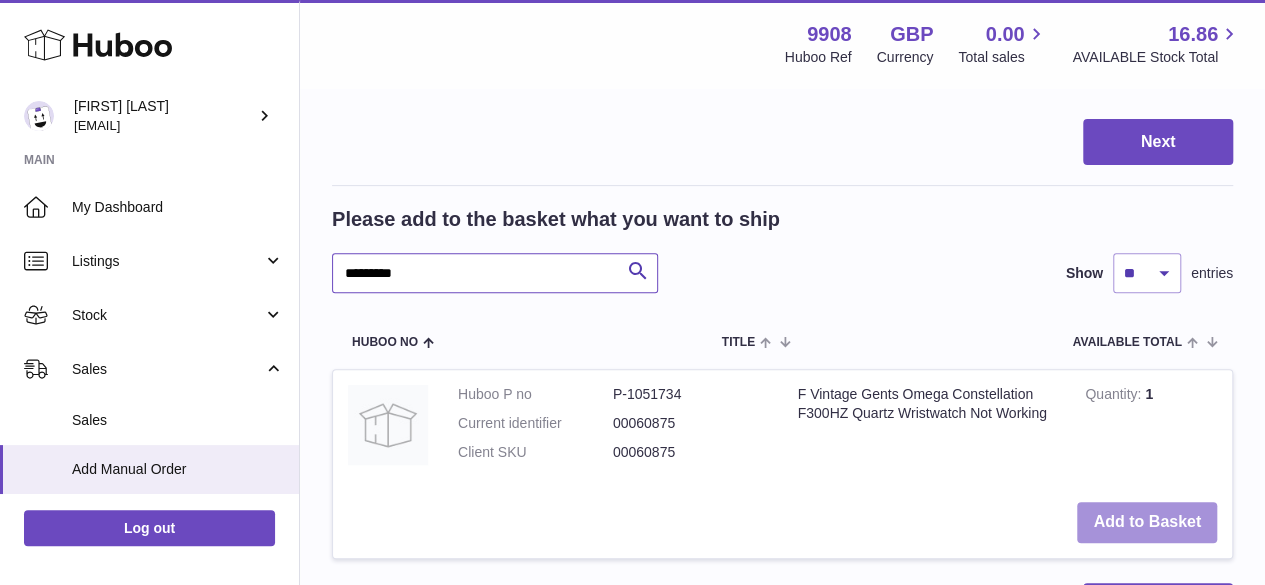 type on "********" 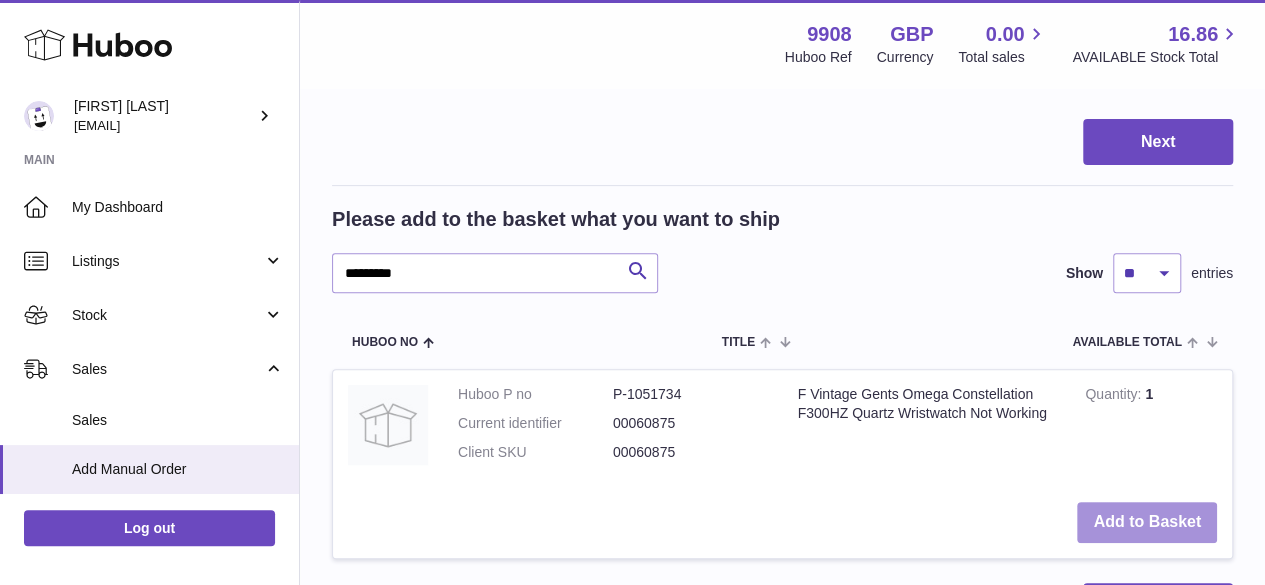 click on "Add to Basket" at bounding box center (1147, 522) 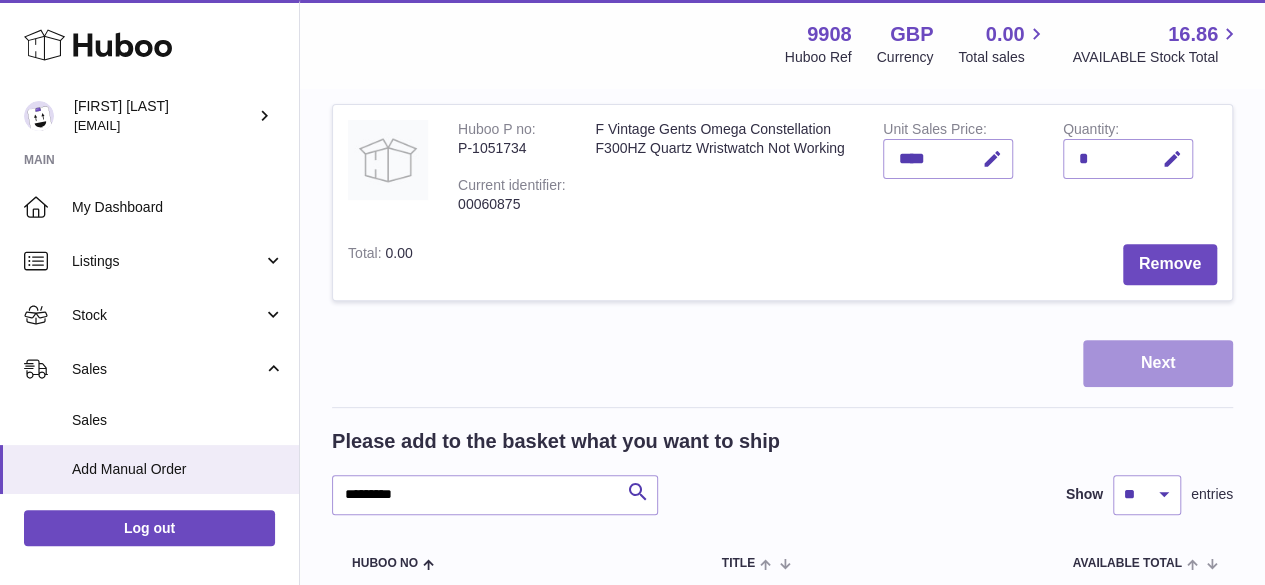 click on "Next" at bounding box center (1158, 363) 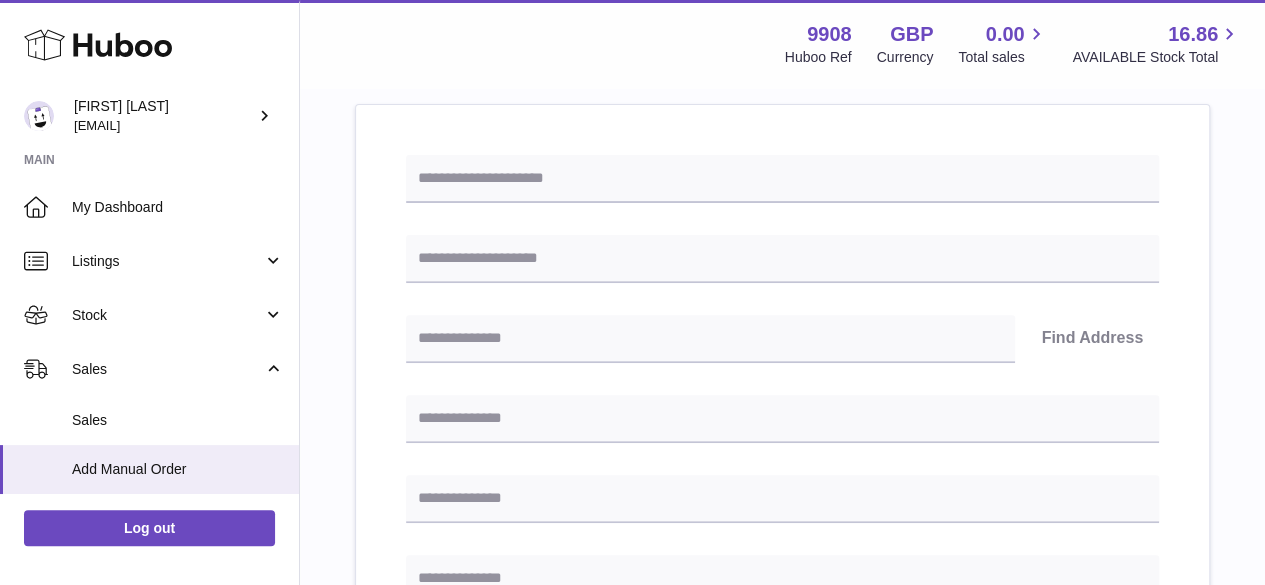 scroll, scrollTop: 219, scrollLeft: 0, axis: vertical 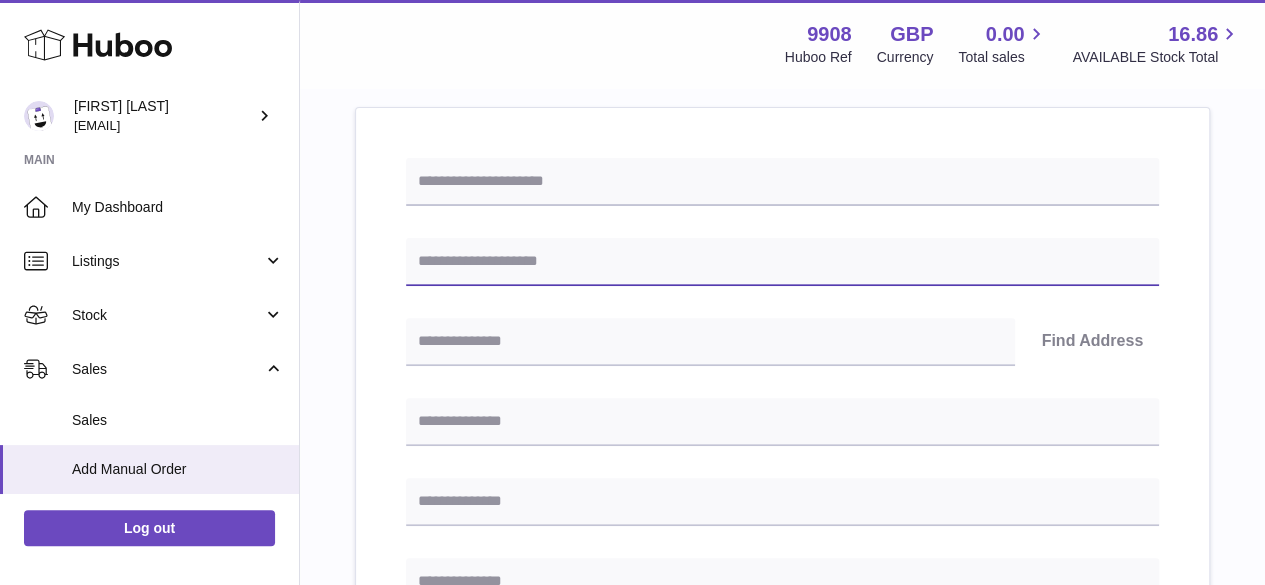 click at bounding box center [782, 262] 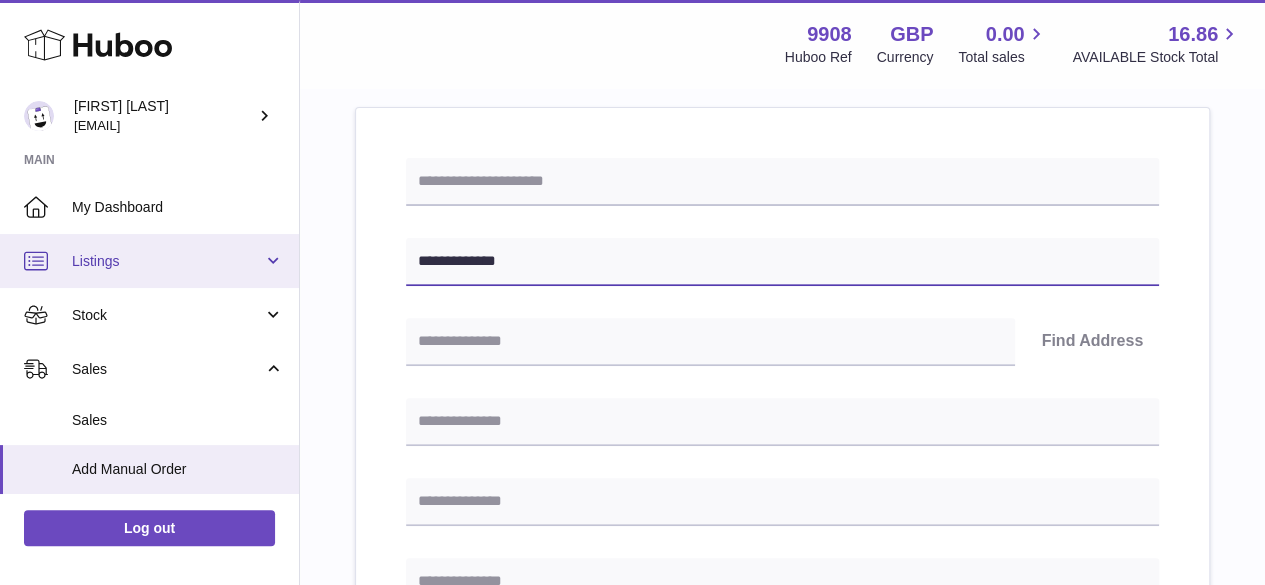 type on "**********" 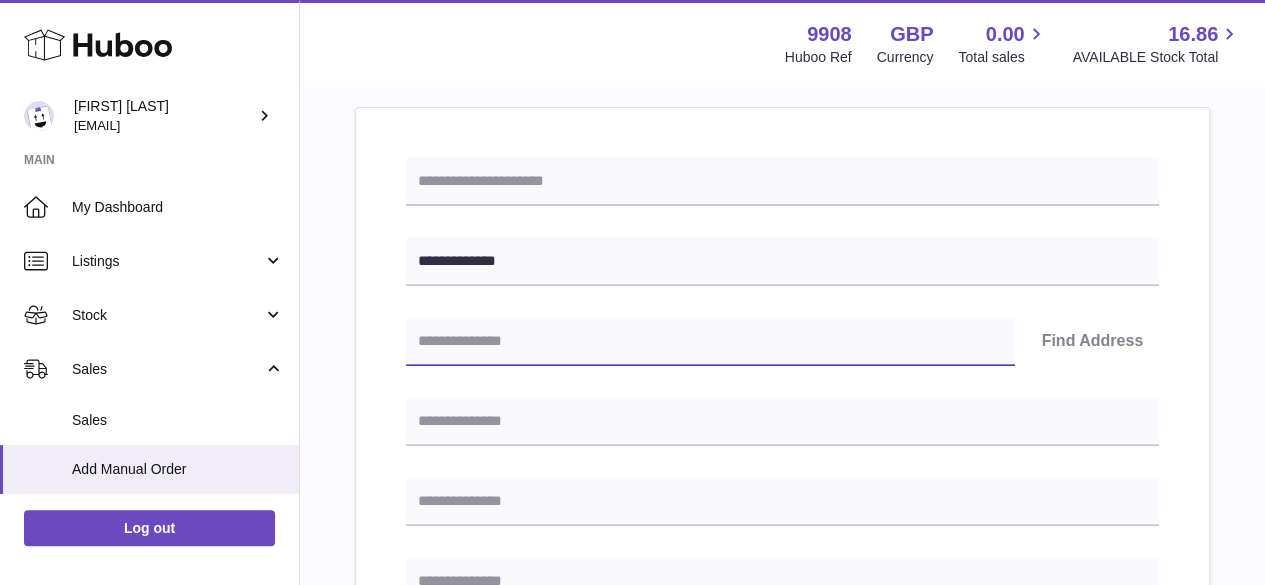 click at bounding box center [710, 342] 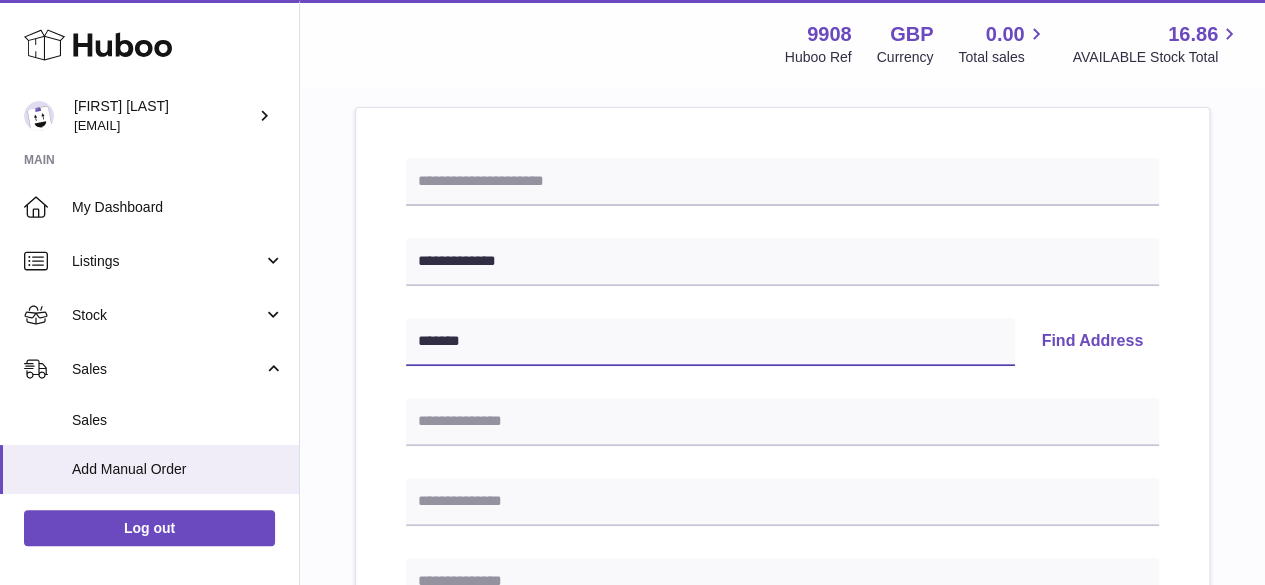 type on "*******" 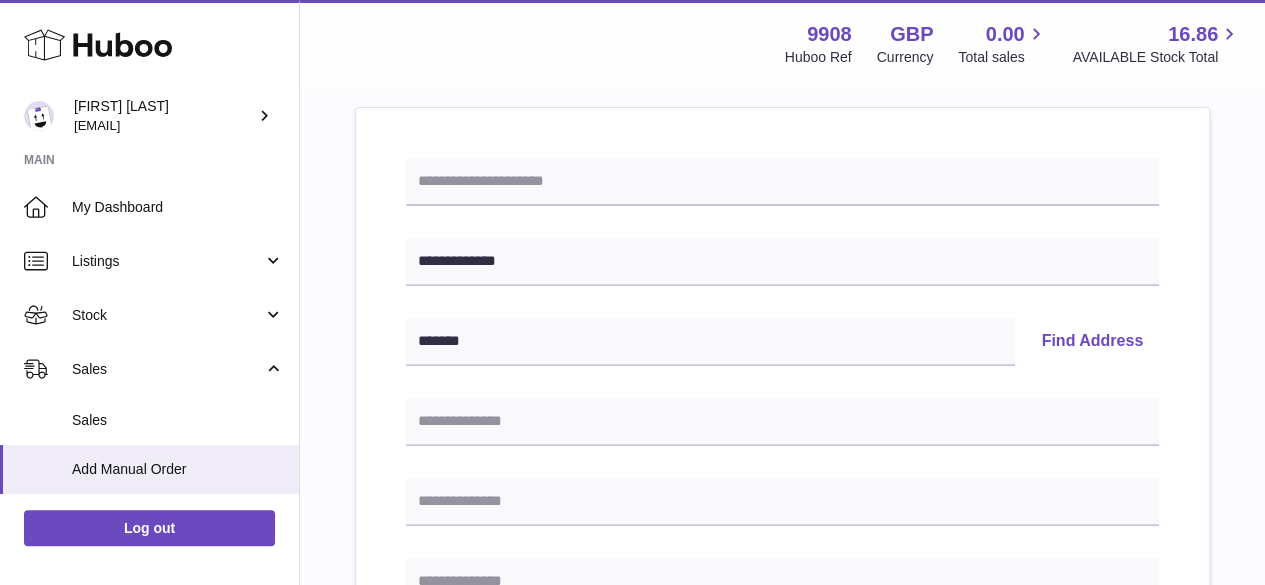 click on "Find Address" at bounding box center [1092, 342] 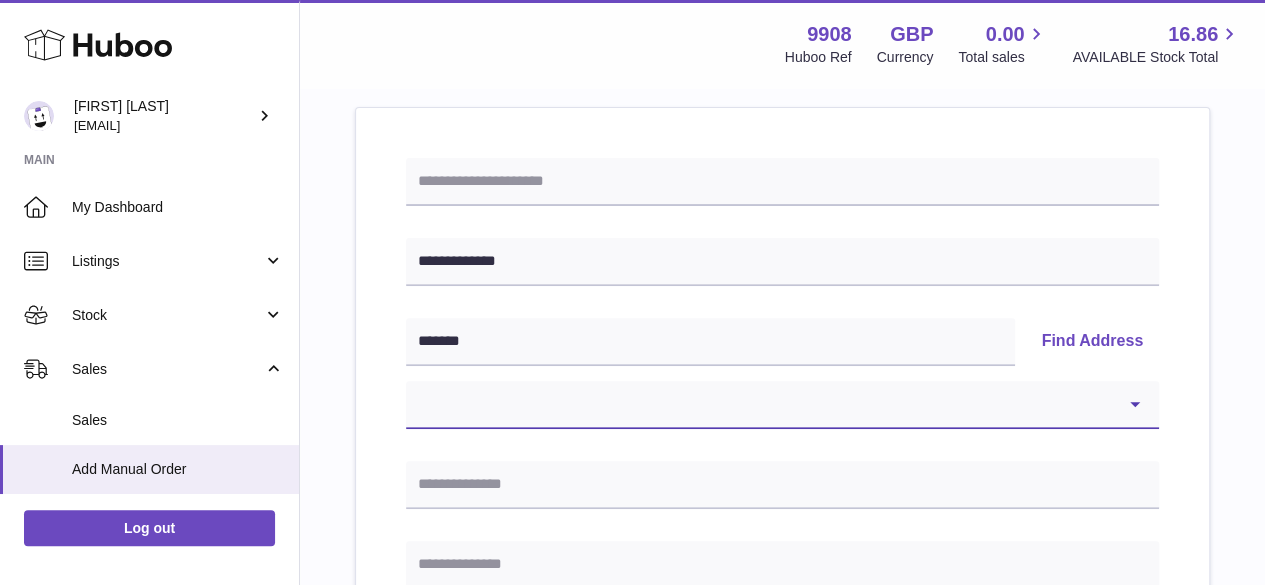 click on "**********" at bounding box center (782, 405) 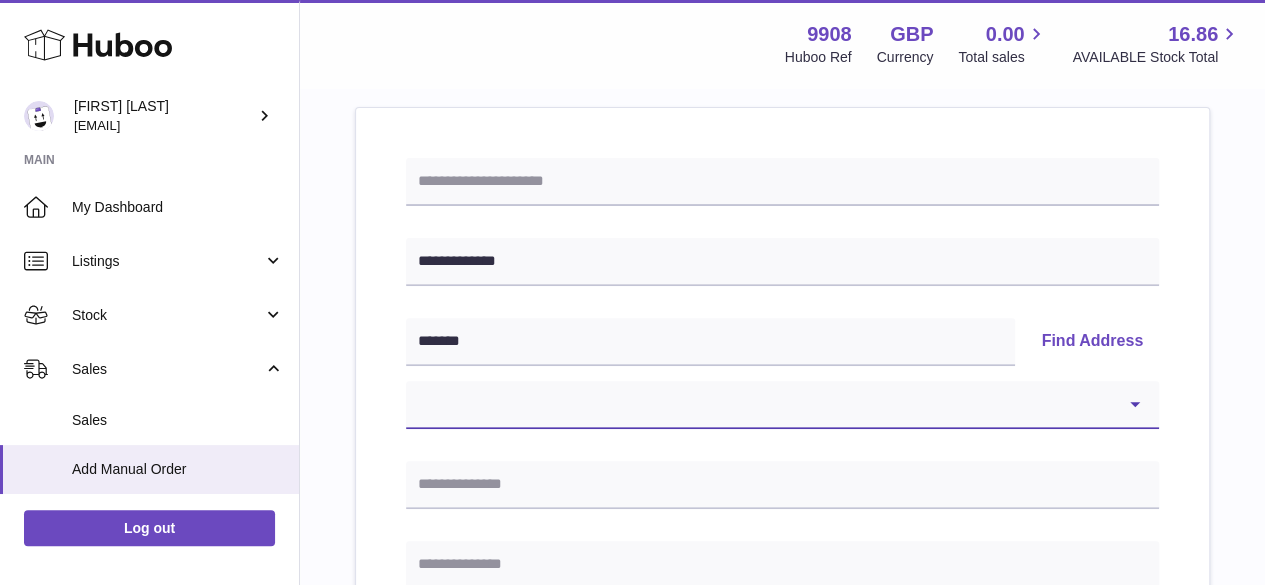 select on "**" 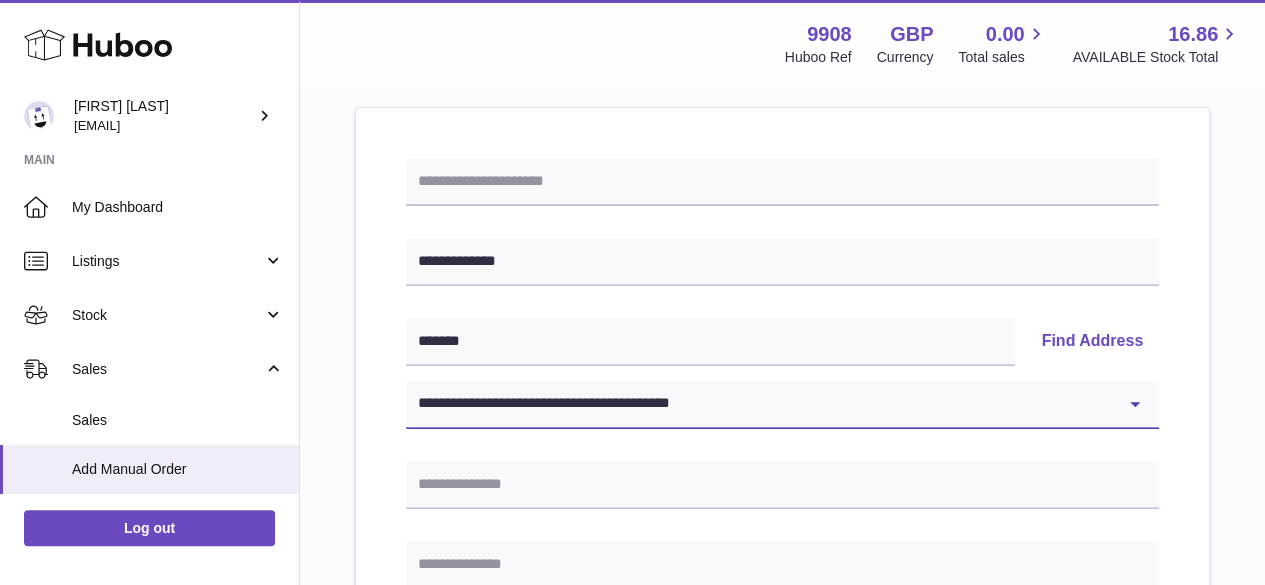 click on "**********" at bounding box center (782, 405) 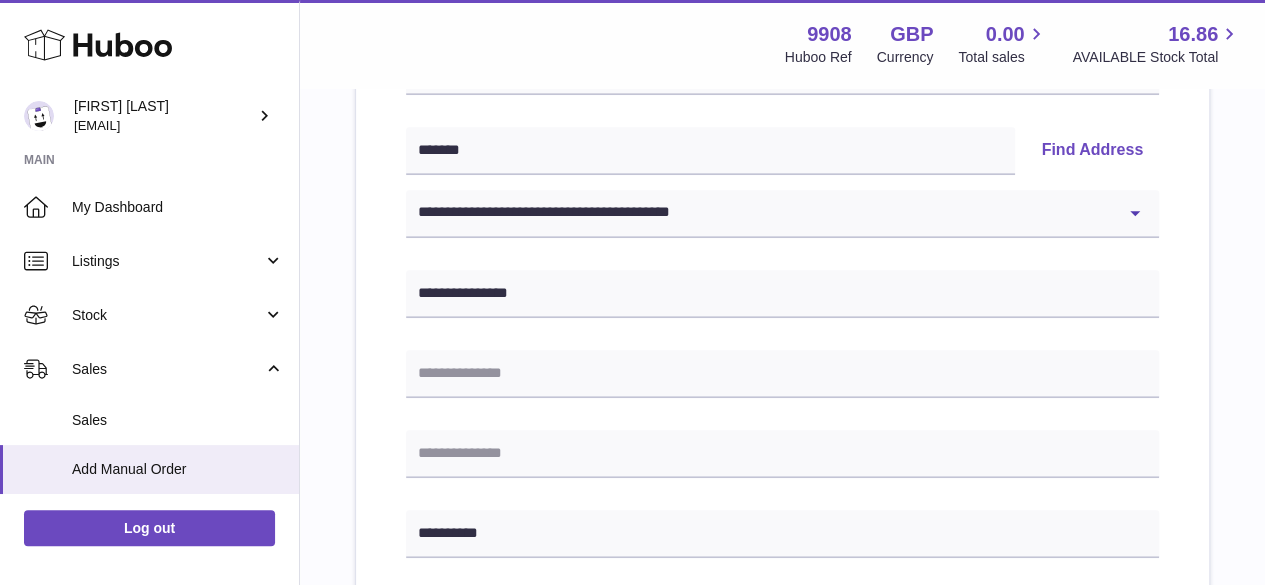 scroll, scrollTop: 414, scrollLeft: 0, axis: vertical 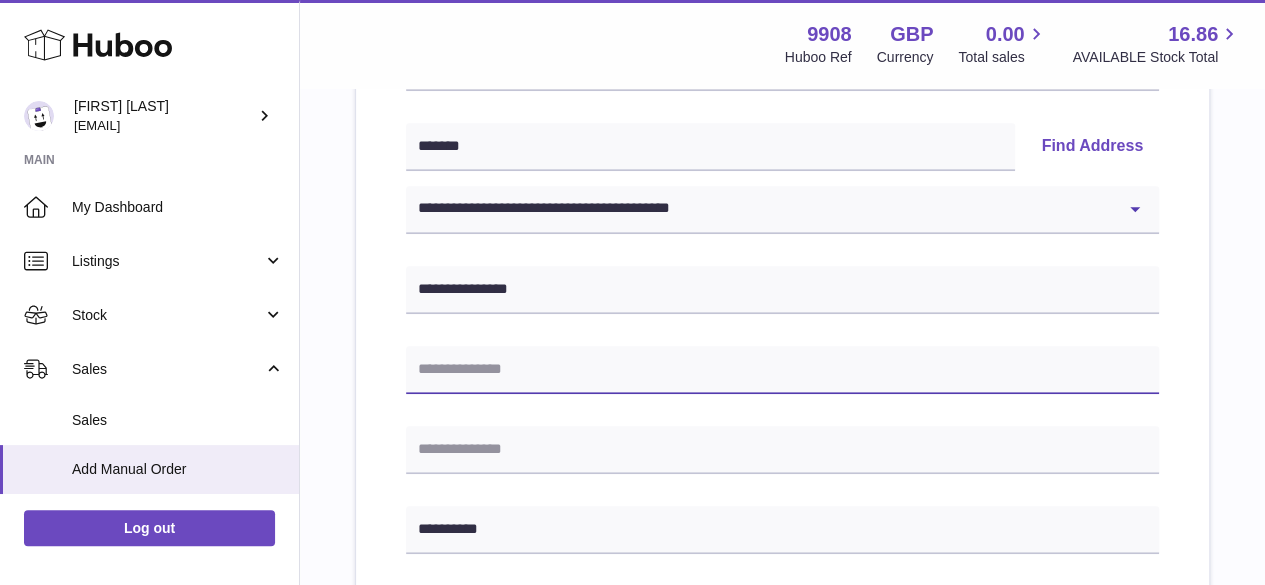 click at bounding box center [782, 370] 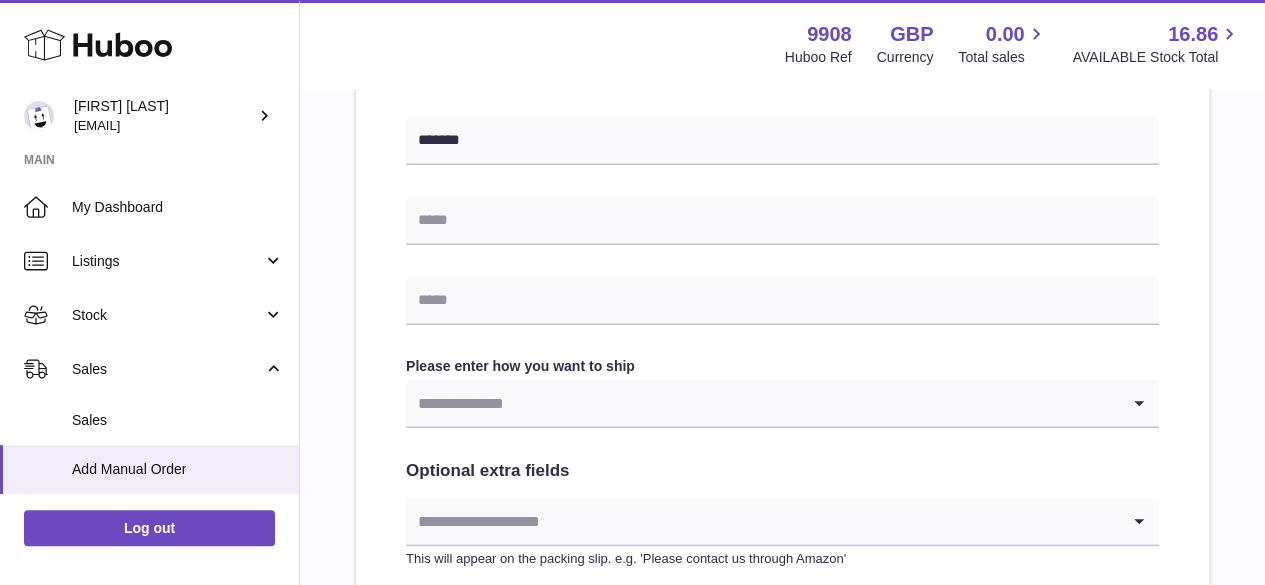 scroll, scrollTop: 884, scrollLeft: 0, axis: vertical 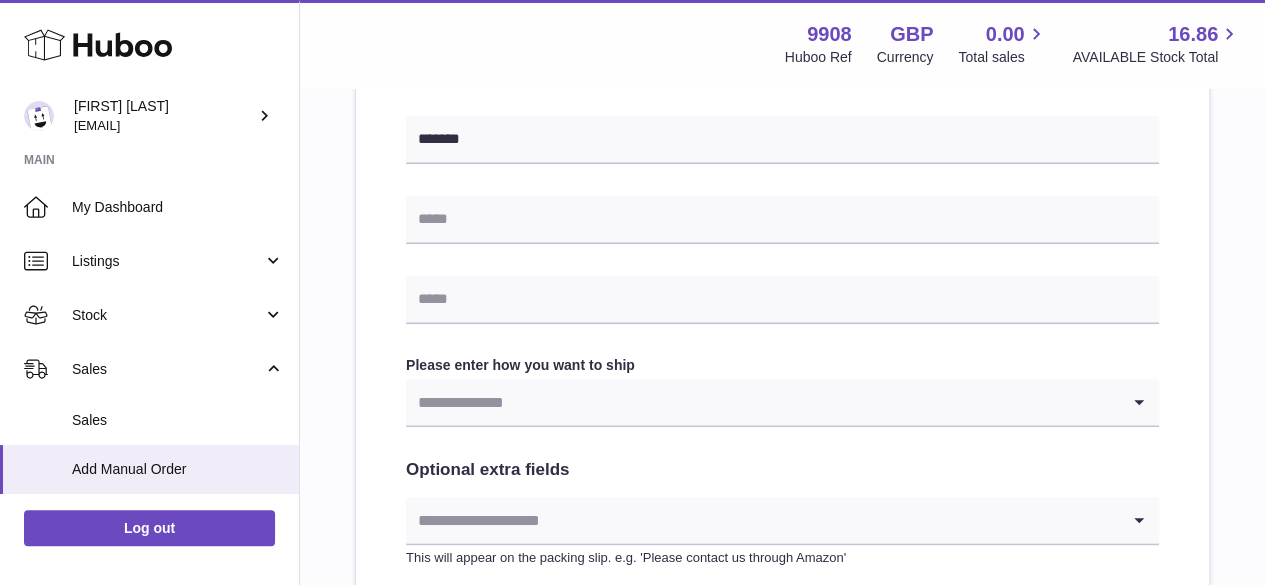 type on "**********" 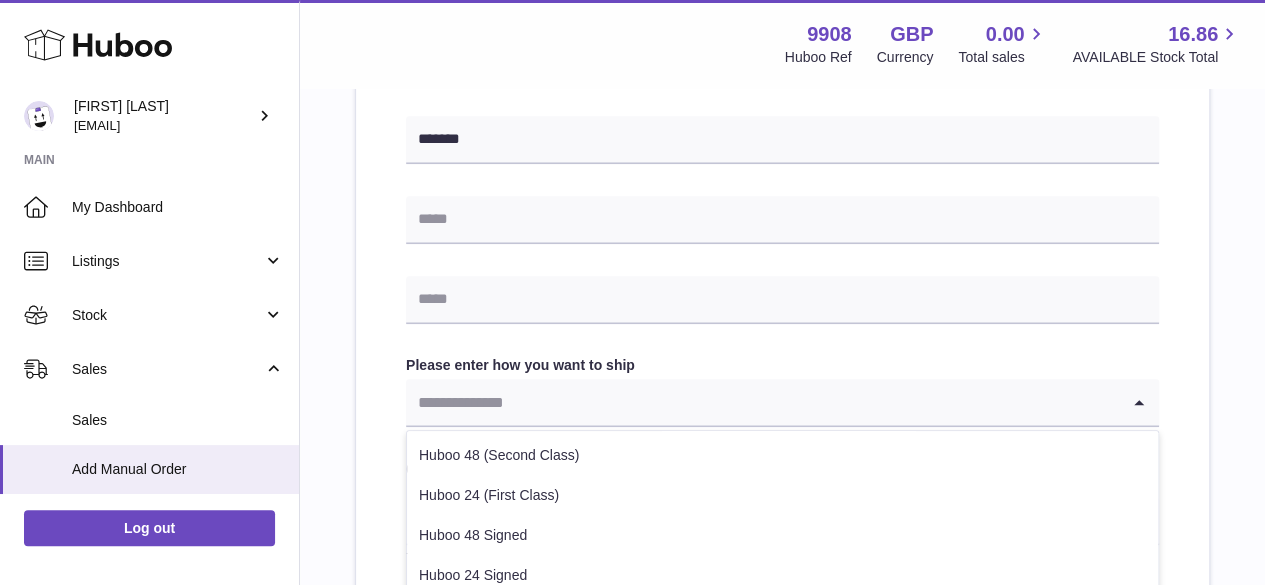 click at bounding box center (762, 402) 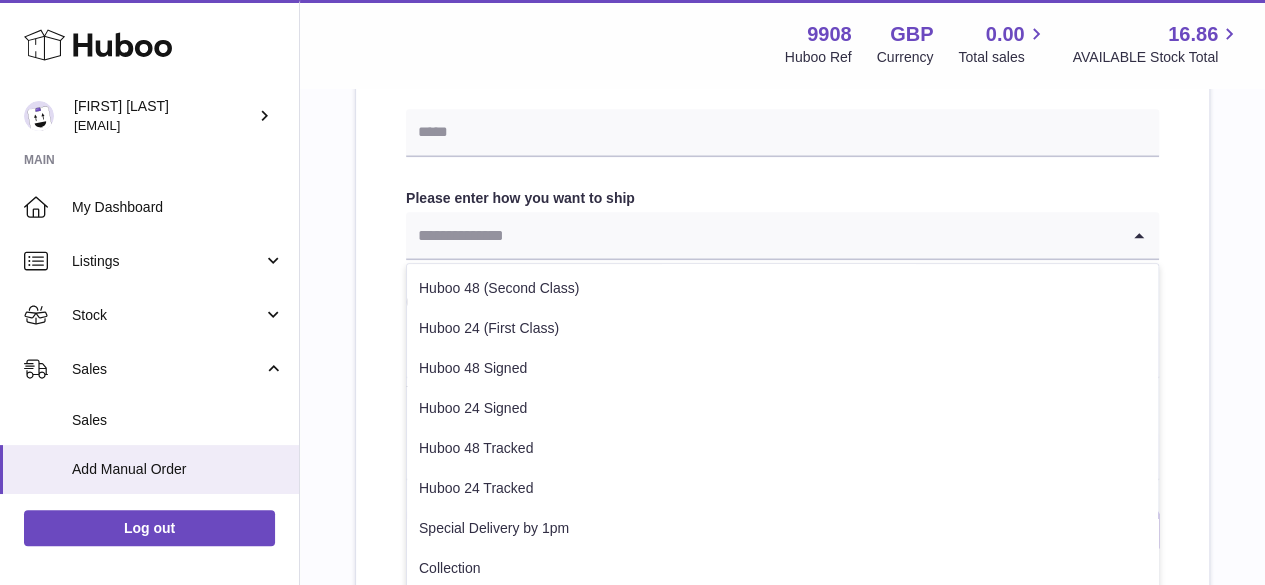 scroll, scrollTop: 1062, scrollLeft: 0, axis: vertical 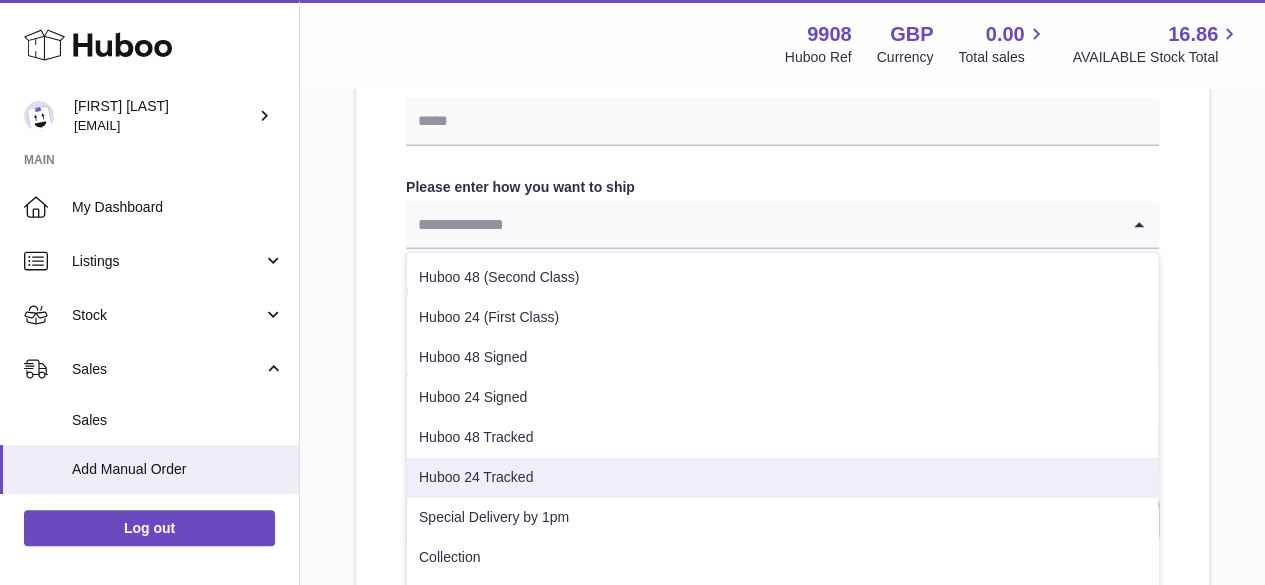 click on "Huboo 24 Tracked" at bounding box center [782, 478] 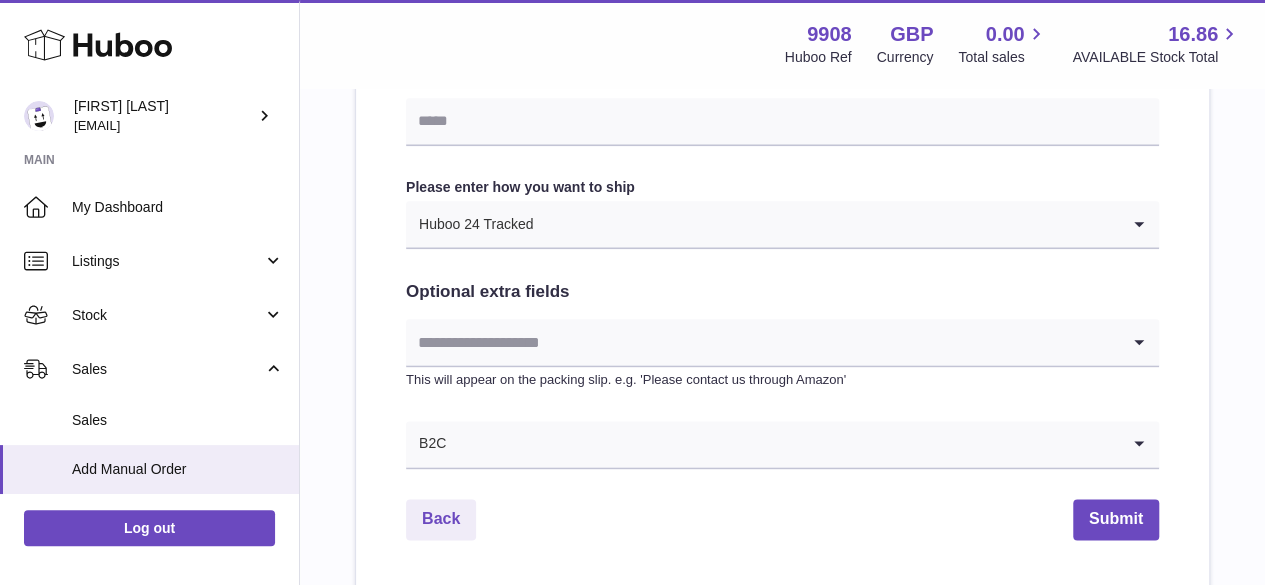 click at bounding box center (762, 342) 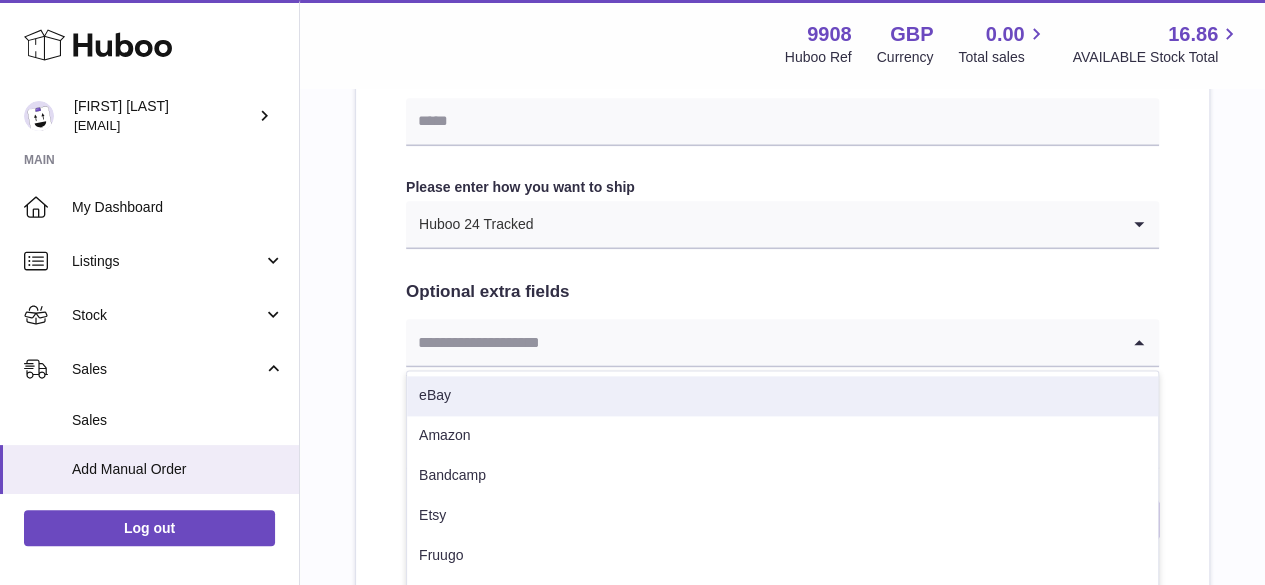 click on "eBay" at bounding box center (782, 396) 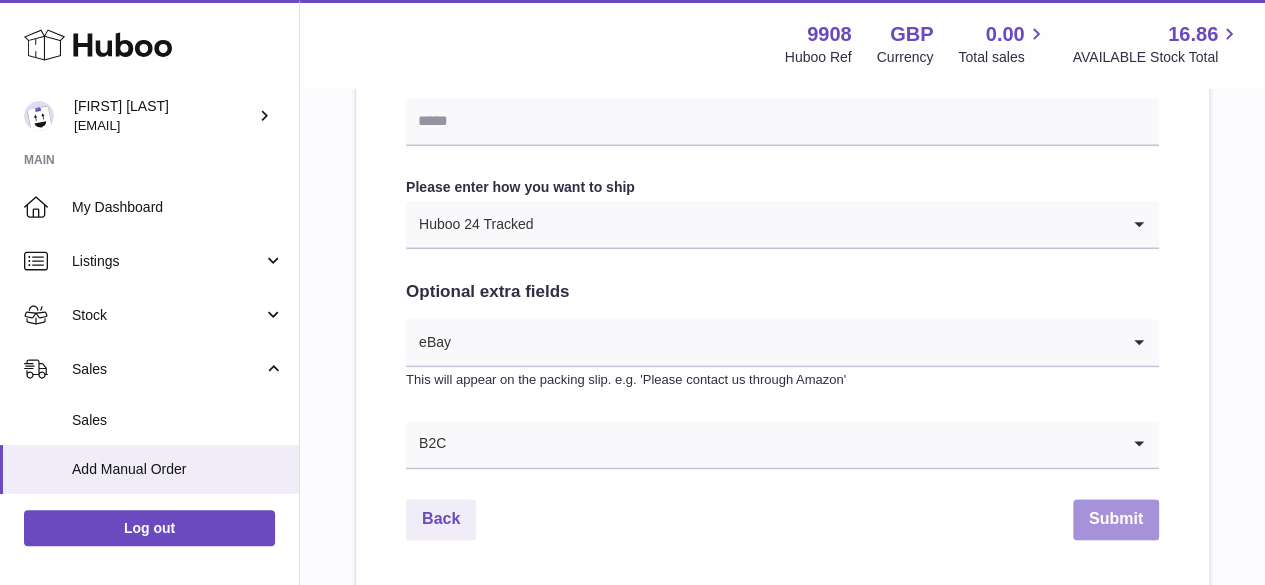 click on "Submit" at bounding box center (1116, 519) 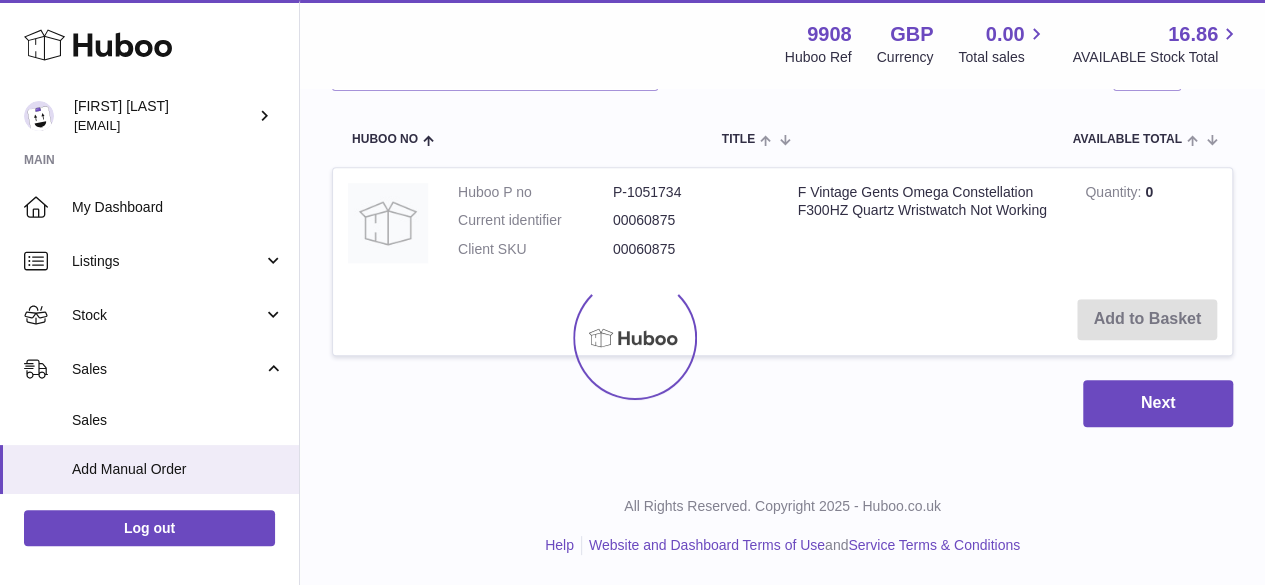 scroll, scrollTop: 0, scrollLeft: 0, axis: both 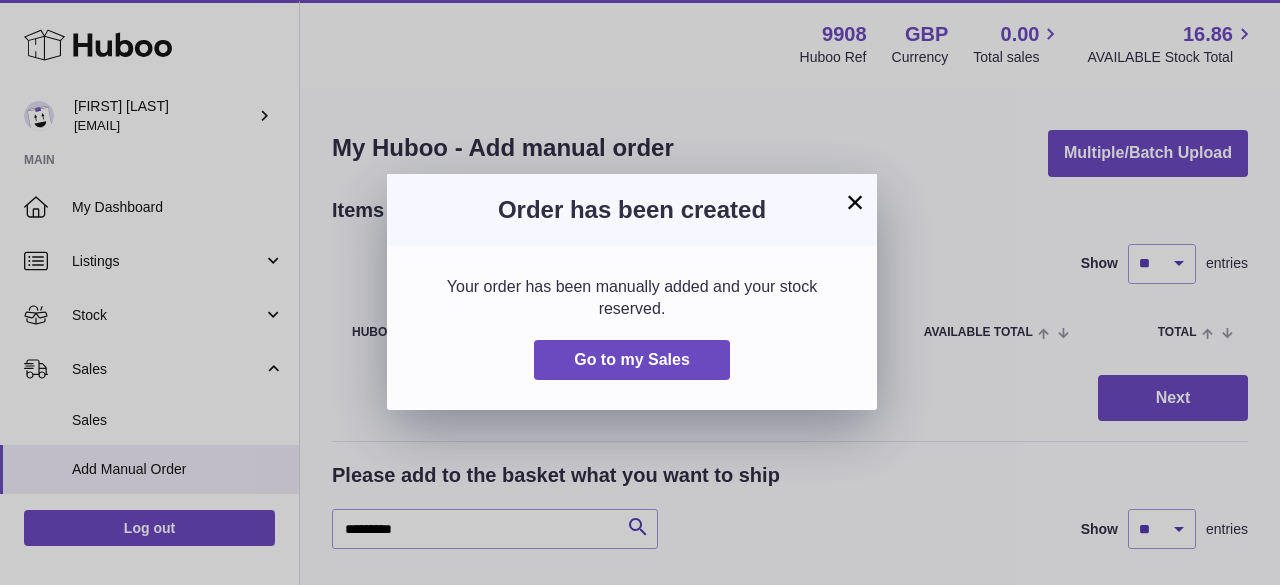 click on "×" at bounding box center [855, 202] 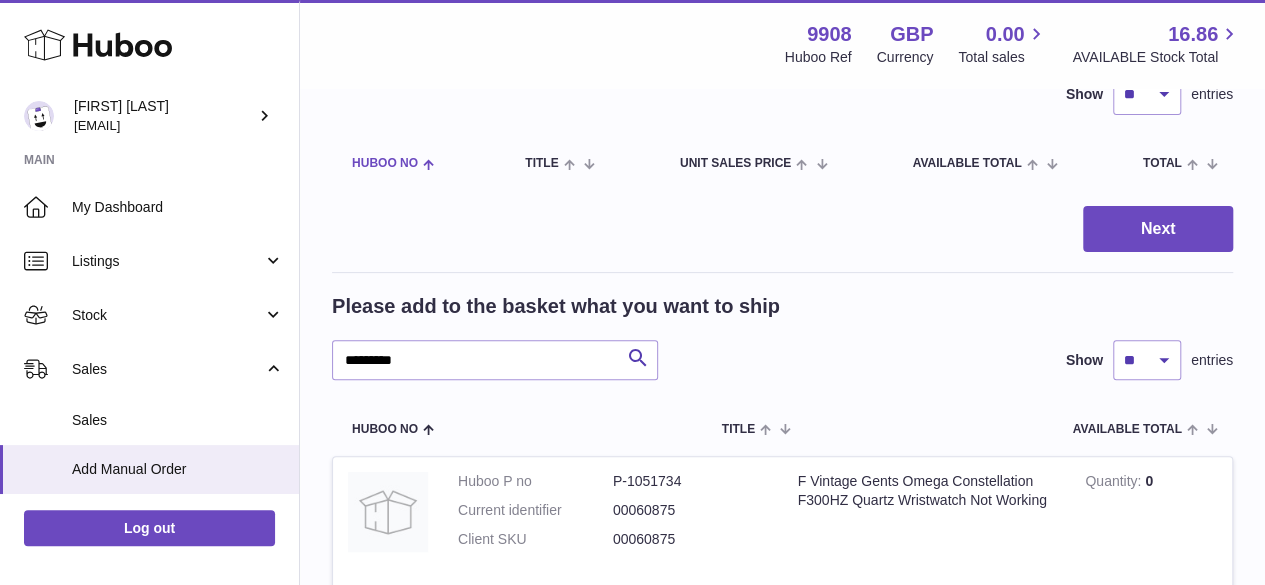 scroll, scrollTop: 173, scrollLeft: 0, axis: vertical 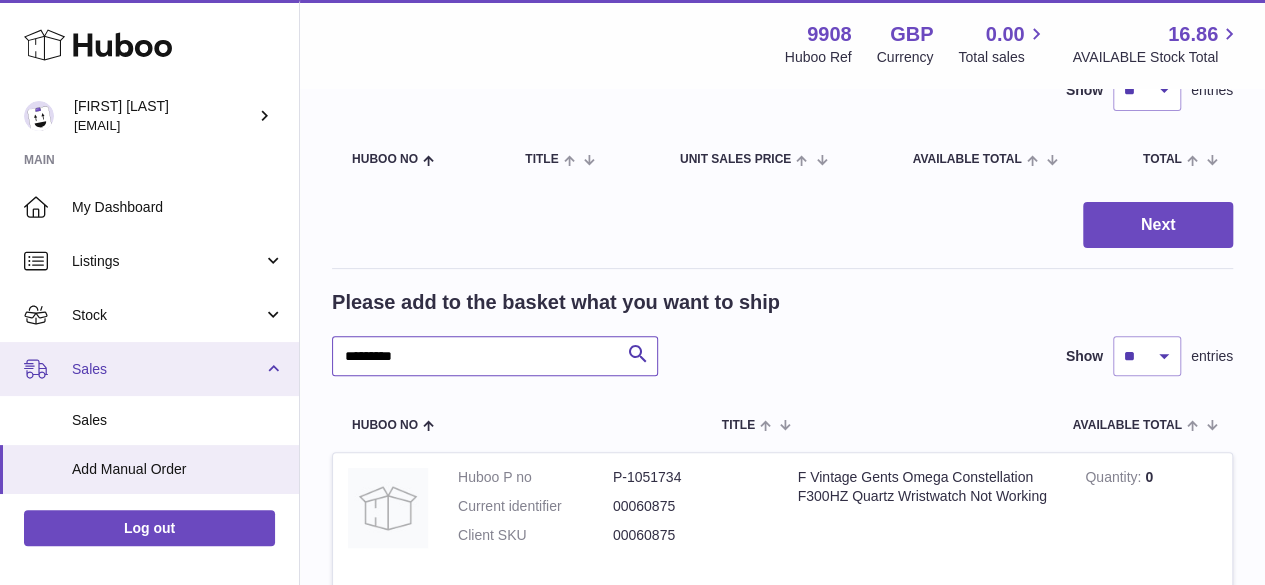 drag, startPoint x: 417, startPoint y: 360, endPoint x: 238, endPoint y: 345, distance: 179.6274 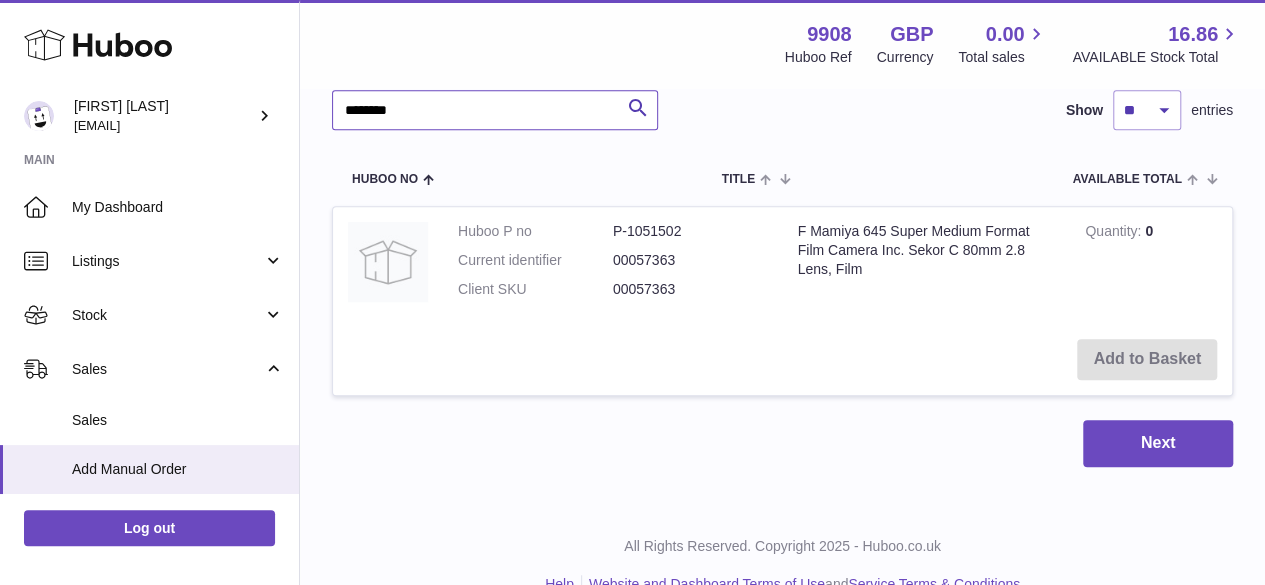 scroll, scrollTop: 439, scrollLeft: 0, axis: vertical 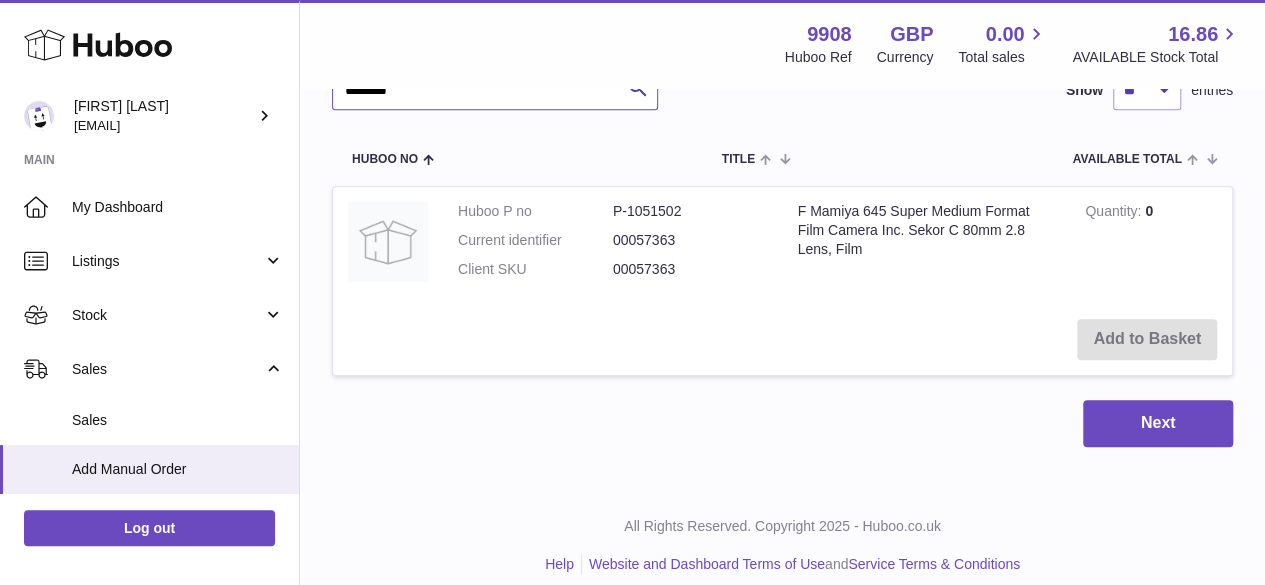 type on "********" 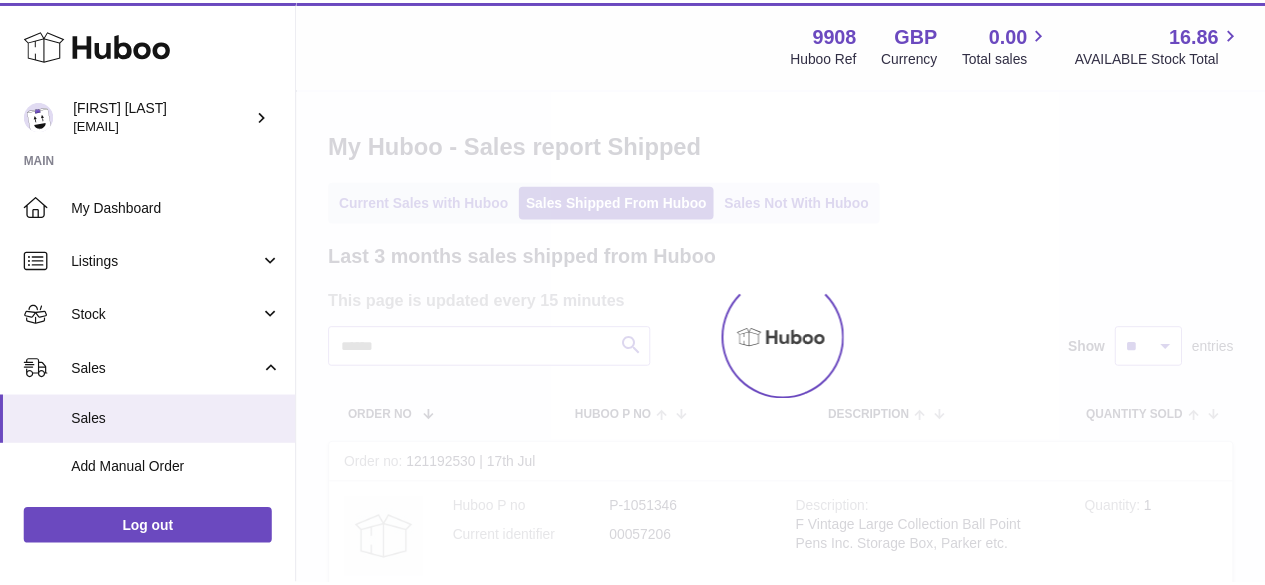 scroll, scrollTop: 0, scrollLeft: 0, axis: both 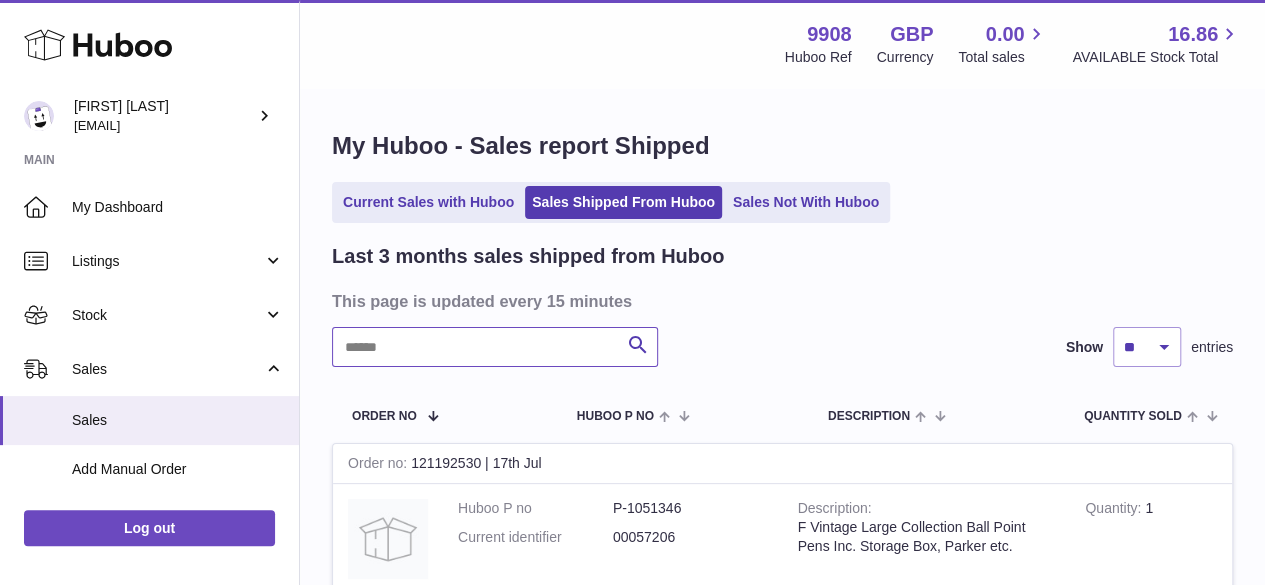 click at bounding box center [495, 347] 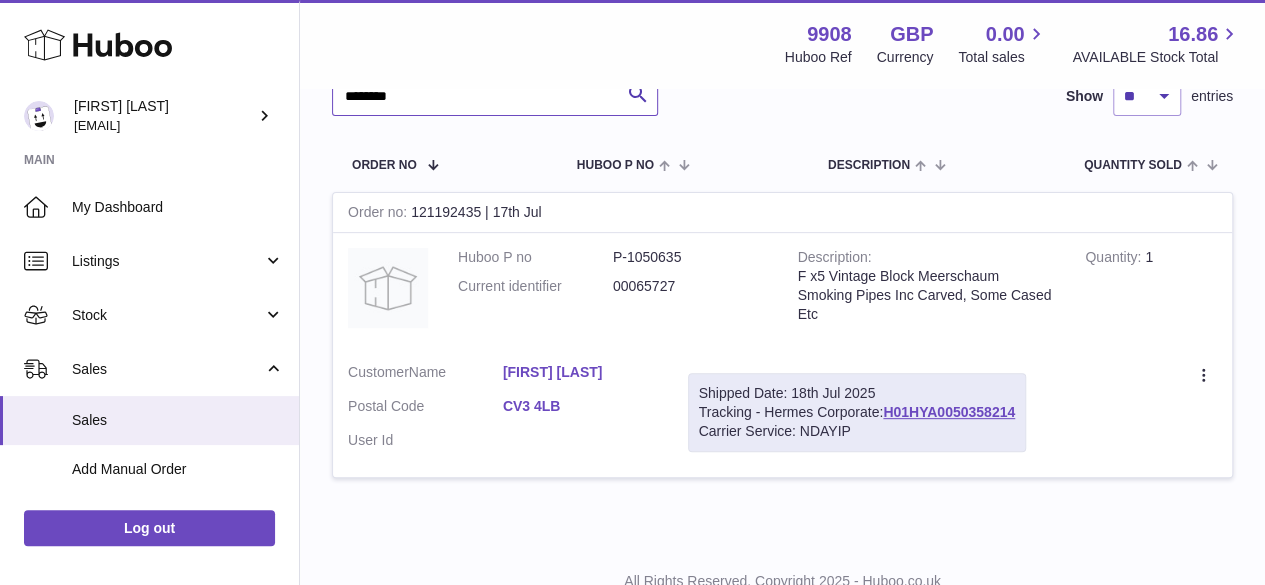 scroll, scrollTop: 253, scrollLeft: 0, axis: vertical 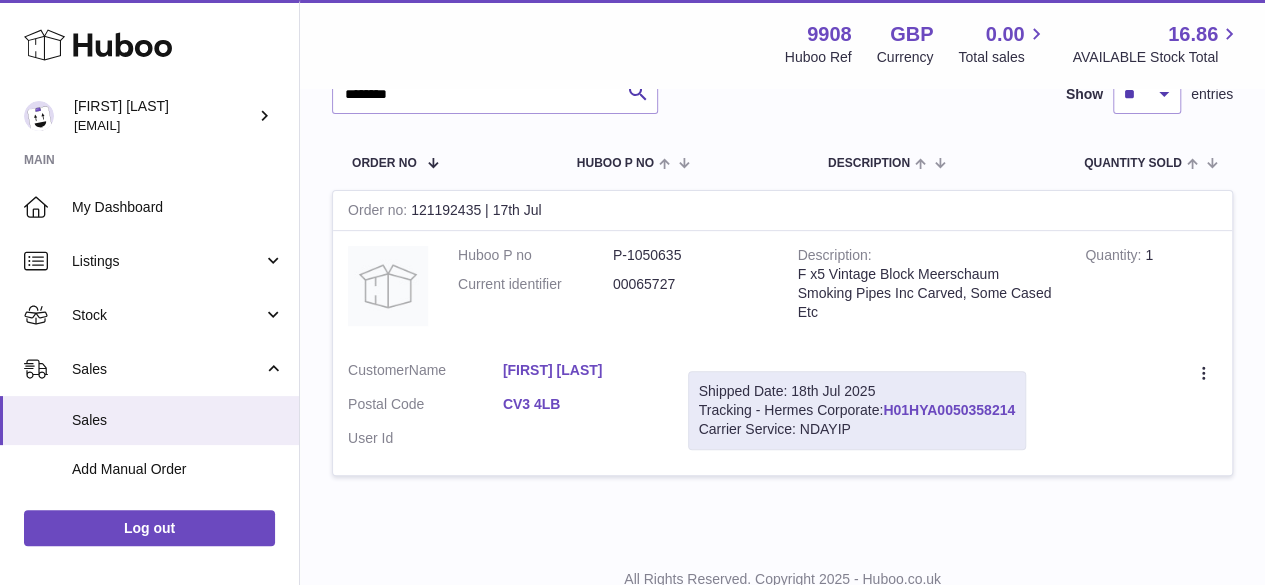 drag, startPoint x: 1018, startPoint y: 407, endPoint x: 888, endPoint y: 407, distance: 130 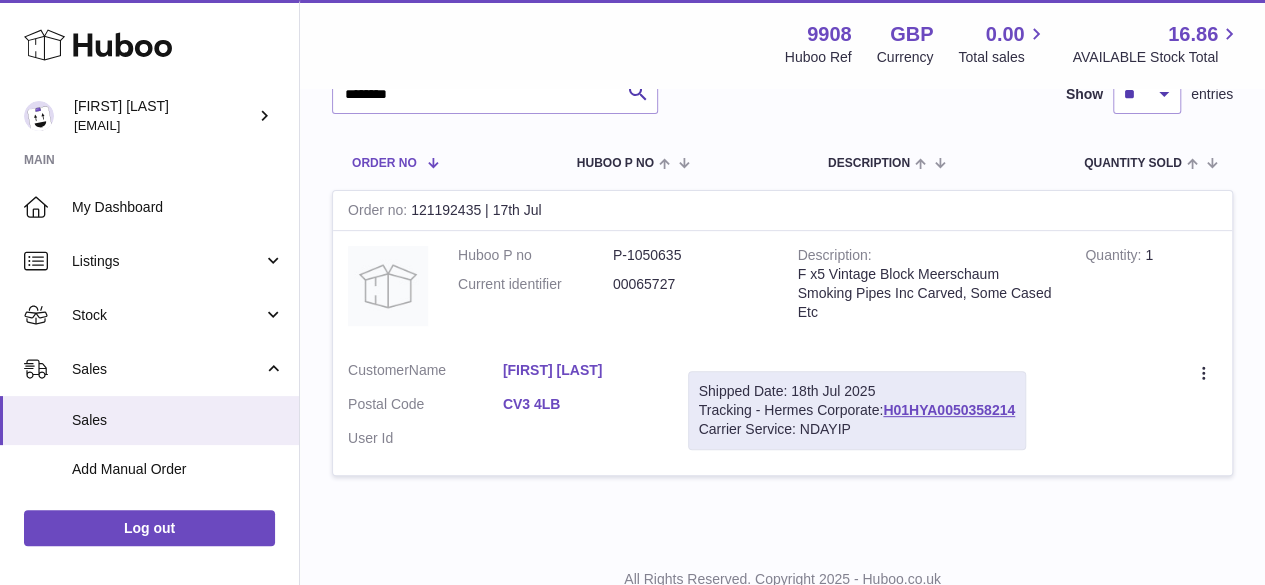 scroll, scrollTop: 158, scrollLeft: 0, axis: vertical 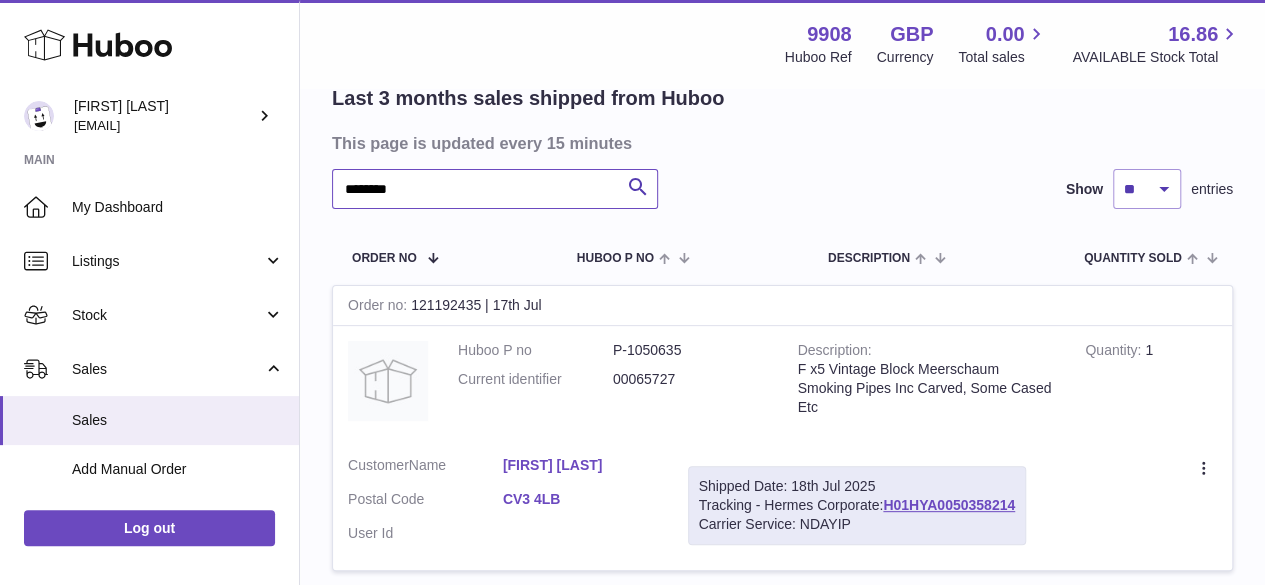 drag, startPoint x: 290, startPoint y: 177, endPoint x: 218, endPoint y: 170, distance: 72.33948 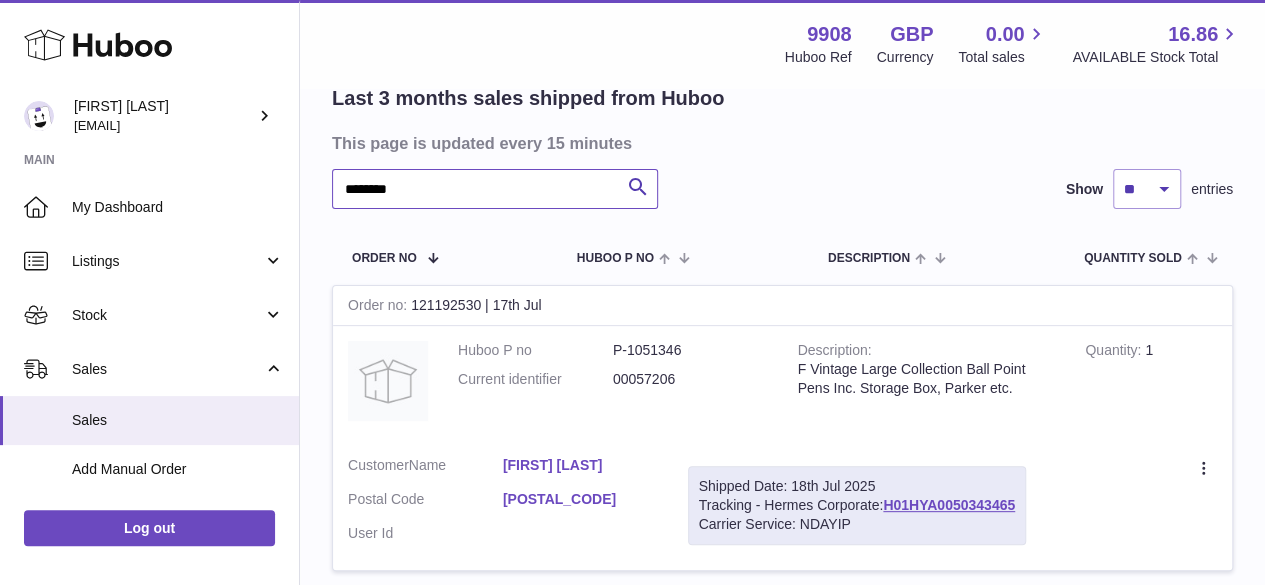 scroll, scrollTop: 228, scrollLeft: 0, axis: vertical 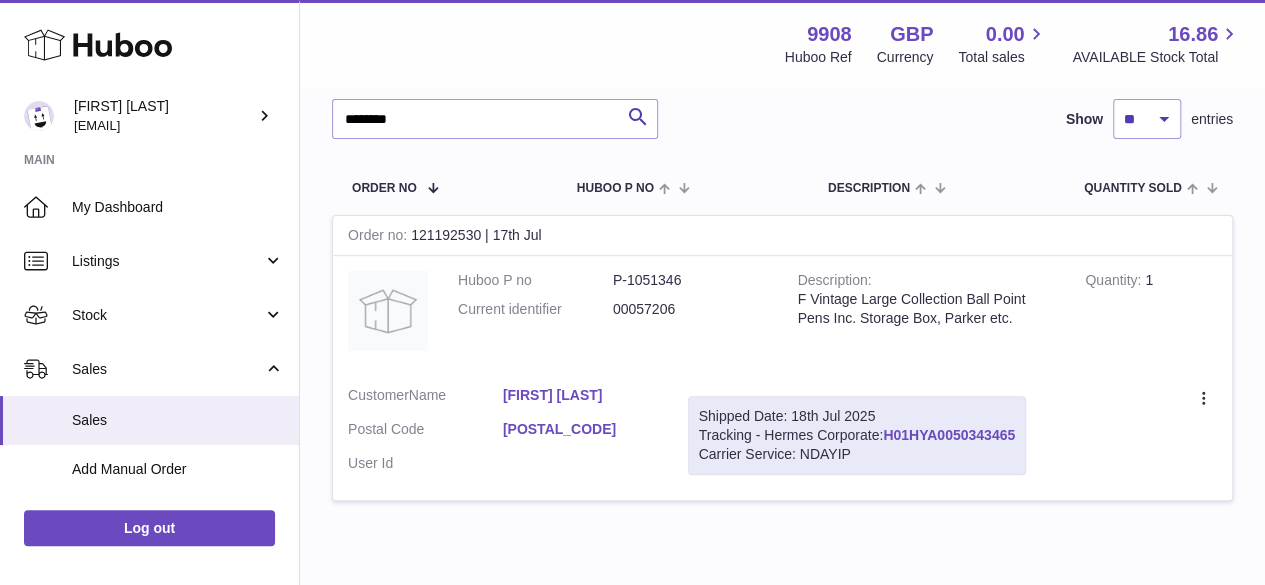 drag, startPoint x: 1024, startPoint y: 434, endPoint x: 888, endPoint y: 427, distance: 136.18002 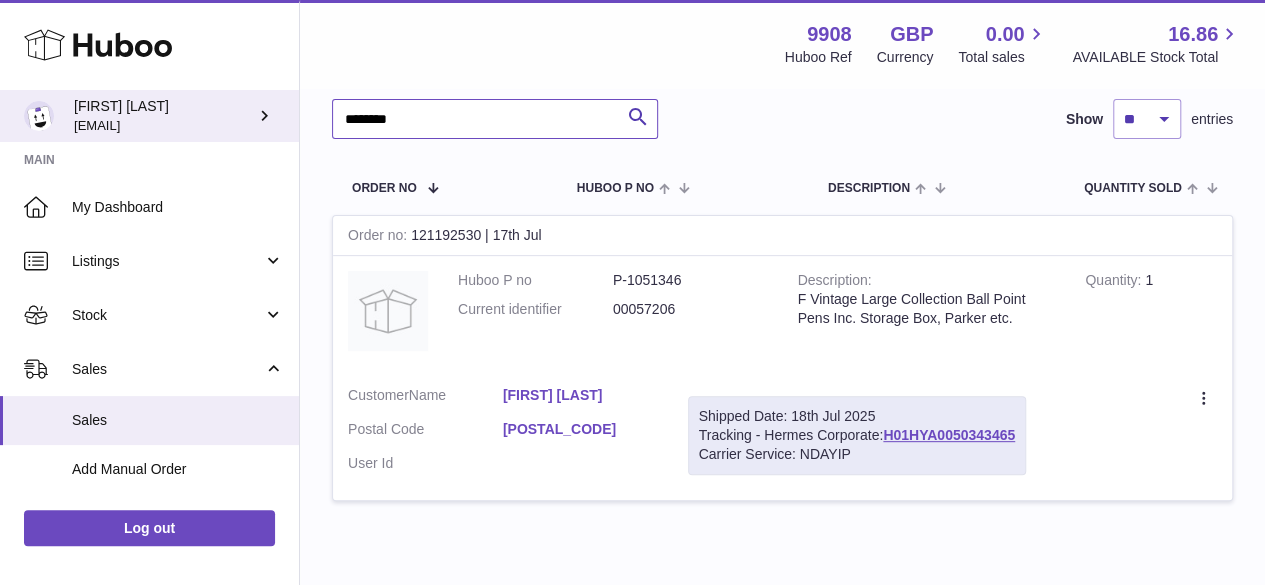 drag, startPoint x: 413, startPoint y: 129, endPoint x: 247, endPoint y: 101, distance: 168.34488 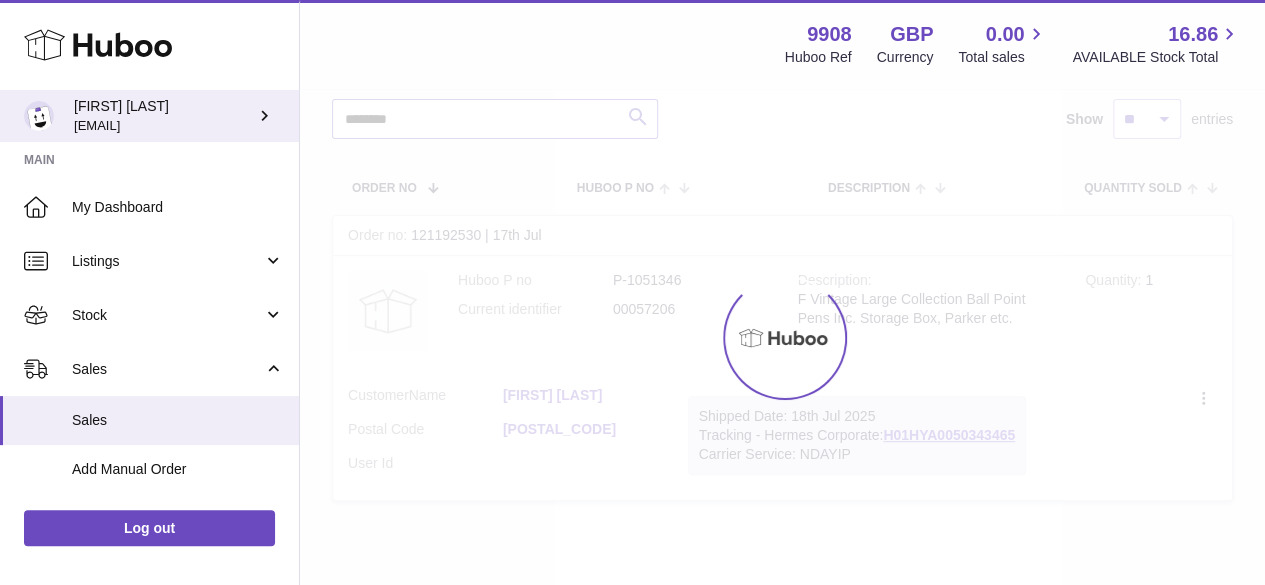 scroll, scrollTop: 15, scrollLeft: 0, axis: vertical 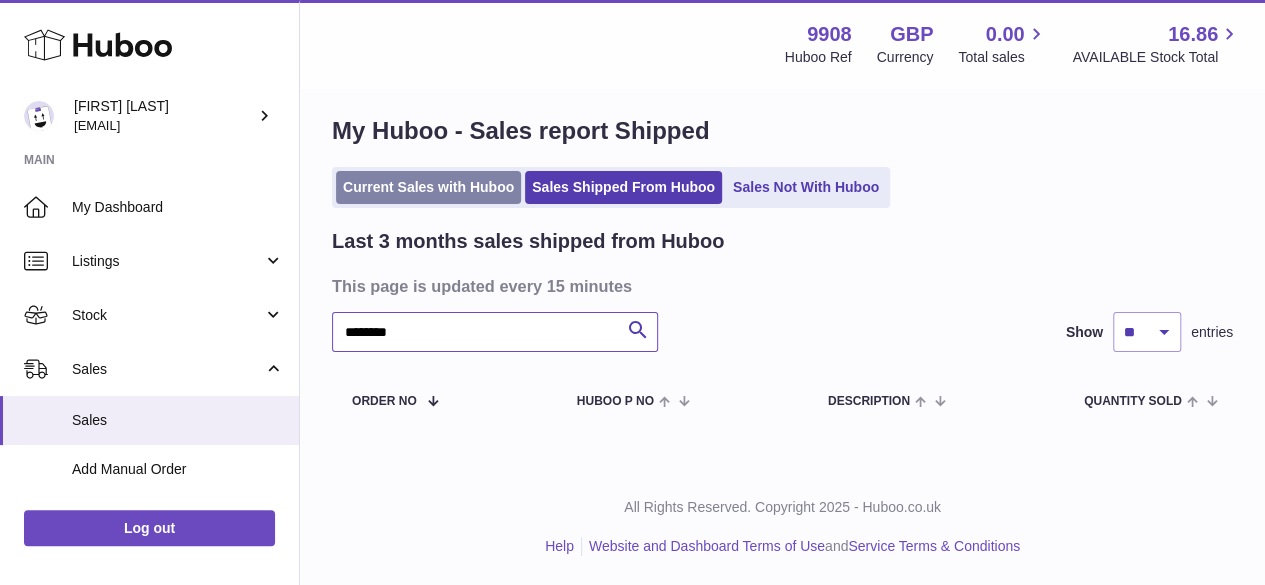 type on "********" 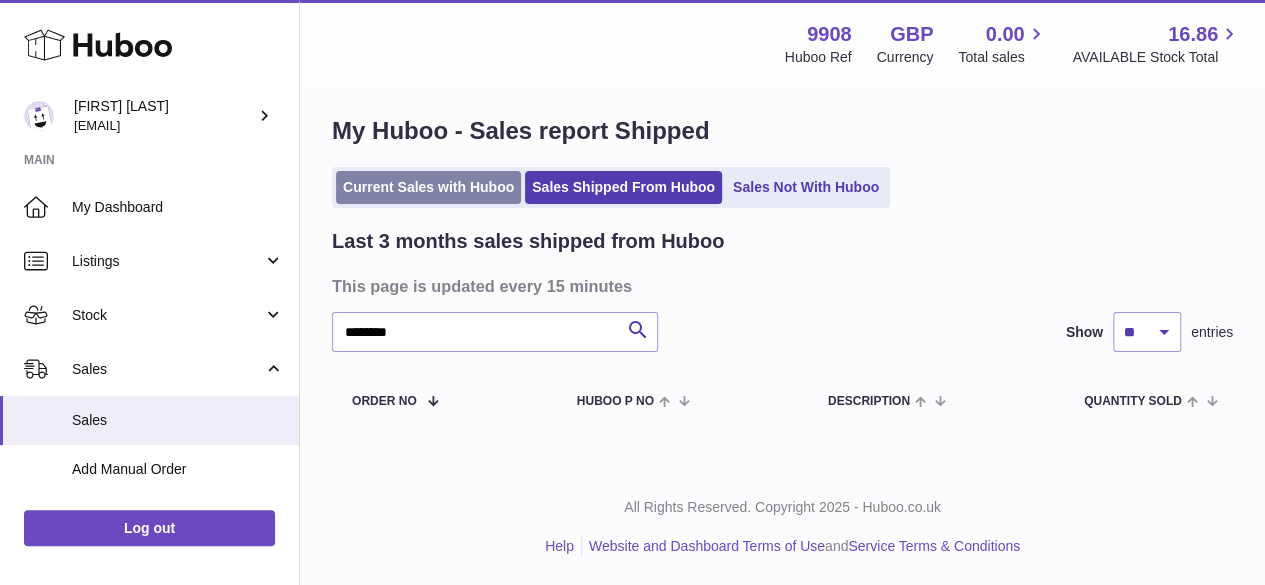 click on "Current Sales with Huboo" at bounding box center [428, 187] 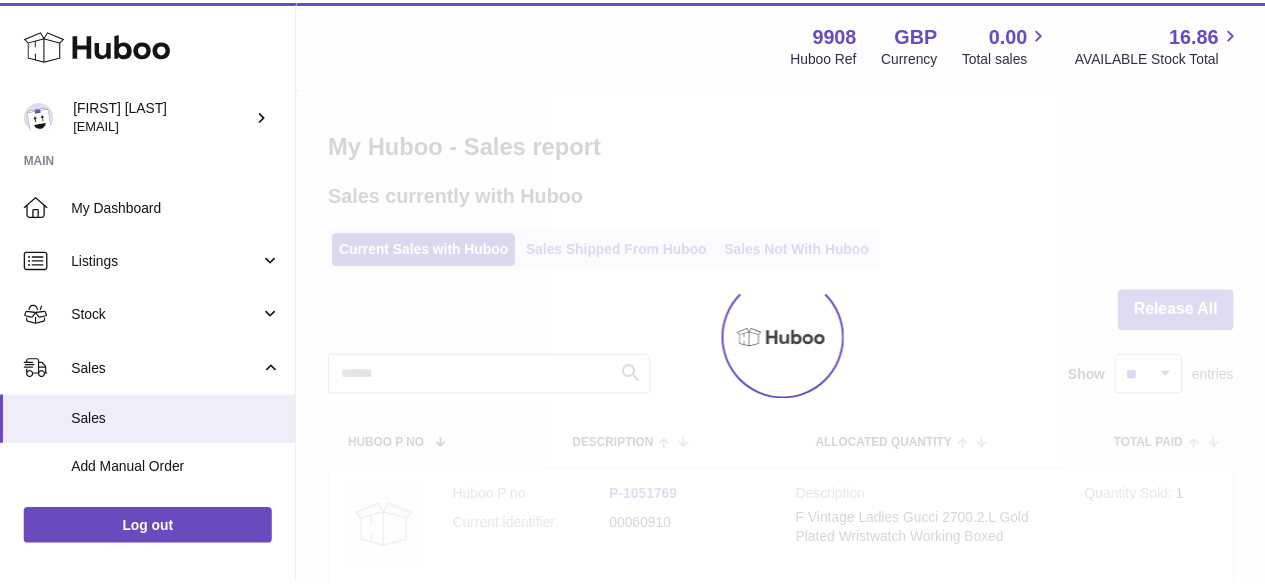 scroll, scrollTop: 0, scrollLeft: 0, axis: both 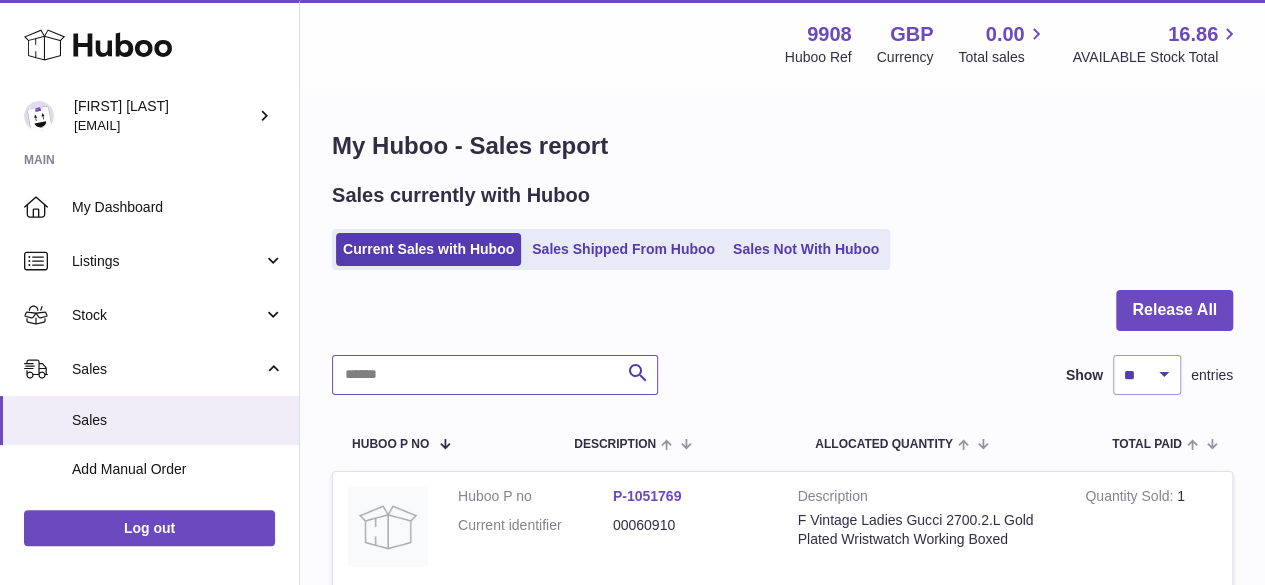 click at bounding box center [495, 375] 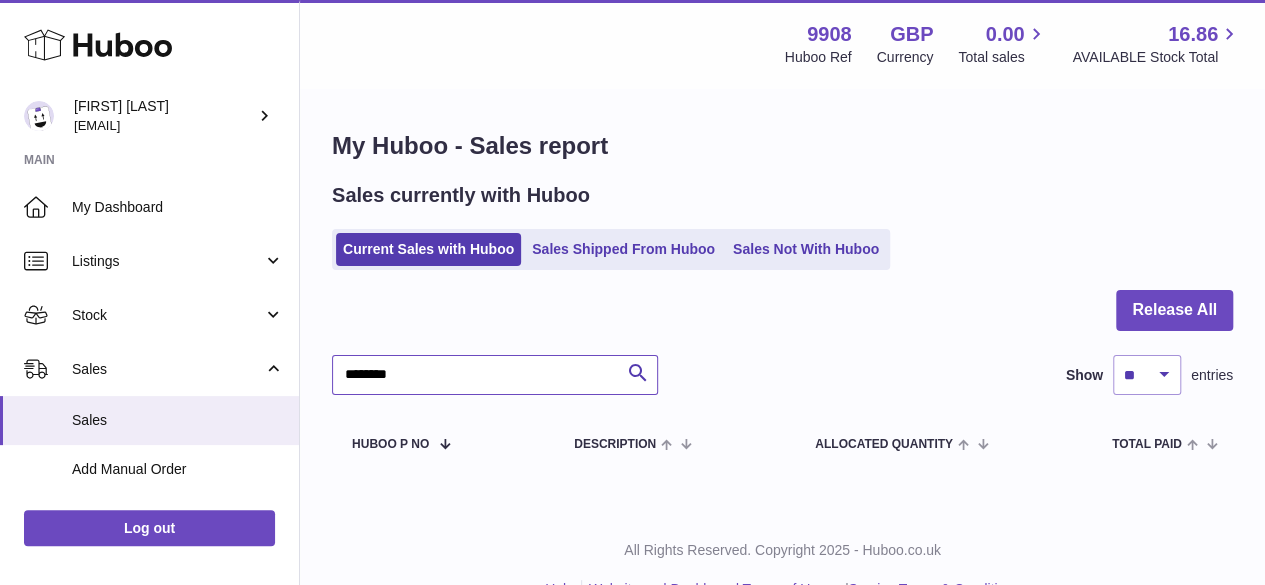 type on "********" 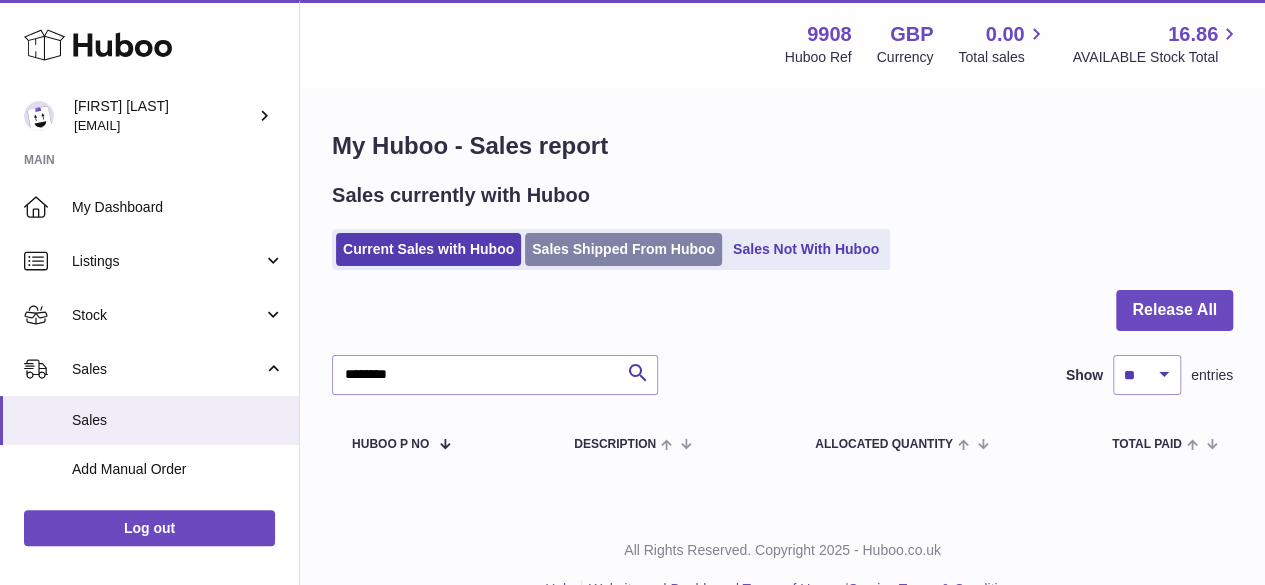 click on "Sales Shipped From Huboo" at bounding box center (623, 249) 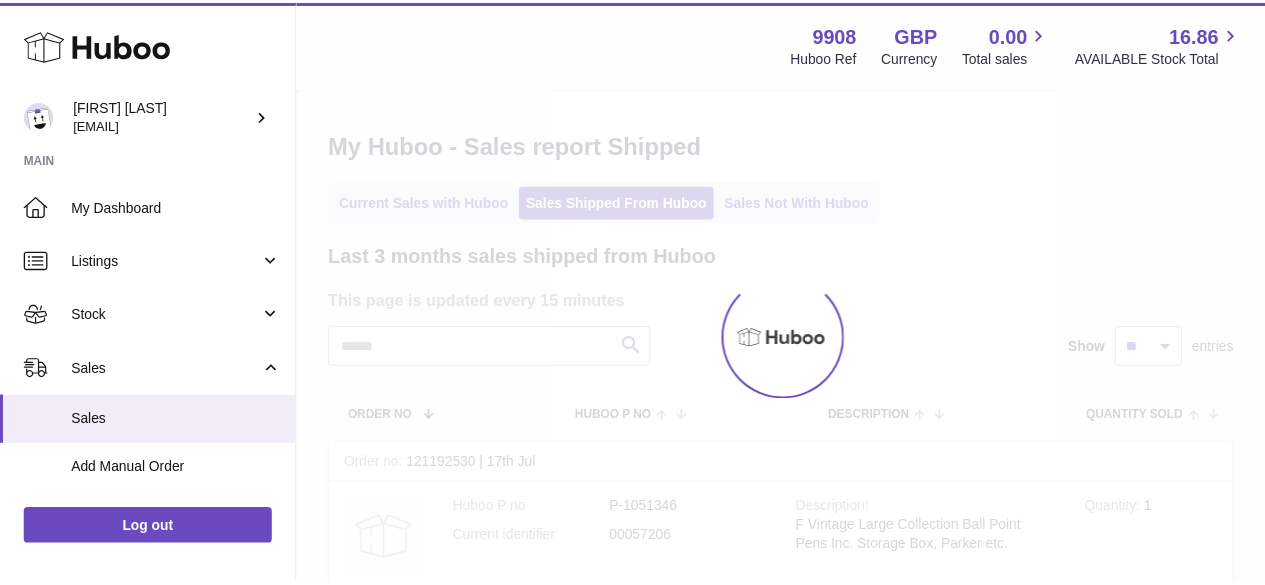 scroll, scrollTop: 0, scrollLeft: 0, axis: both 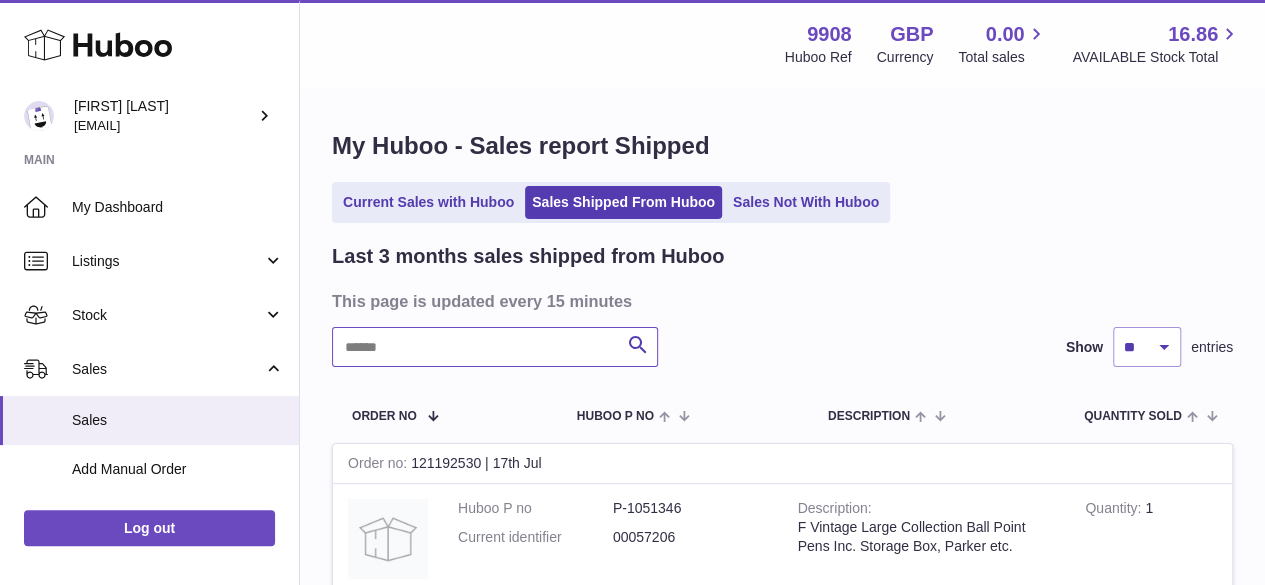 click at bounding box center [495, 347] 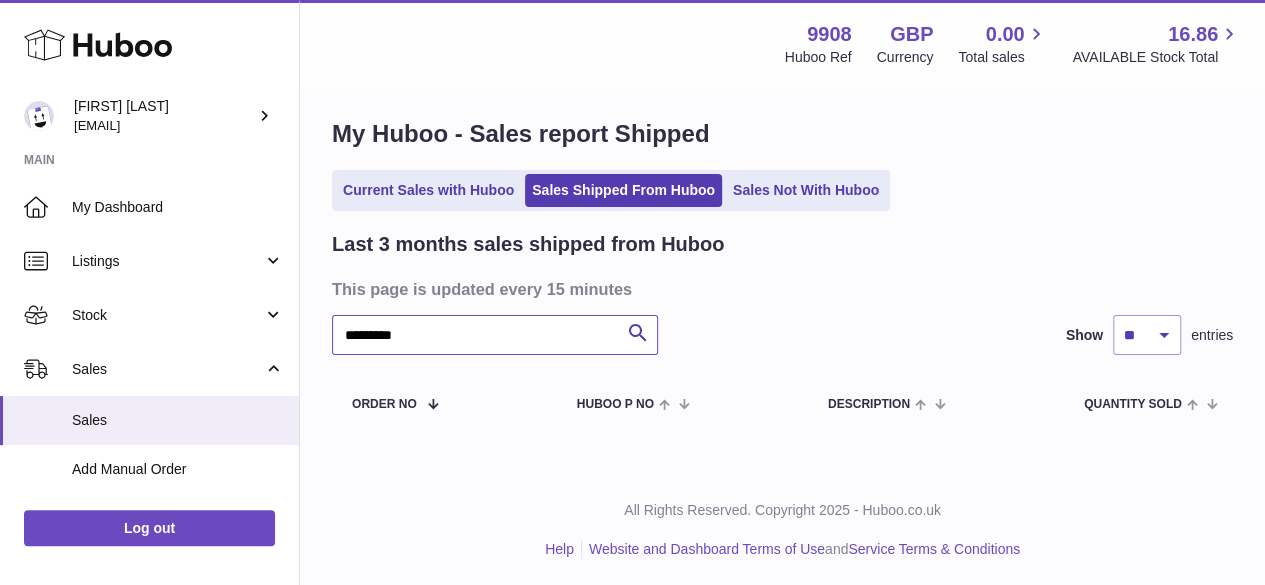 scroll, scrollTop: 13, scrollLeft: 0, axis: vertical 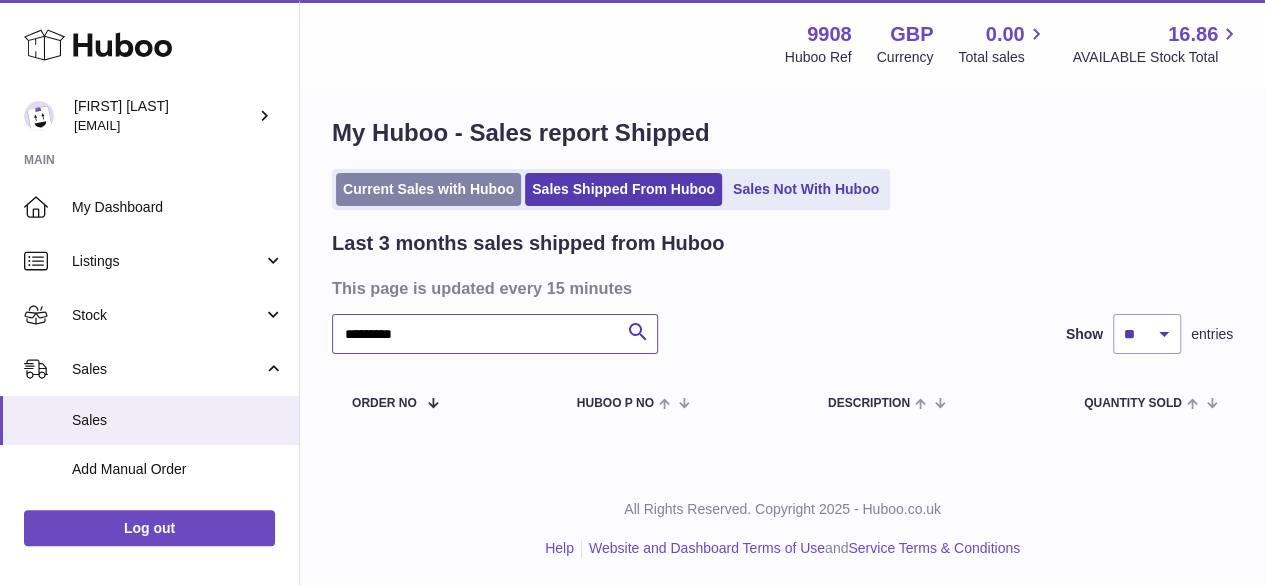 type on "********" 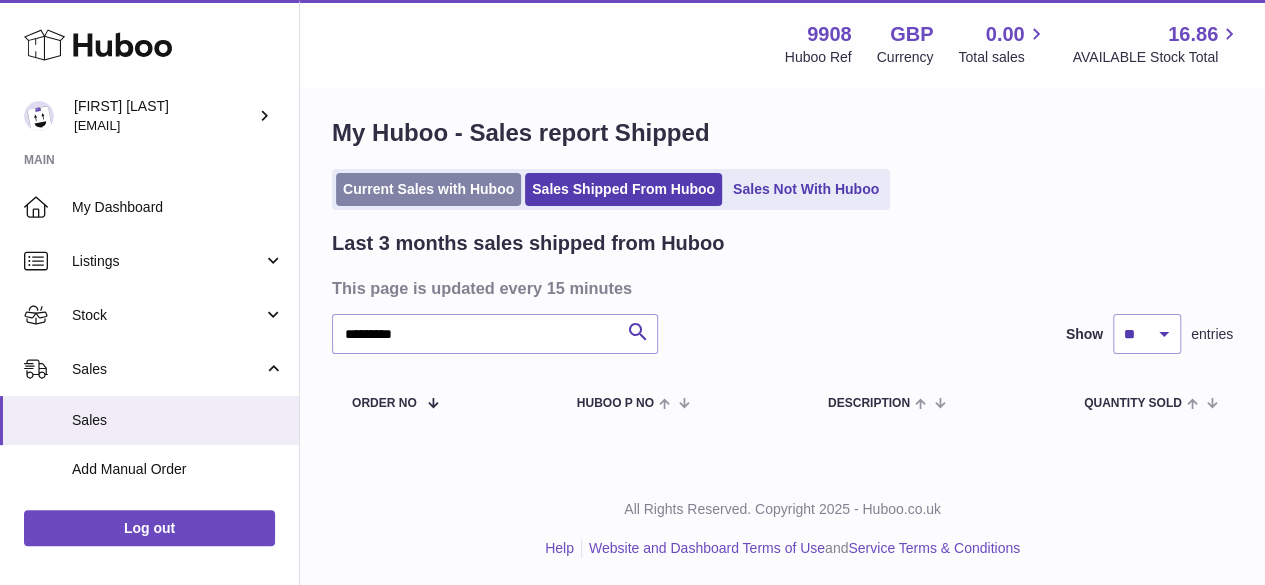 click on "Current Sales with Huboo" at bounding box center (428, 189) 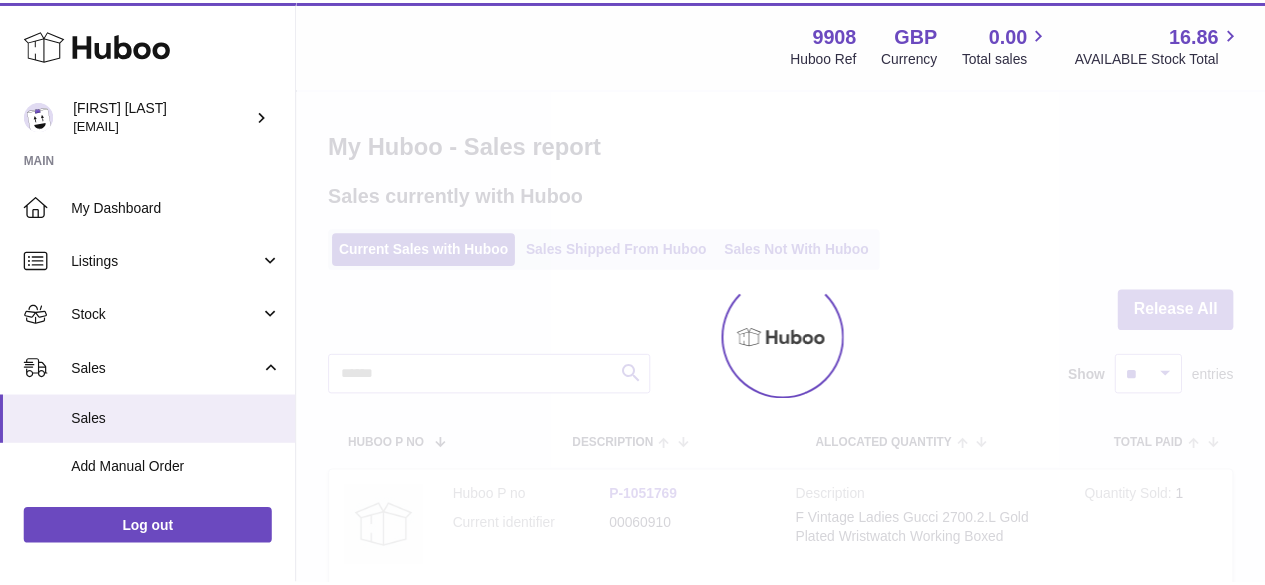 scroll, scrollTop: 0, scrollLeft: 0, axis: both 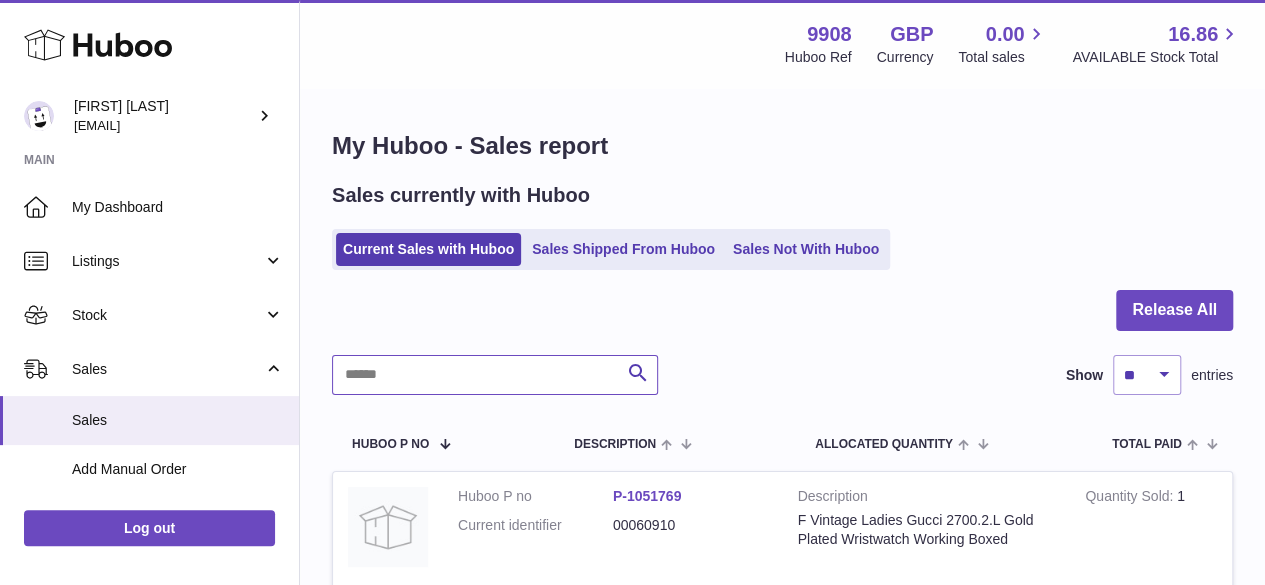 click at bounding box center (495, 375) 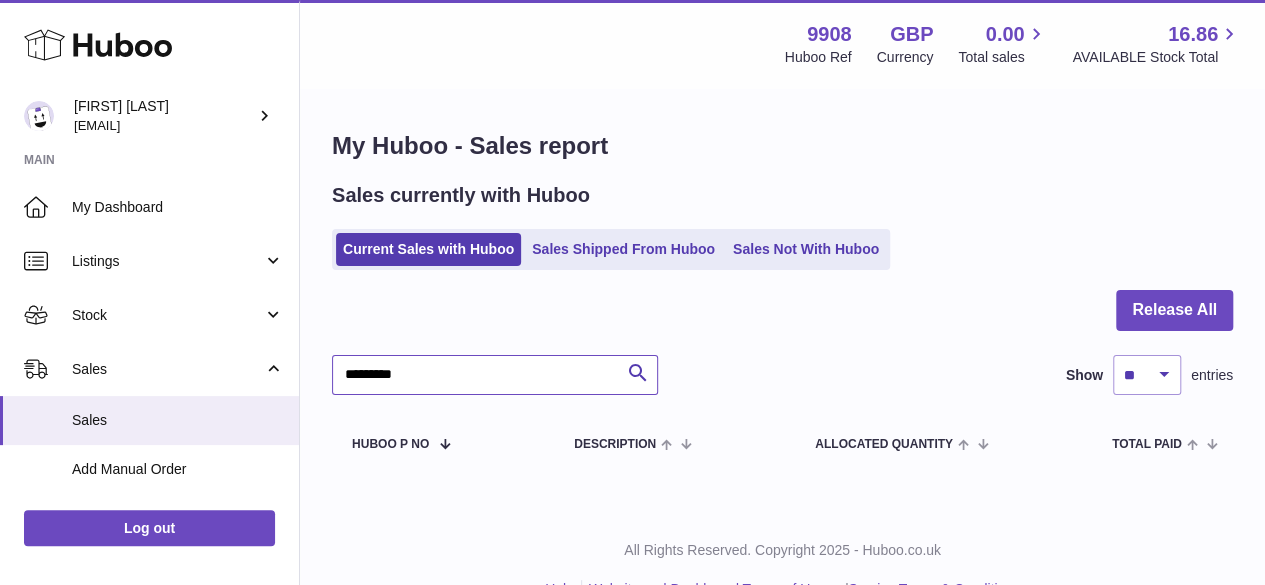 type on "********" 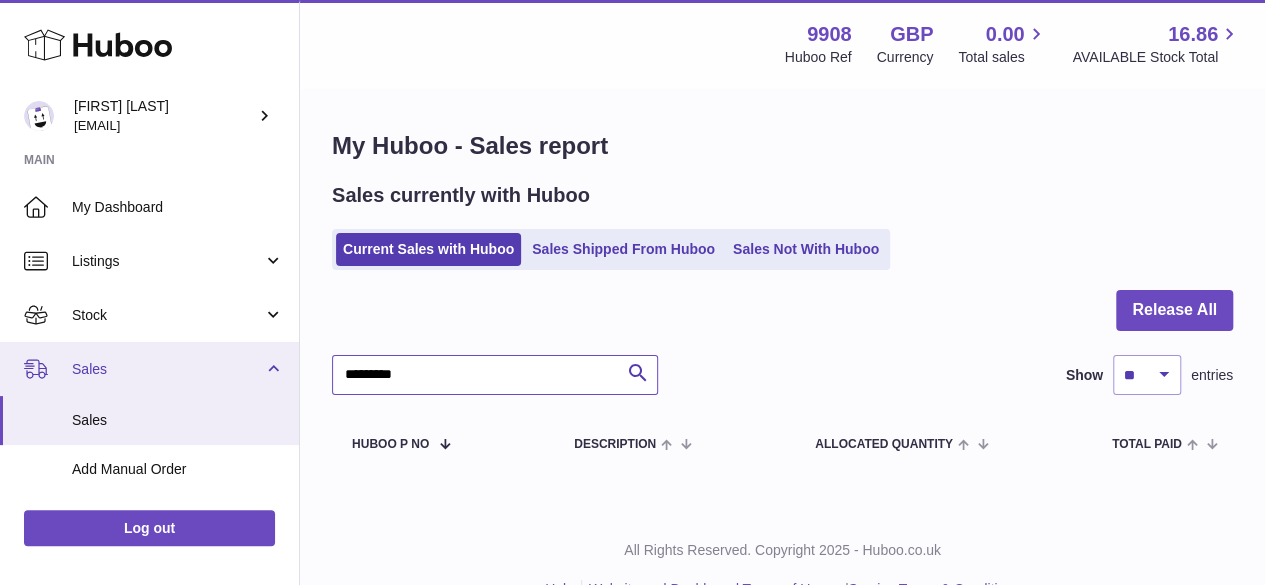 drag, startPoint x: 298, startPoint y: 365, endPoint x: 262, endPoint y: 369, distance: 36.221542 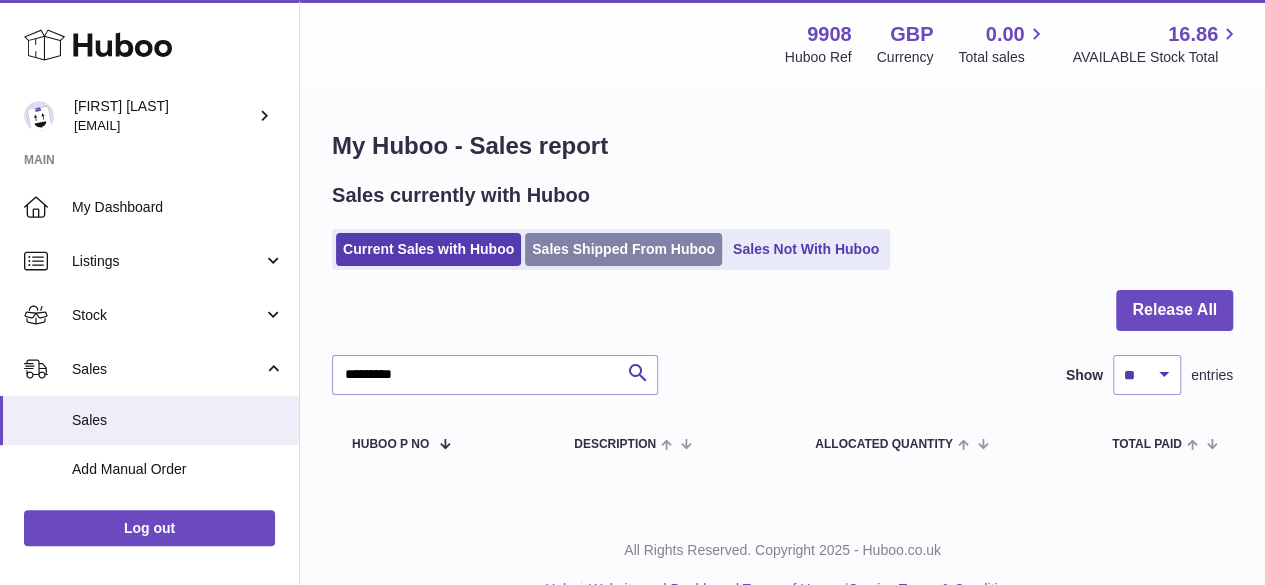 click on "Sales Shipped From Huboo" at bounding box center (623, 249) 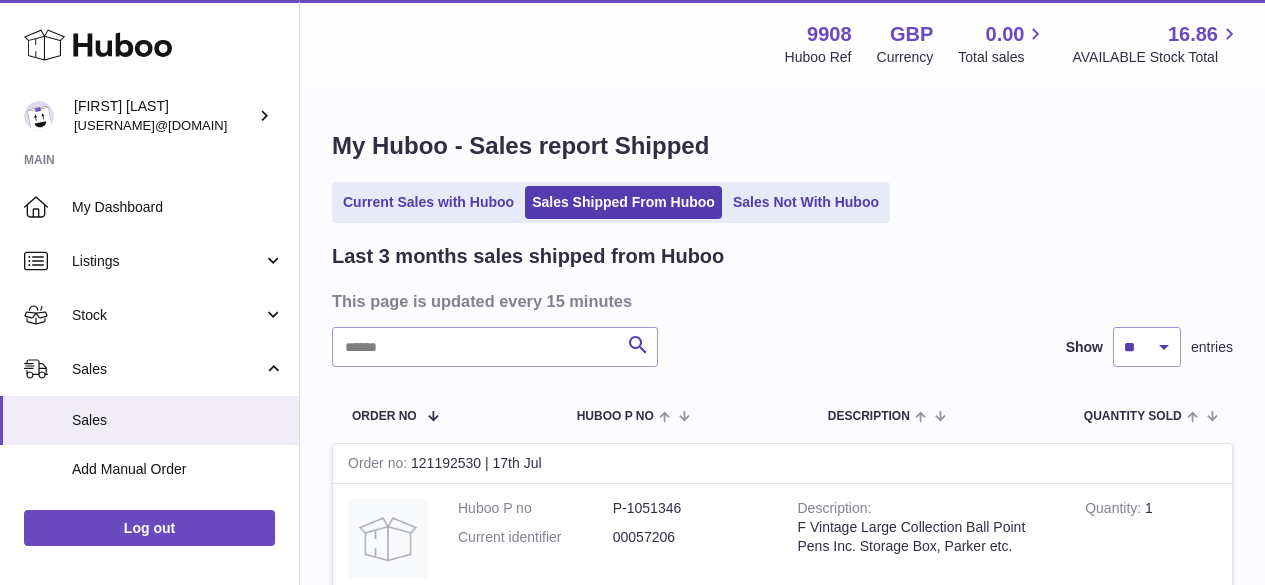 scroll, scrollTop: 0, scrollLeft: 0, axis: both 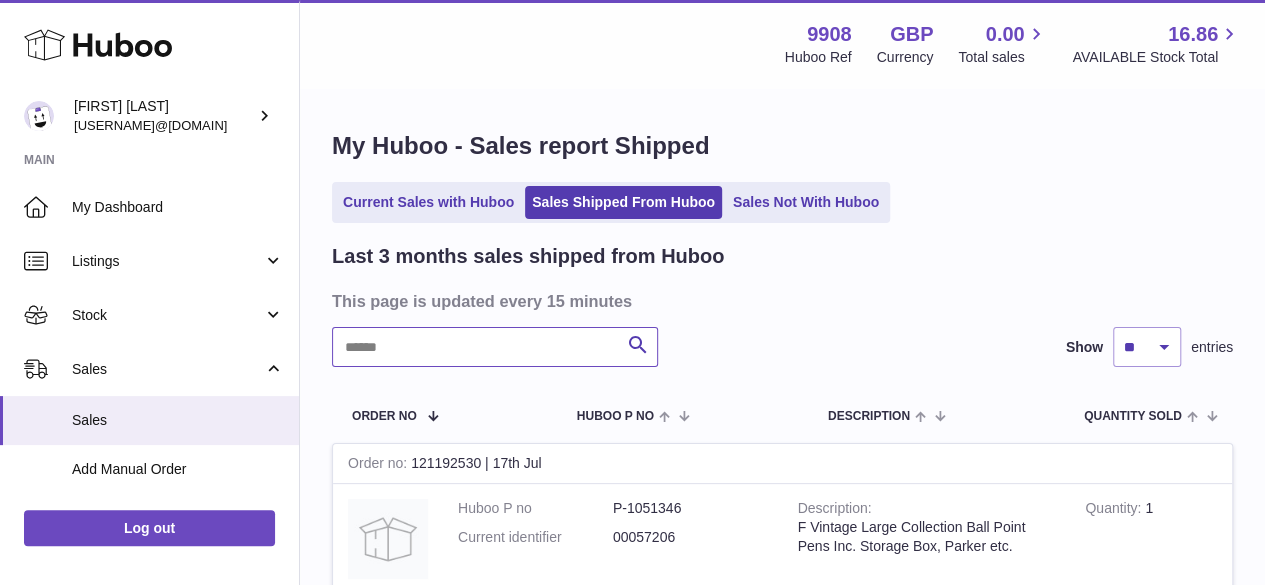 click at bounding box center (495, 347) 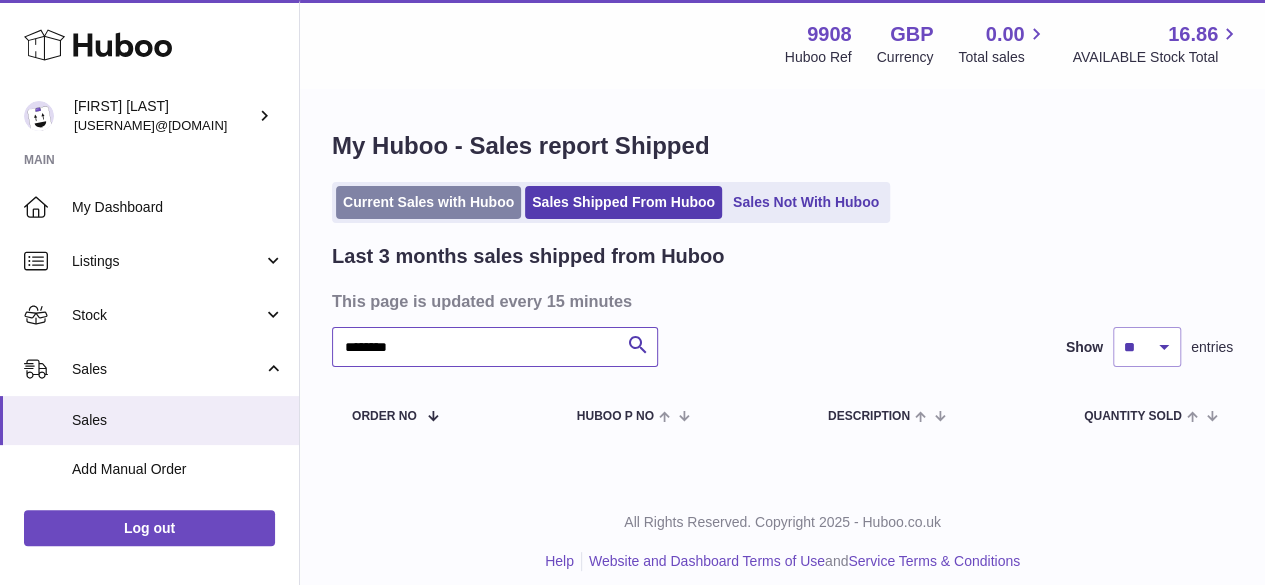 type on "********" 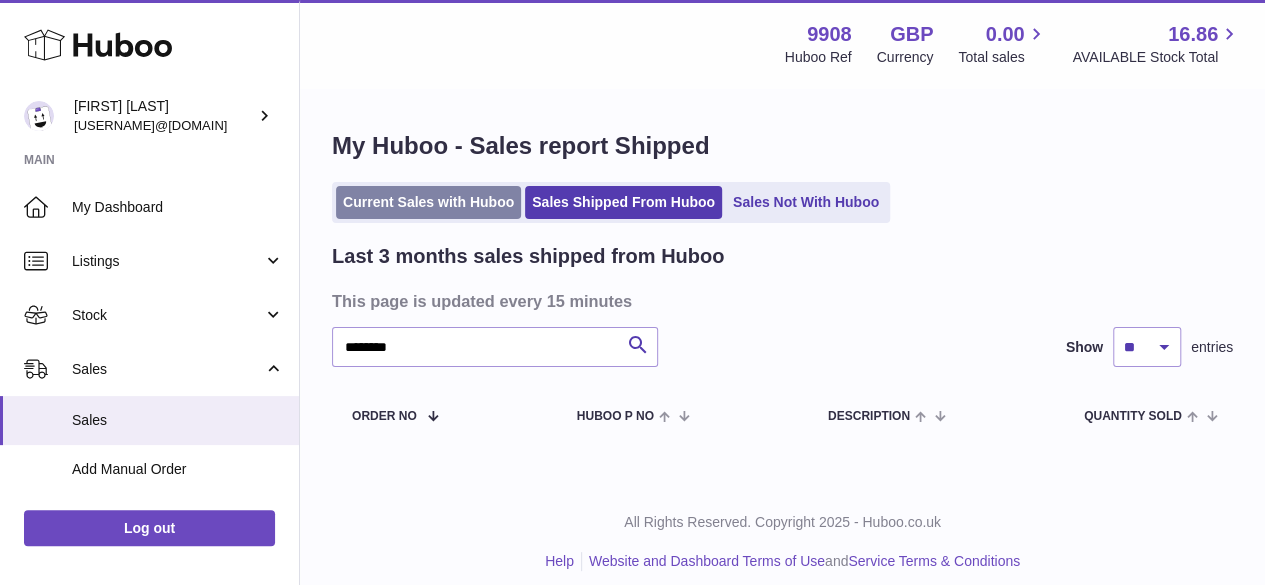 click on "Current Sales with Huboo" at bounding box center [428, 202] 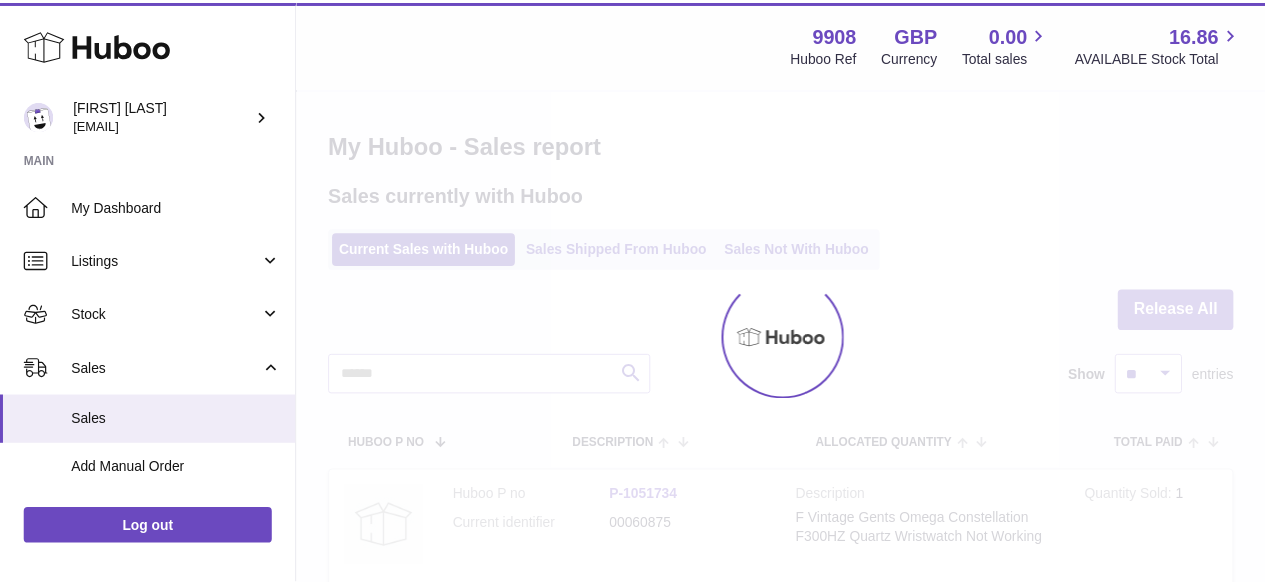scroll, scrollTop: 0, scrollLeft: 0, axis: both 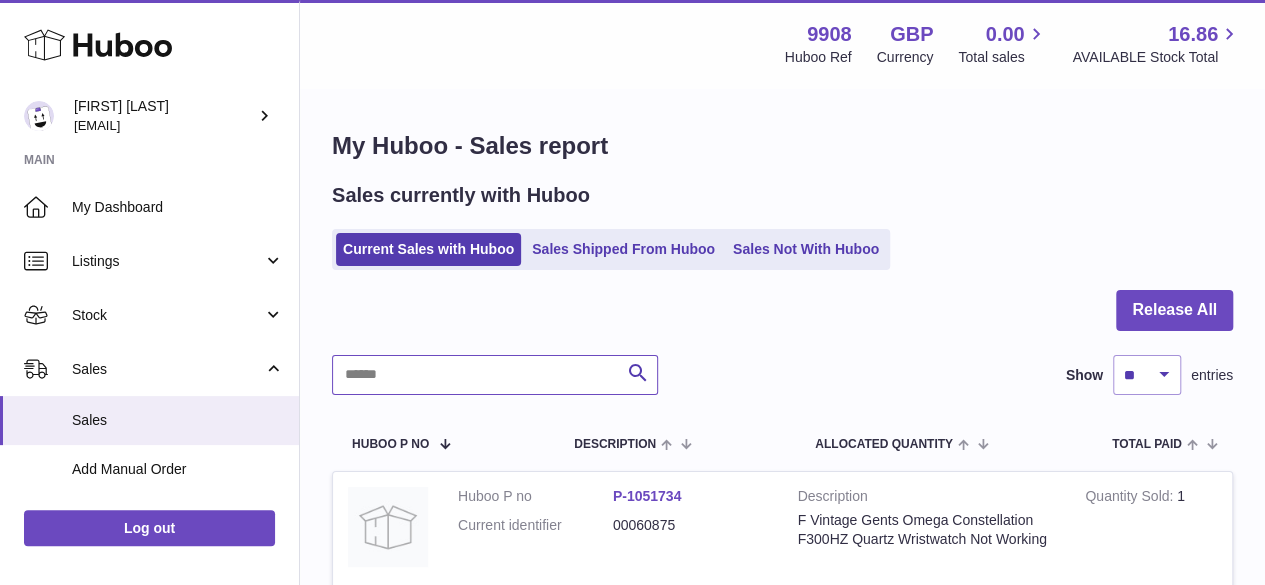 click at bounding box center (495, 375) 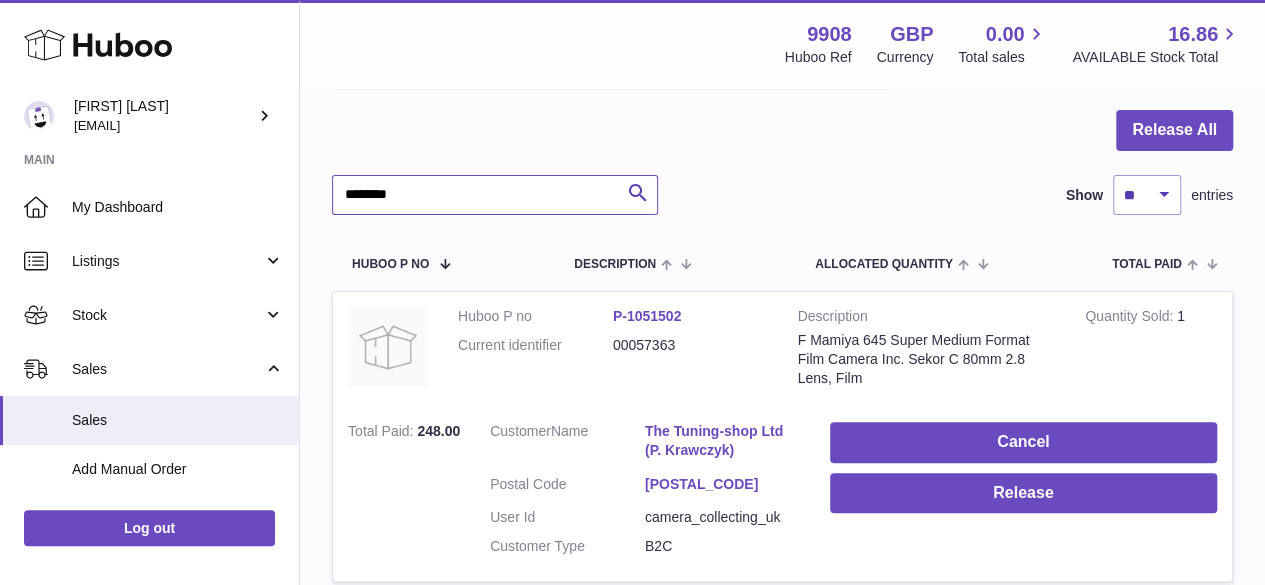 scroll, scrollTop: 0, scrollLeft: 0, axis: both 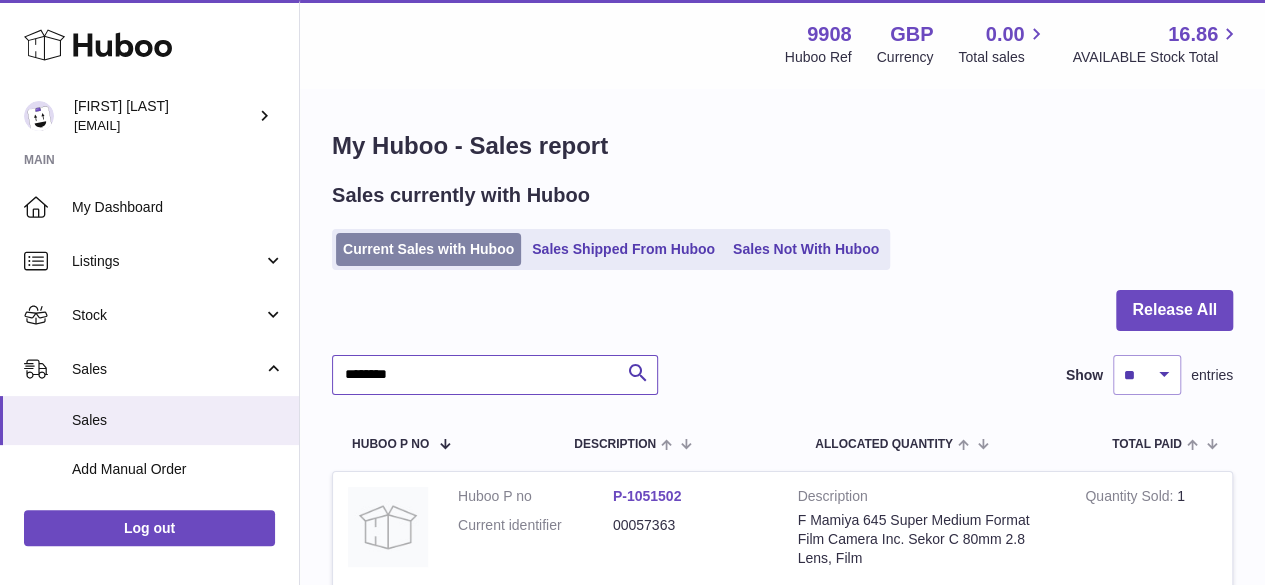 type on "********" 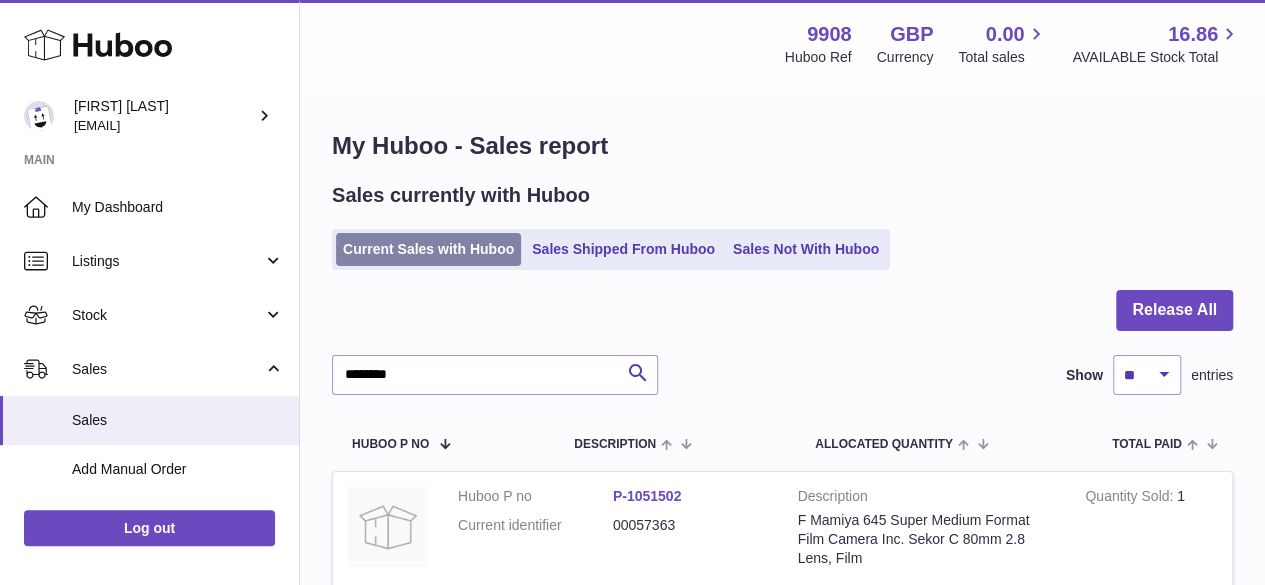 click on "Current Sales with Huboo" at bounding box center (428, 249) 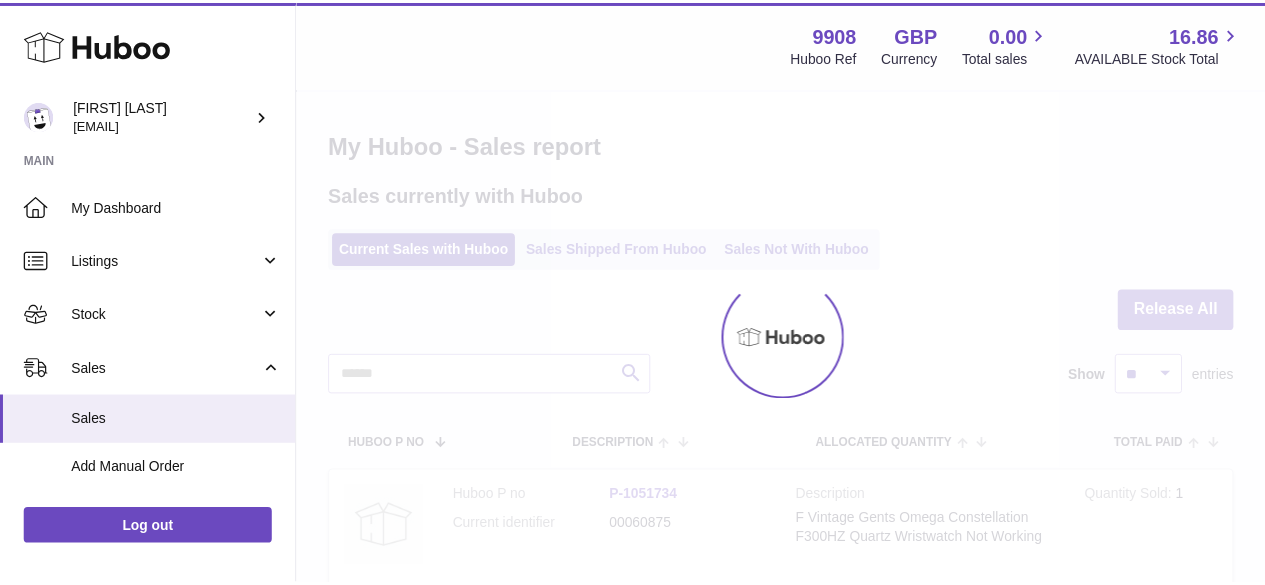 scroll, scrollTop: 0, scrollLeft: 0, axis: both 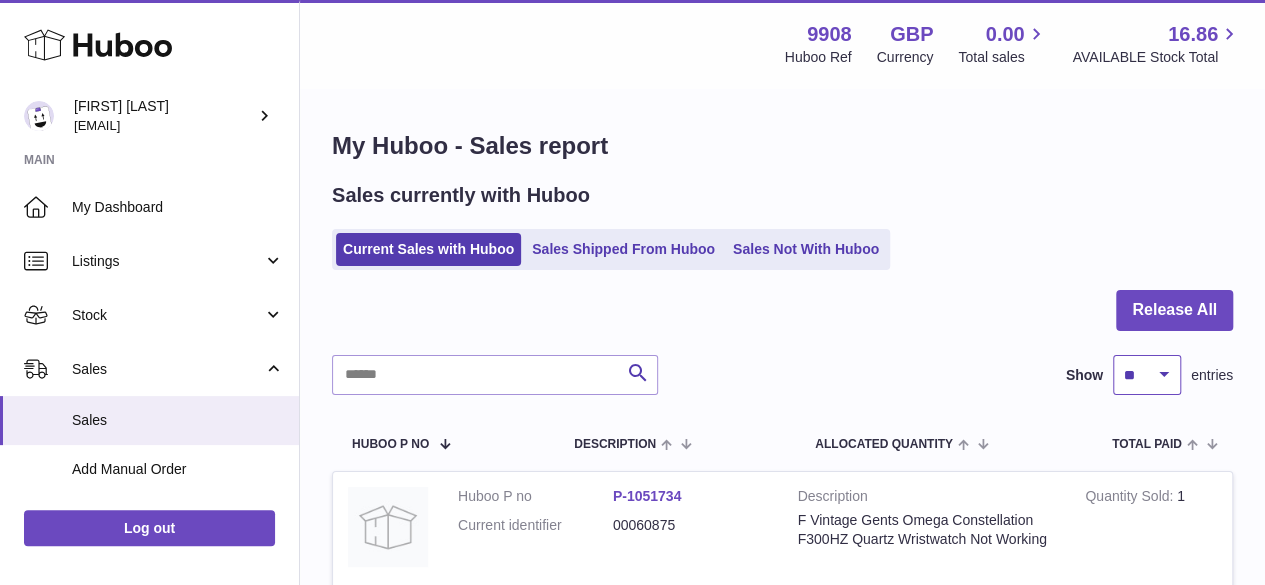 click on "** ** ** ***" at bounding box center [1147, 375] 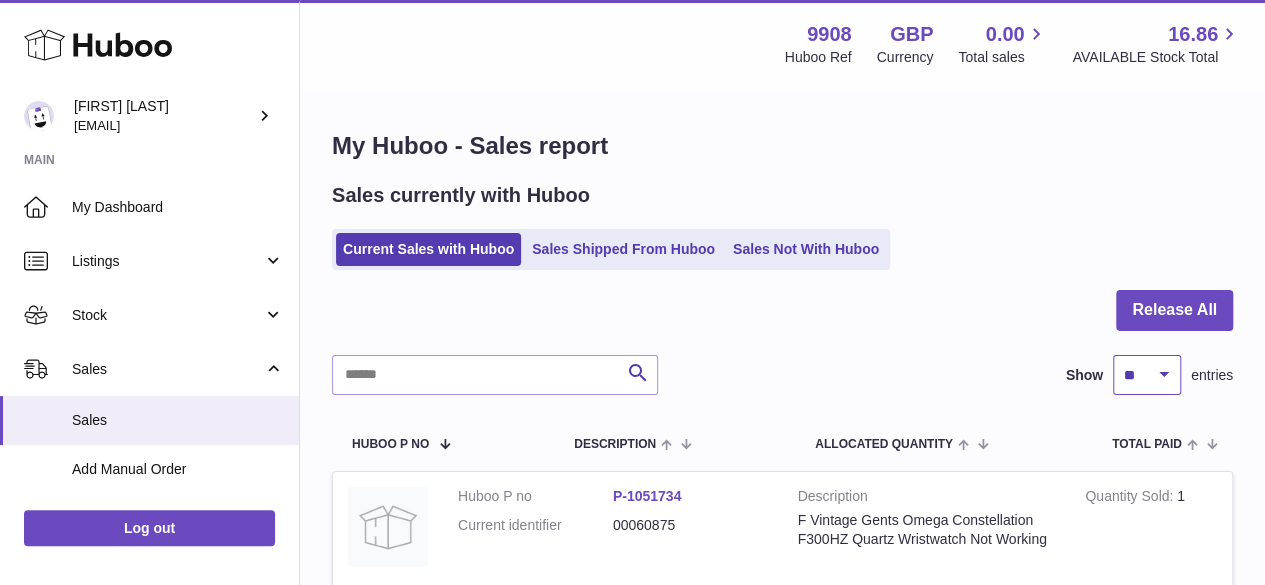 select on "***" 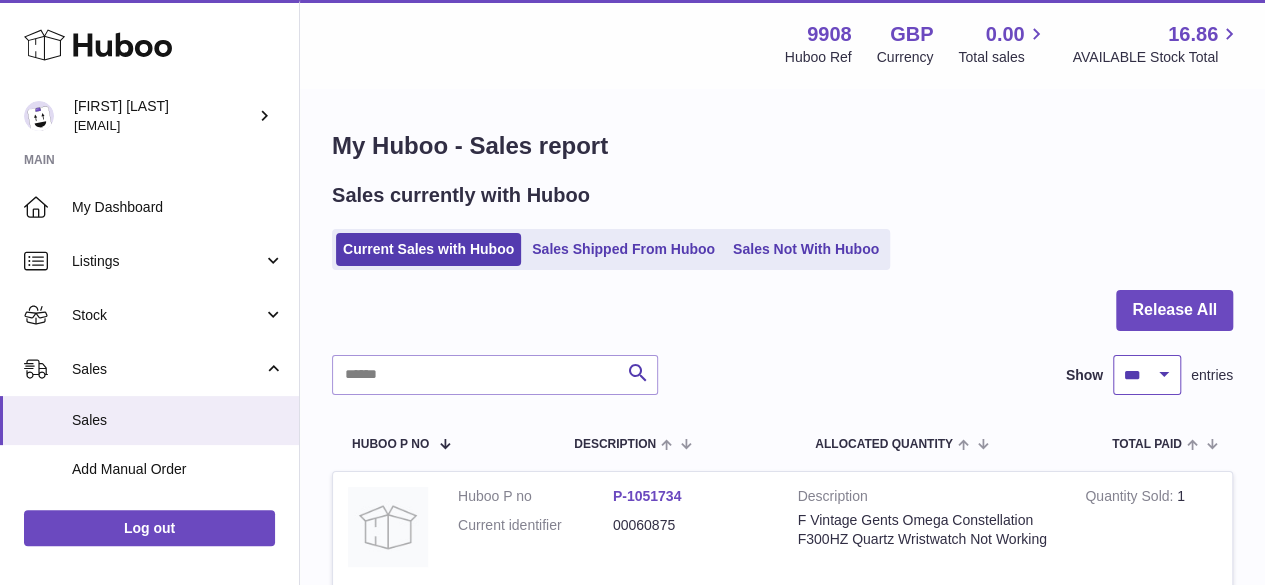 click on "** ** ** ***" at bounding box center [1147, 375] 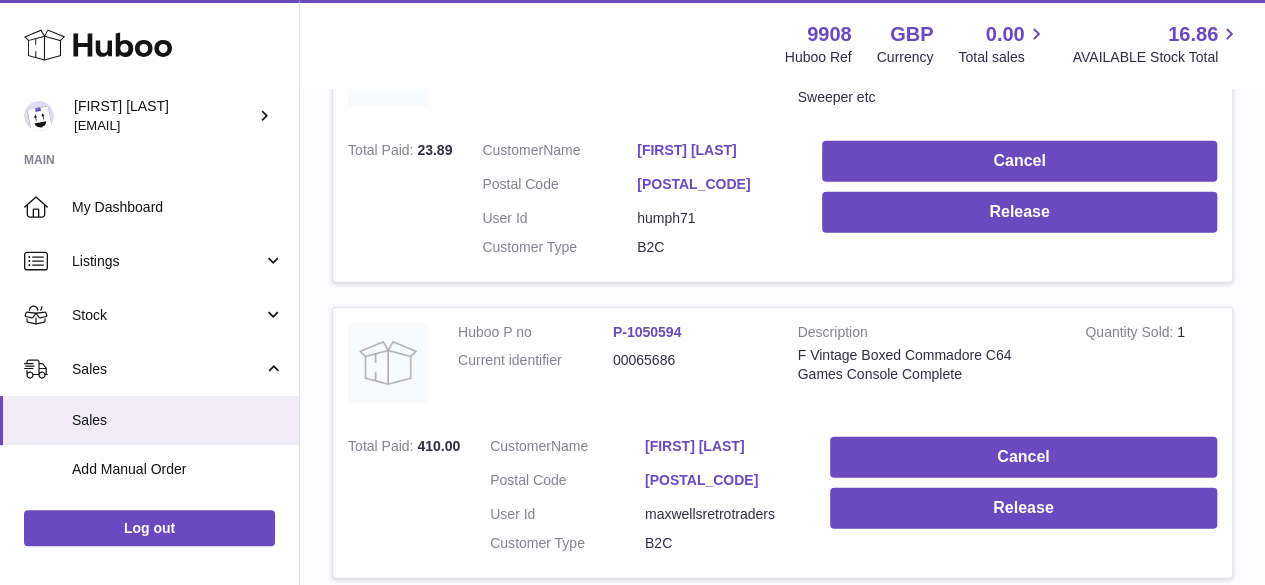 scroll, scrollTop: 13821, scrollLeft: 0, axis: vertical 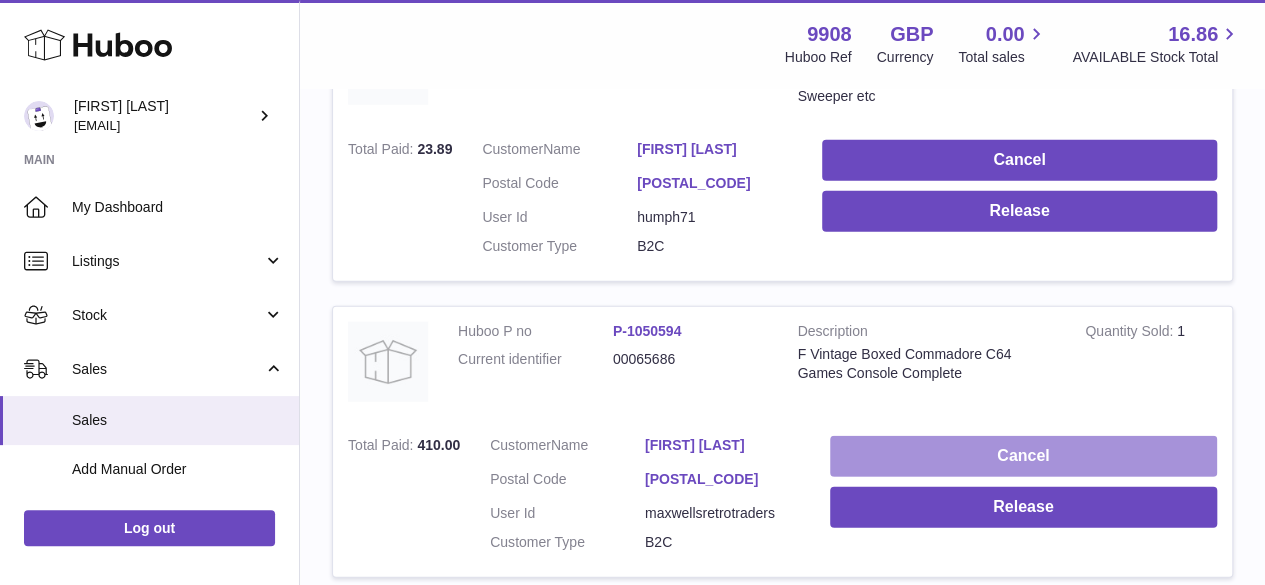 click on "Cancel" at bounding box center (1023, 456) 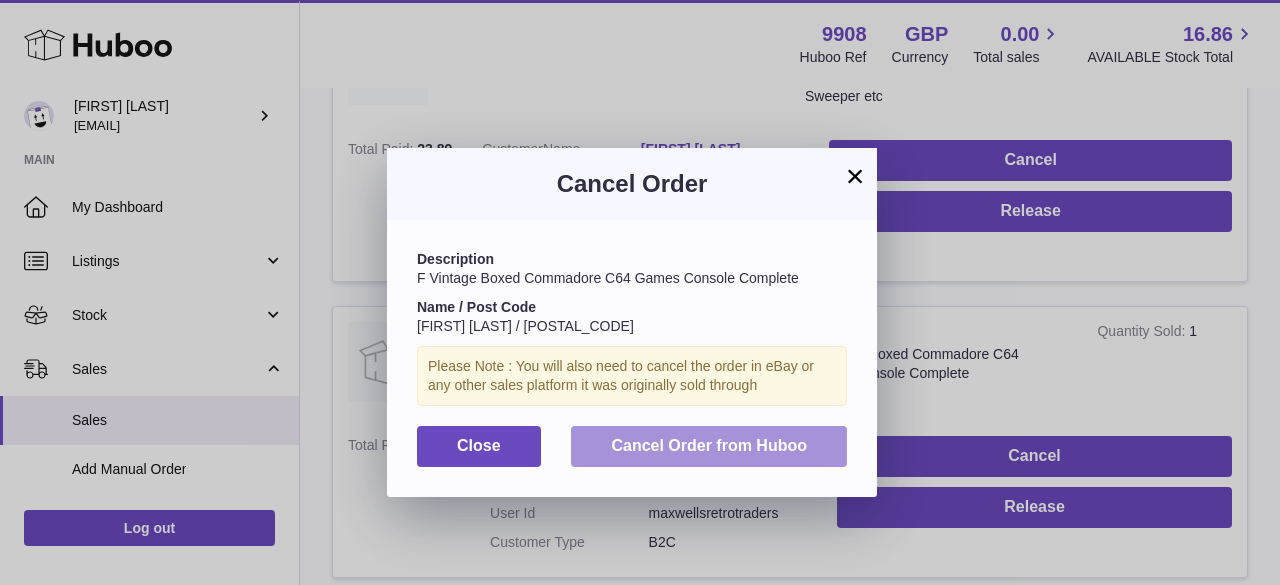 click on "Cancel Order from Huboo" at bounding box center (709, 445) 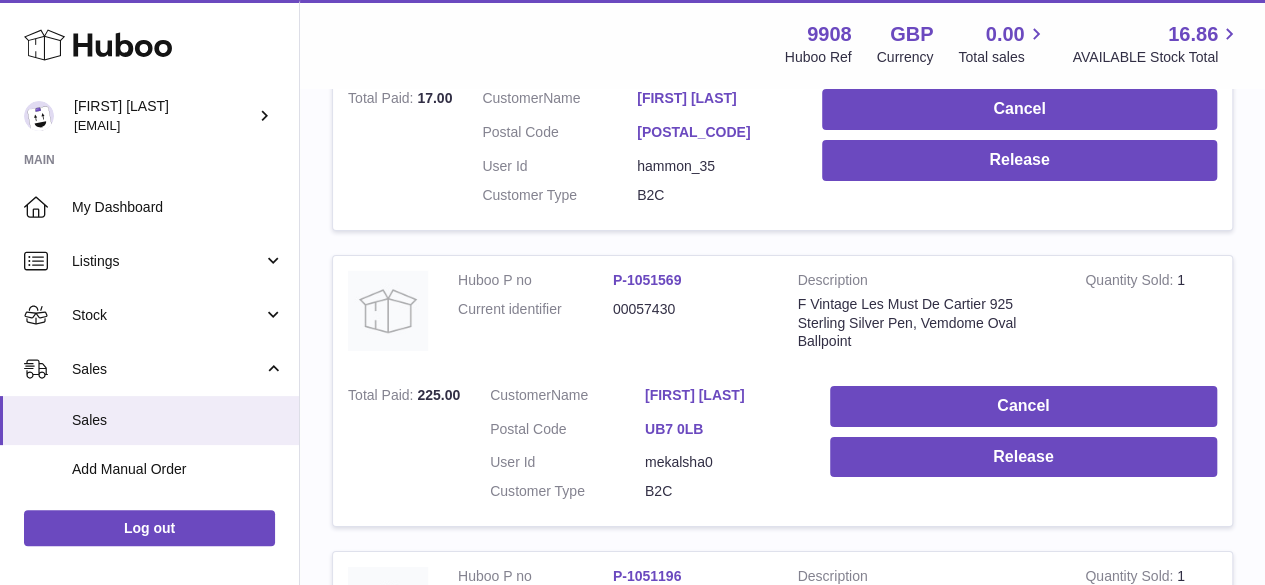 scroll, scrollTop: 18616, scrollLeft: 0, axis: vertical 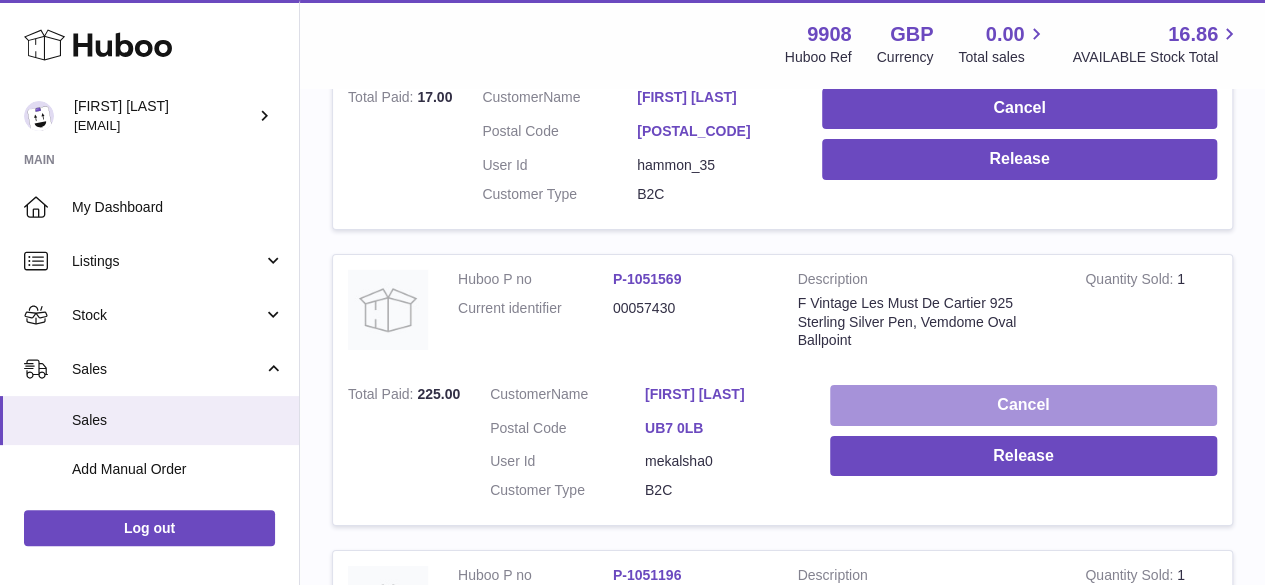 click on "Cancel" at bounding box center (1023, 405) 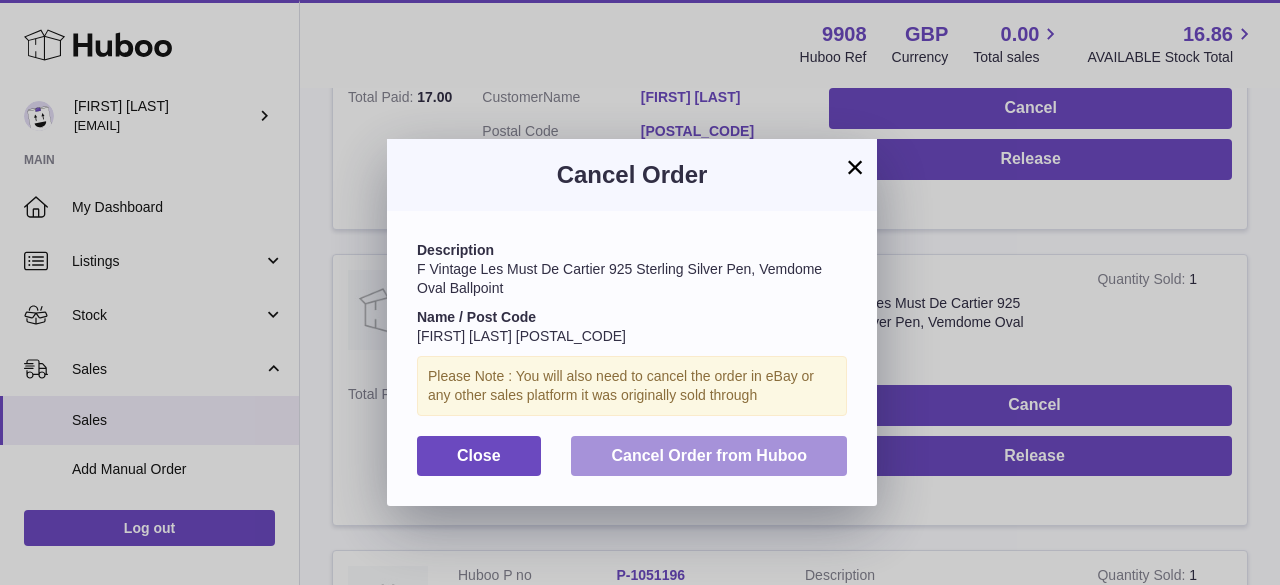 click on "Cancel Order from Huboo" at bounding box center [709, 455] 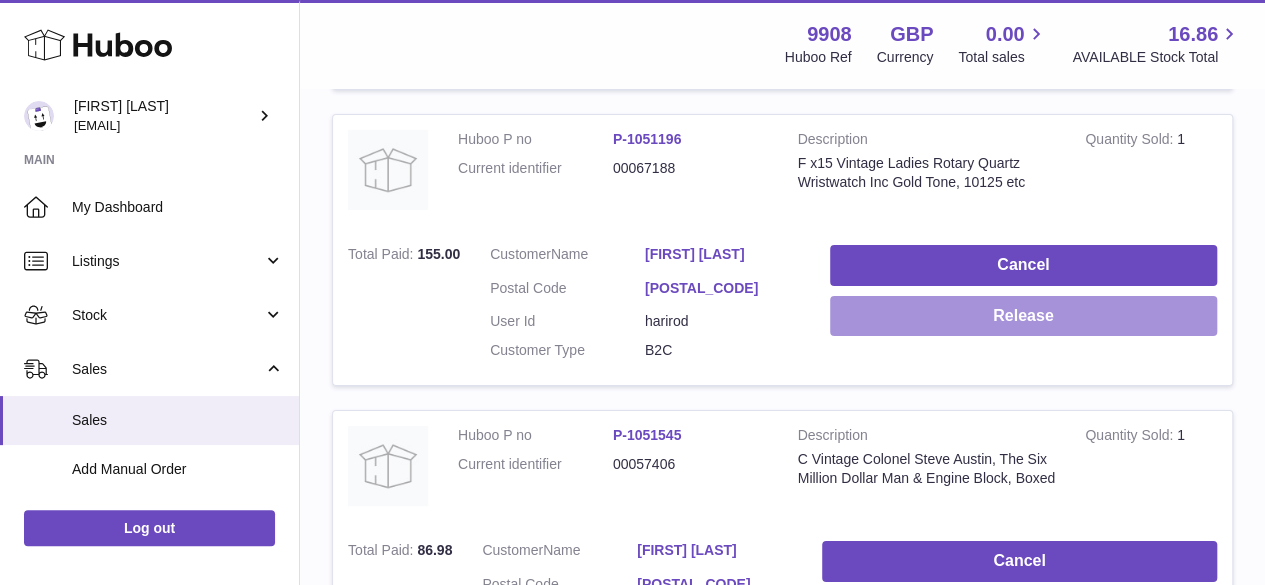 scroll, scrollTop: 18763, scrollLeft: 0, axis: vertical 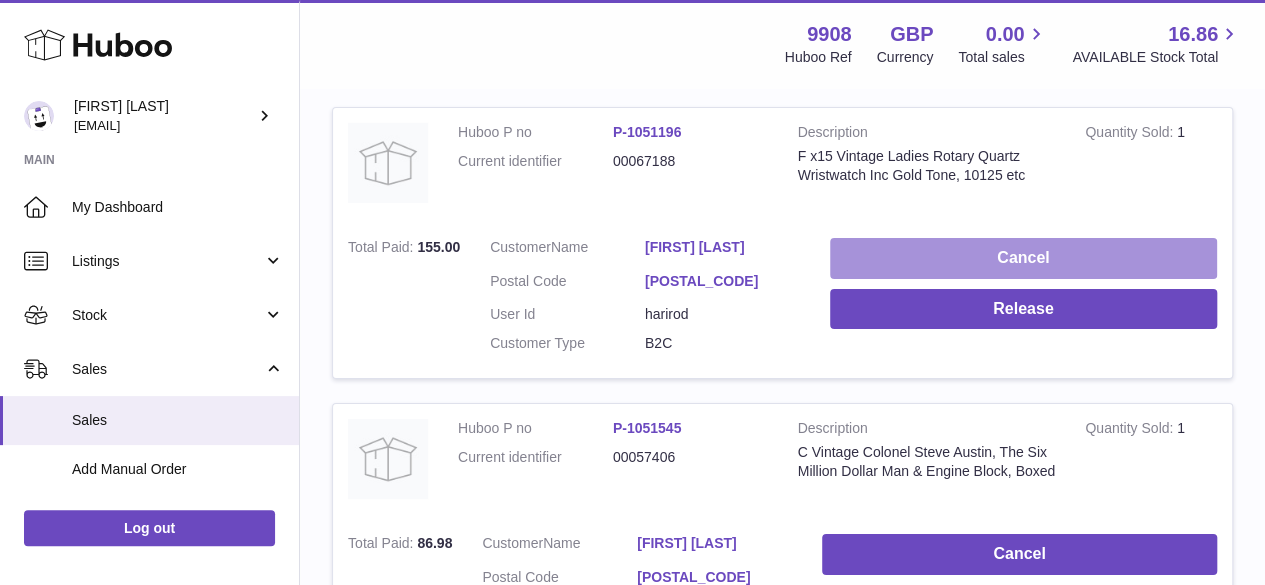 click on "Cancel" at bounding box center (1023, 258) 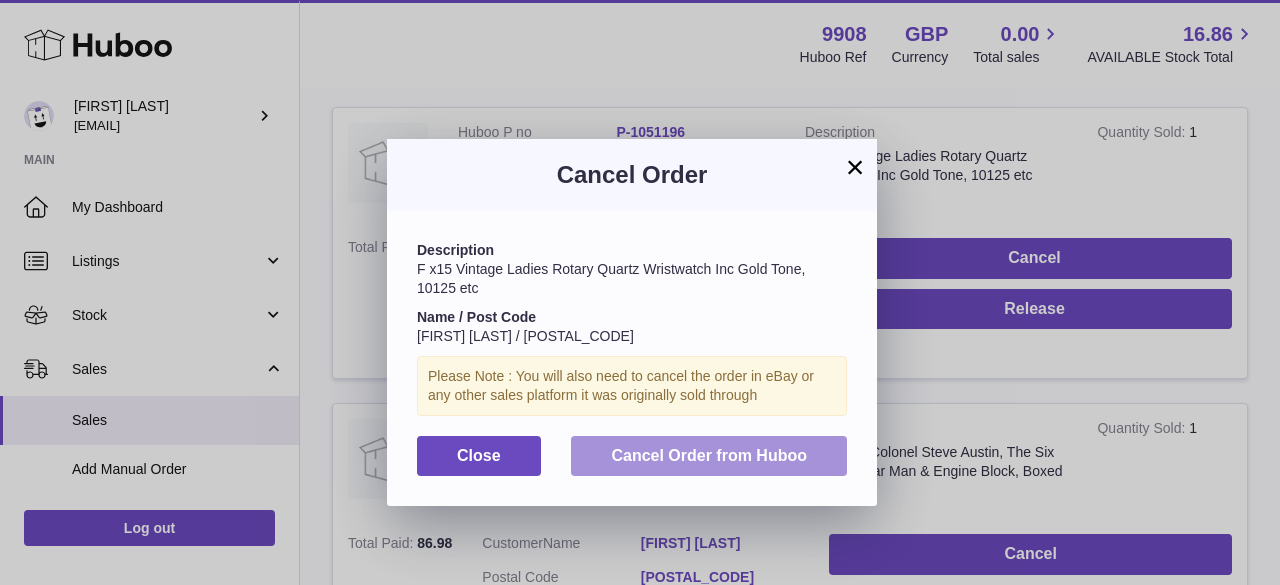 click on "Cancel Order from Huboo" at bounding box center [709, 456] 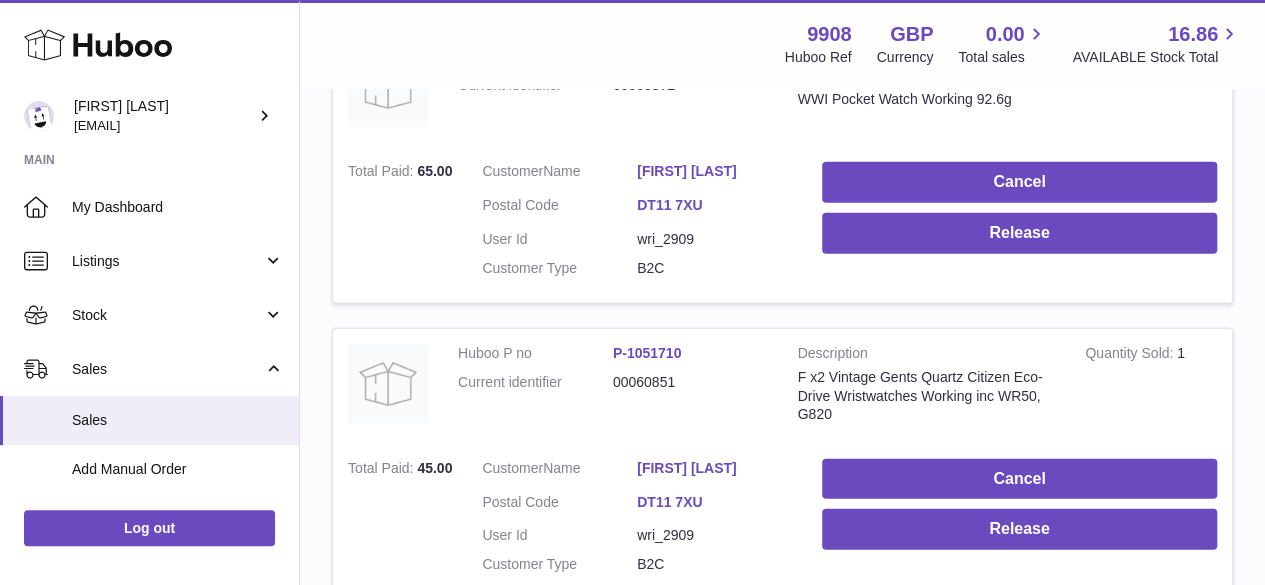 scroll, scrollTop: 25340, scrollLeft: 0, axis: vertical 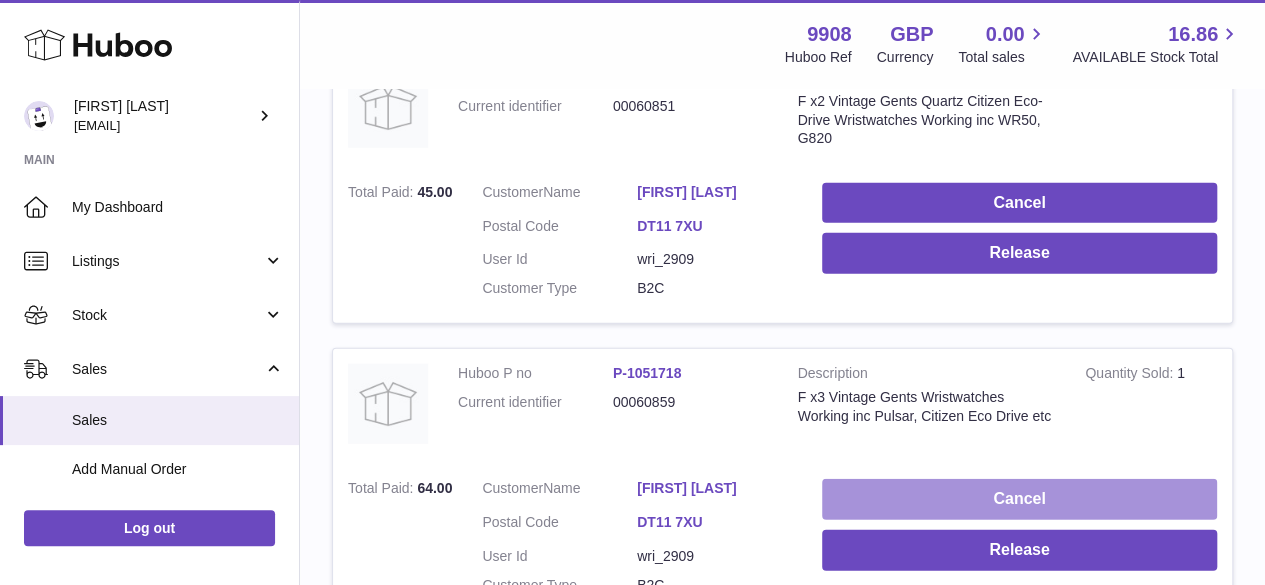click on "Cancel" at bounding box center (1019, 499) 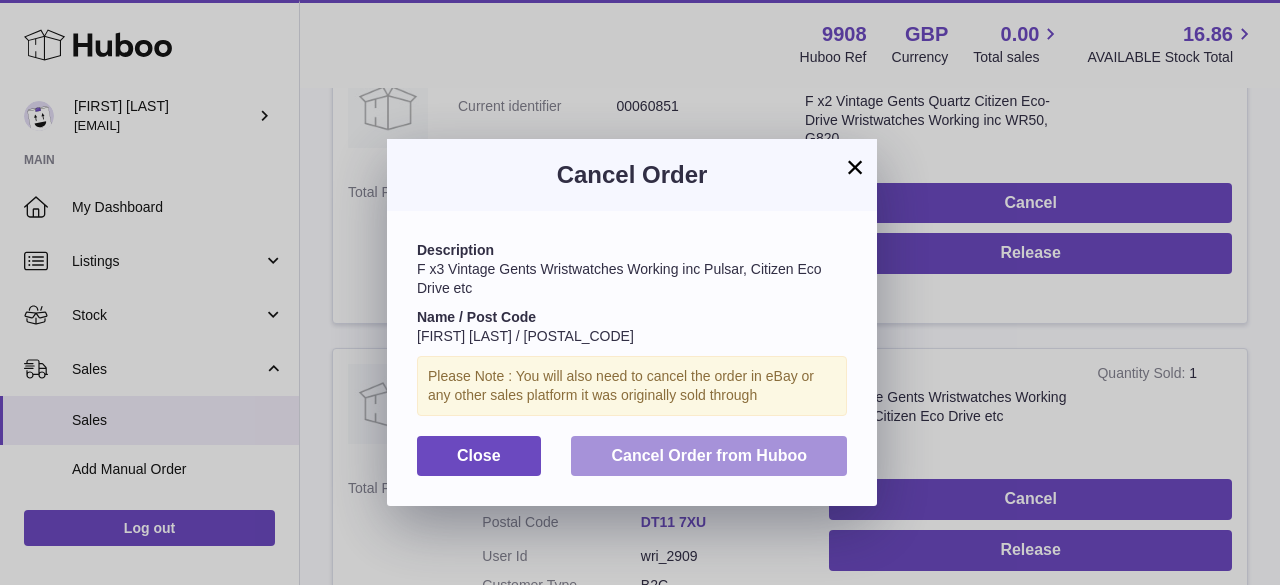 click on "Cancel Order from Huboo" at bounding box center (709, 455) 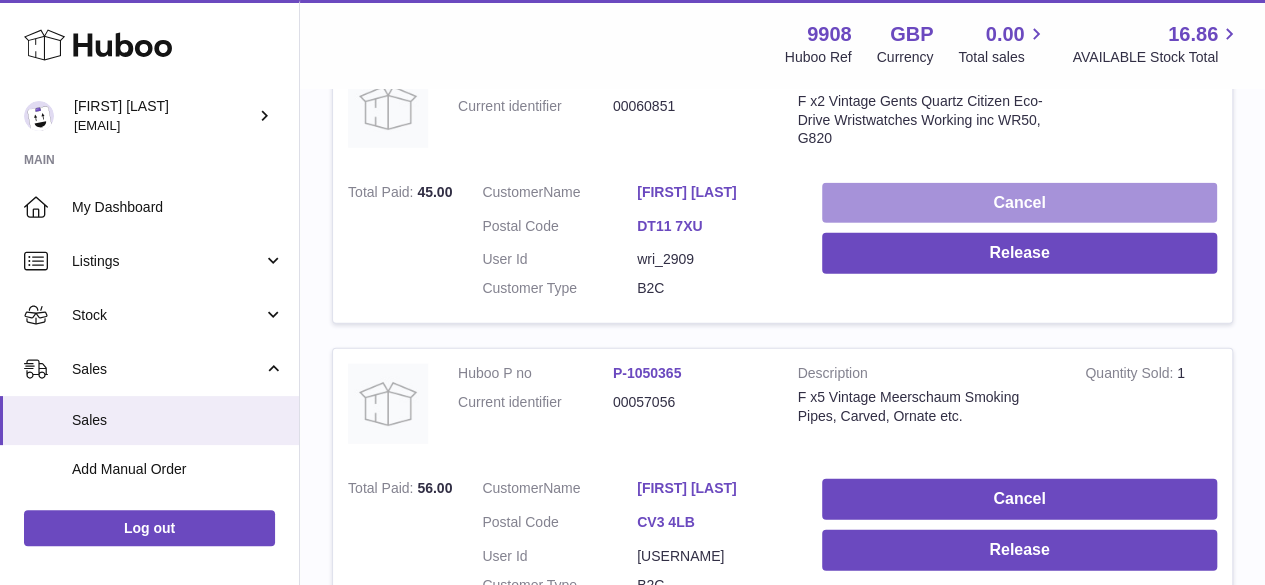 click on "Cancel" at bounding box center [1019, 203] 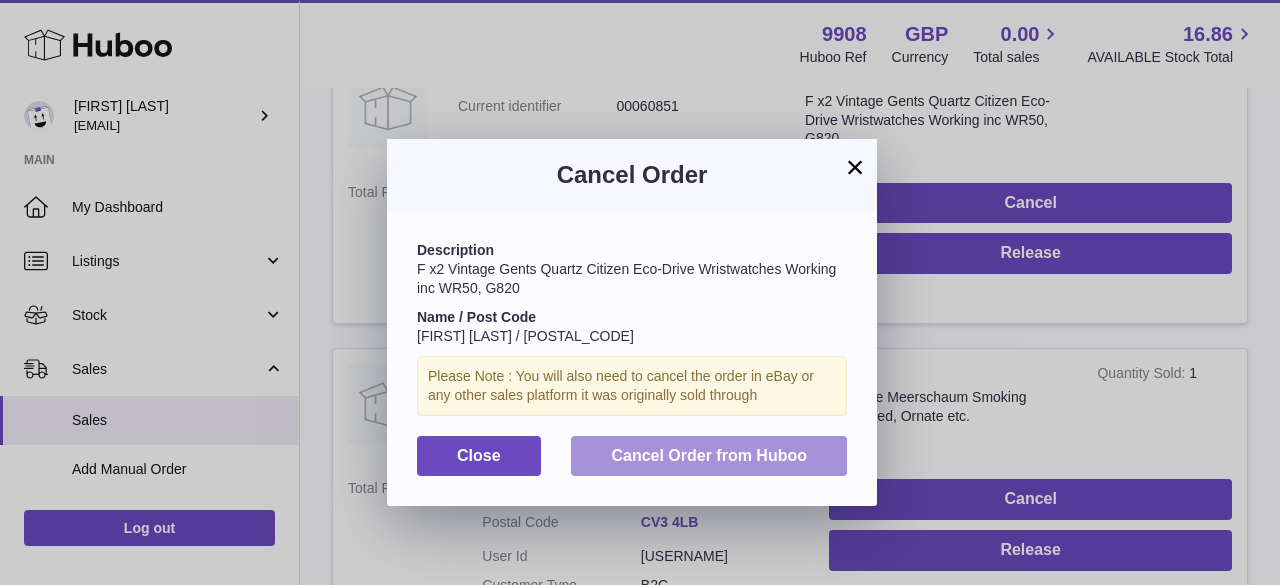 click on "Cancel Order from Huboo" at bounding box center (709, 455) 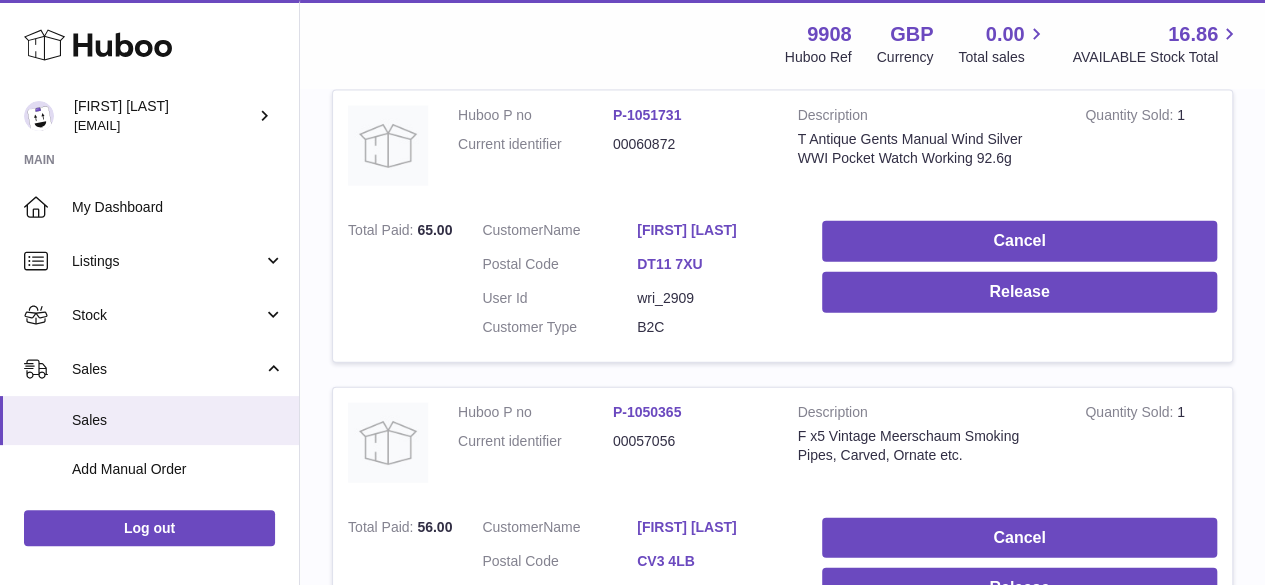scroll, scrollTop: 24972, scrollLeft: 0, axis: vertical 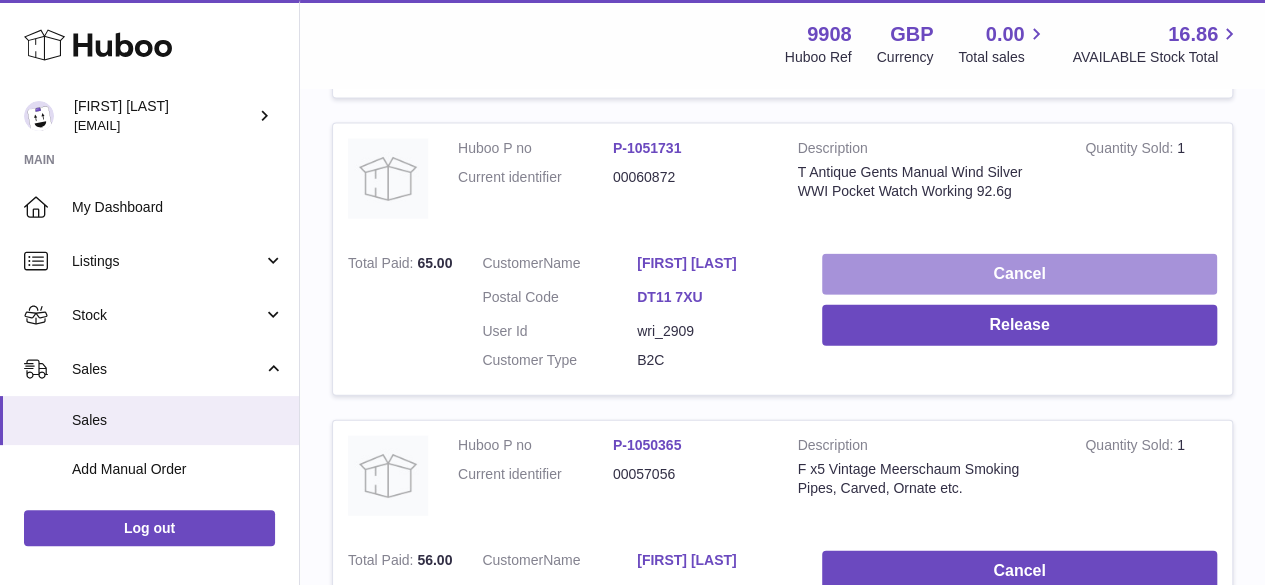 click on "Cancel" at bounding box center (1019, 274) 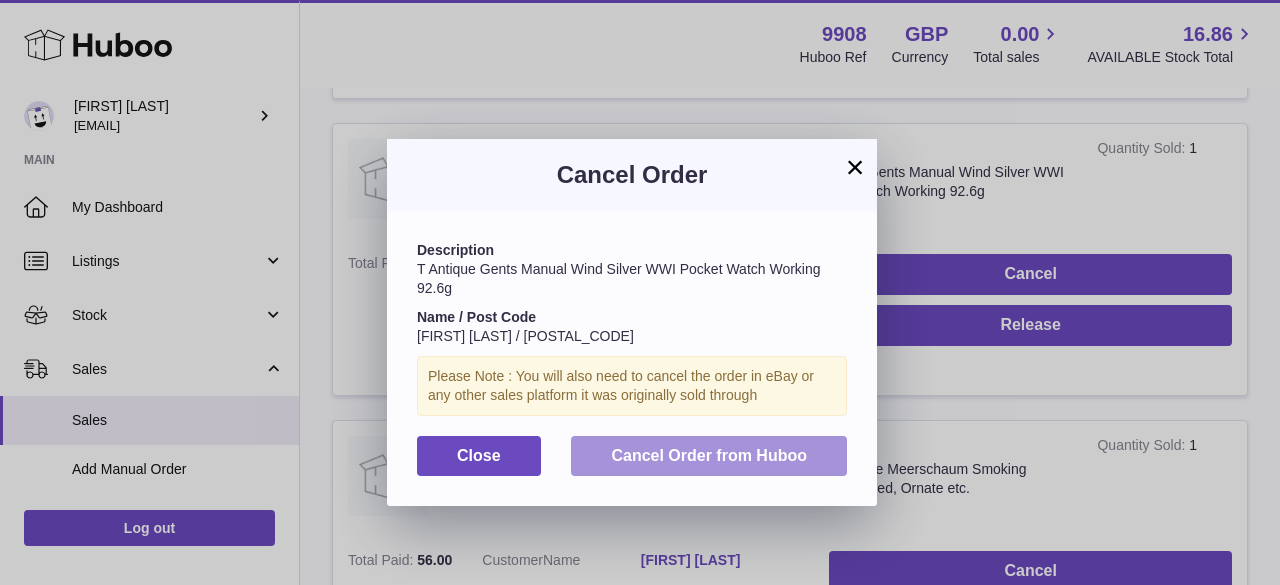 click on "Cancel Order from Huboo" at bounding box center (709, 455) 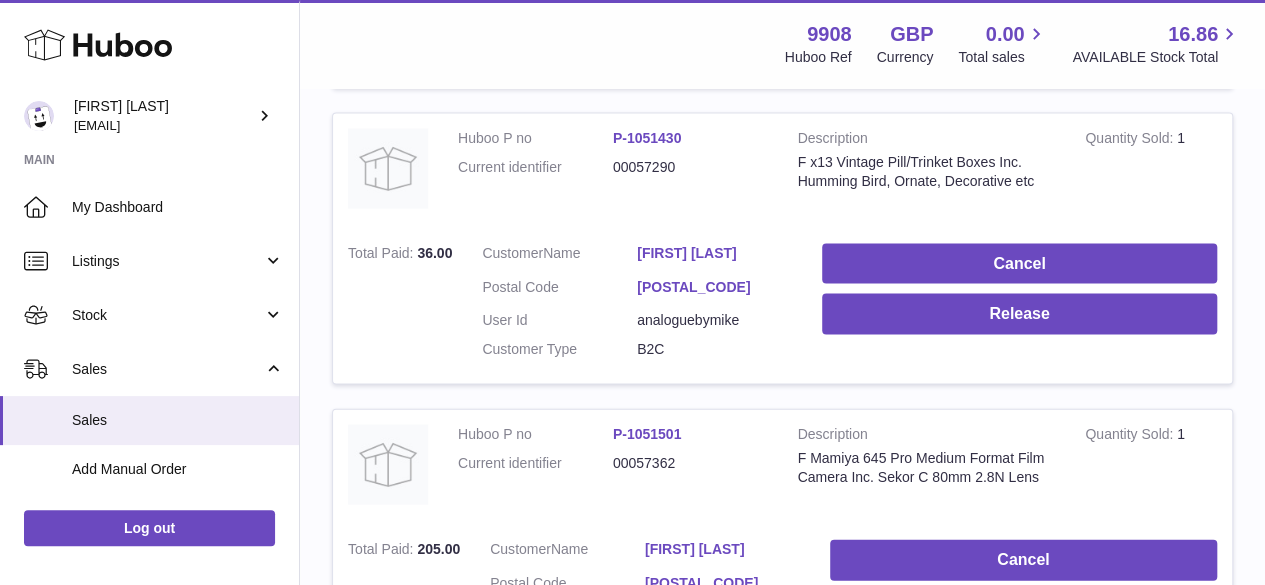 scroll, scrollTop: 28503, scrollLeft: 0, axis: vertical 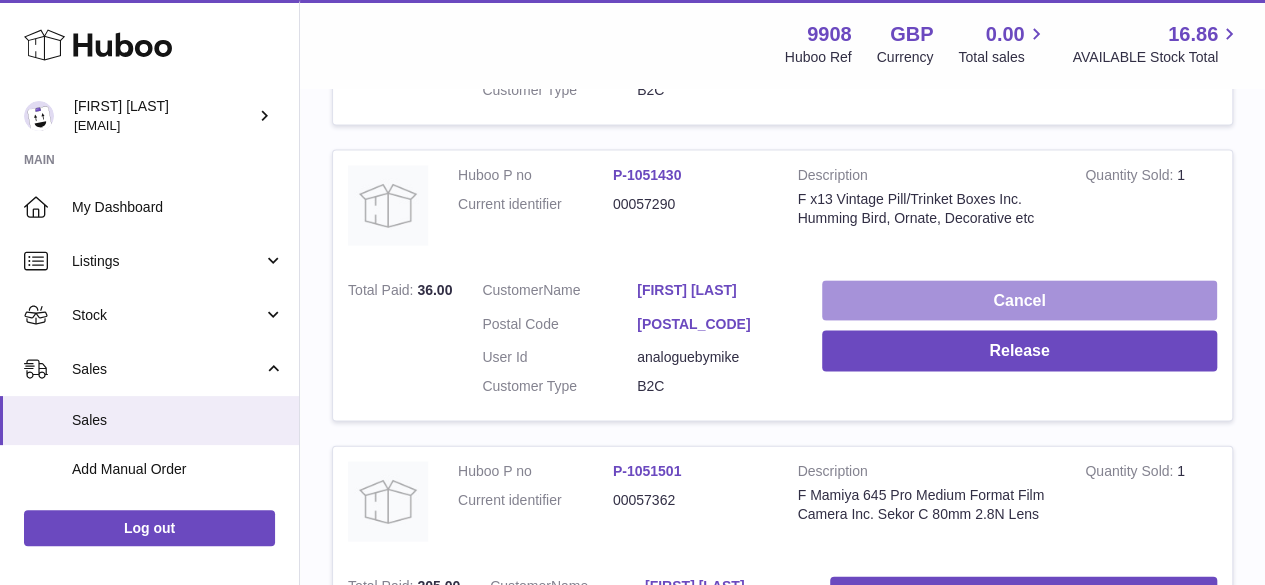 click on "Cancel" at bounding box center (1019, 301) 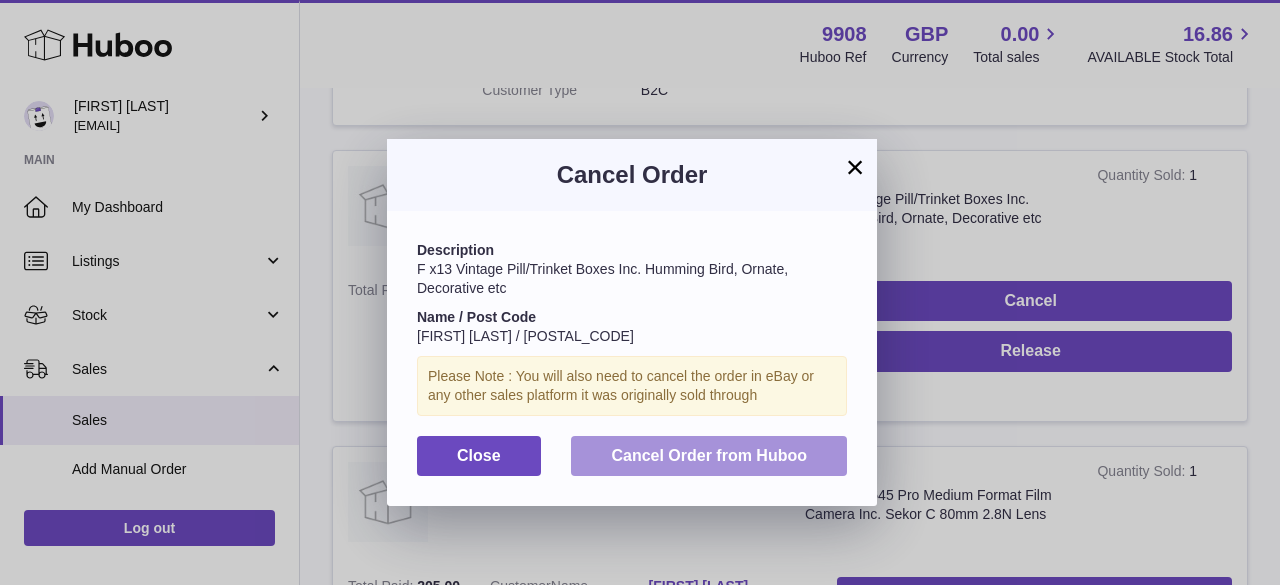click on "Cancel Order from Huboo" at bounding box center [709, 455] 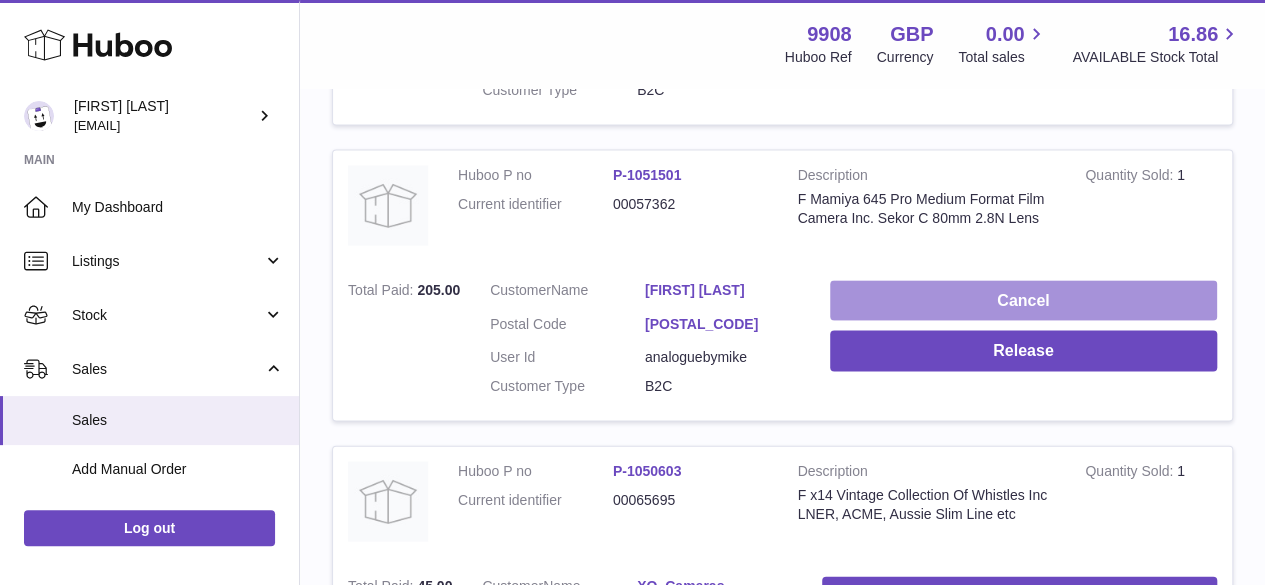 click on "Cancel" at bounding box center [1023, 301] 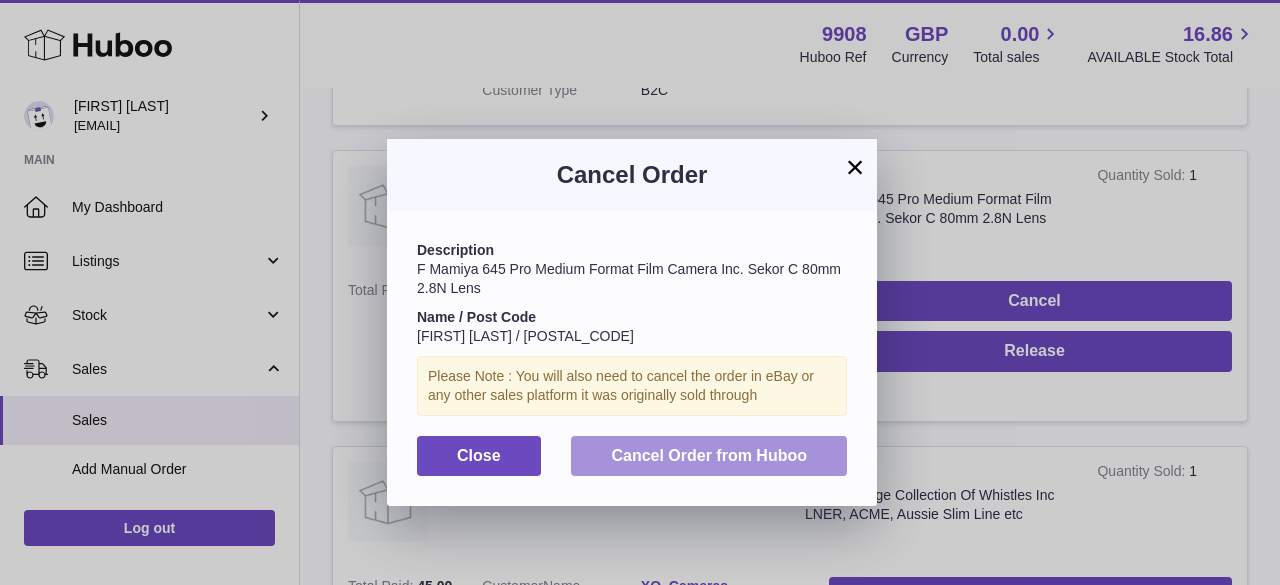 click on "Cancel Order from Huboo" at bounding box center [709, 455] 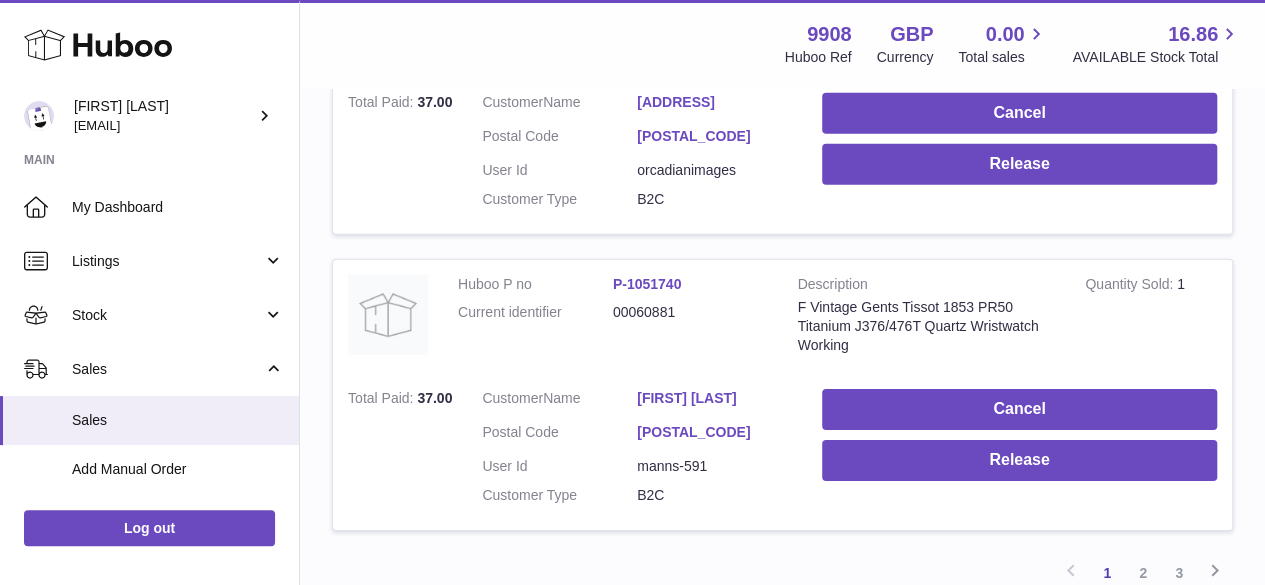 scroll, scrollTop: 29631, scrollLeft: 0, axis: vertical 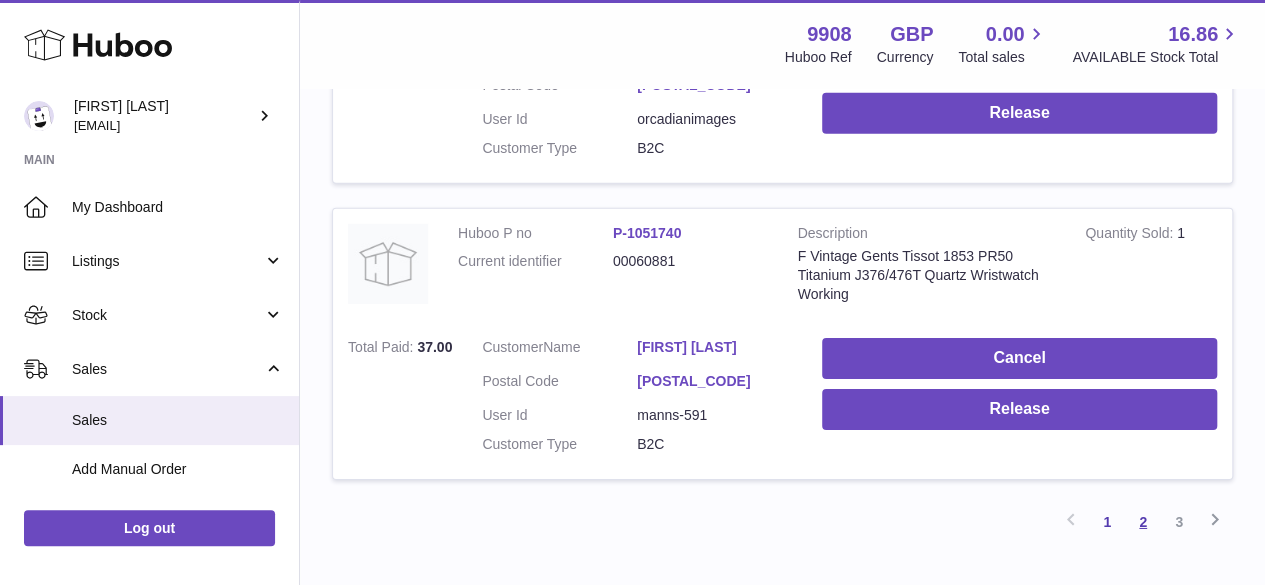 click on "2" at bounding box center [1143, 522] 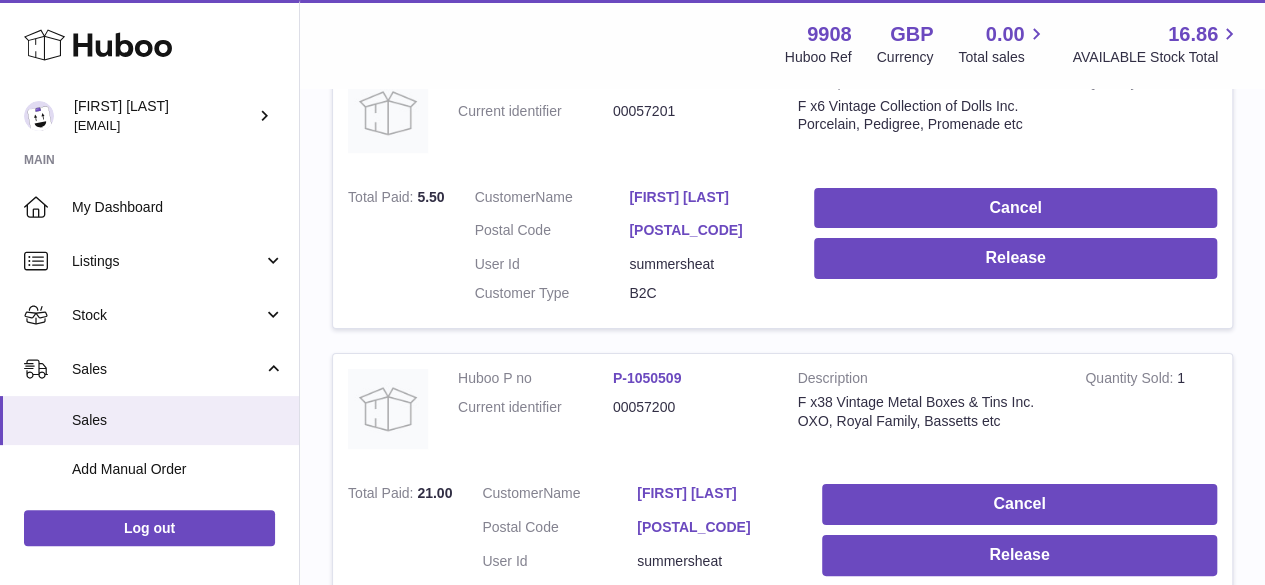 scroll, scrollTop: 3730, scrollLeft: 0, axis: vertical 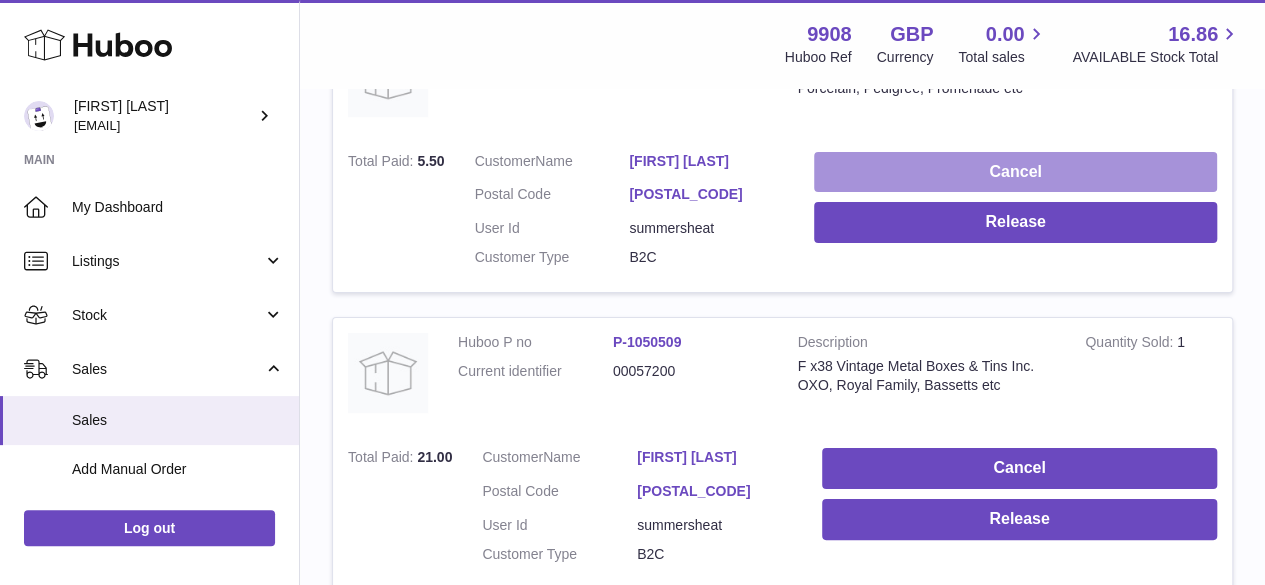 click on "Cancel" at bounding box center (1015, 172) 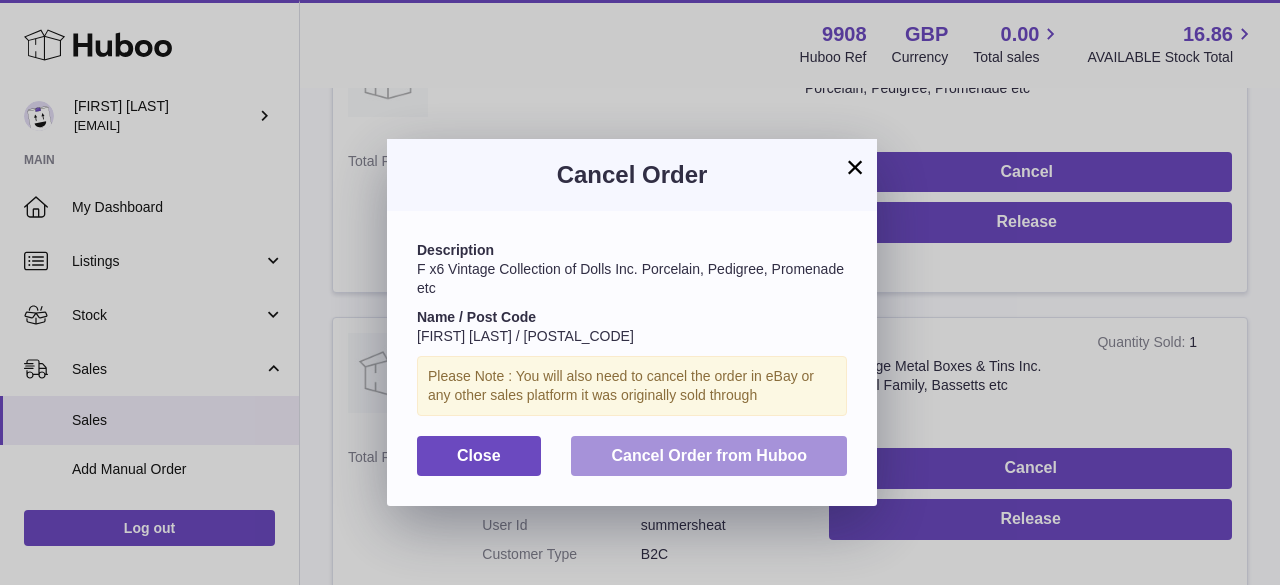 click on "Cancel Order from Huboo" at bounding box center (709, 456) 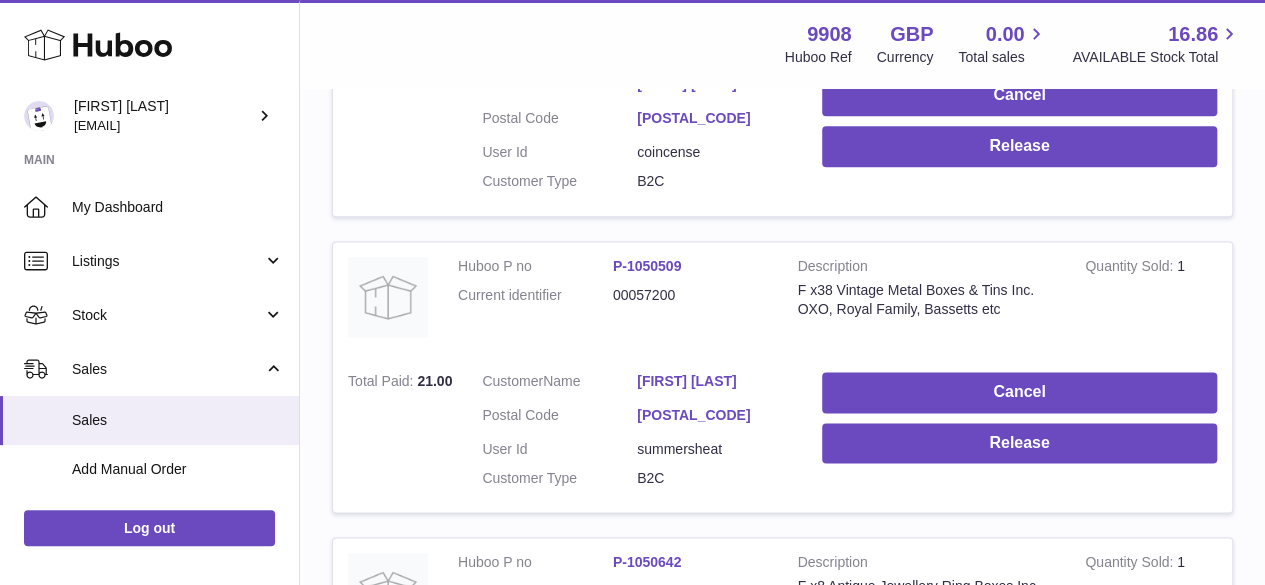 scroll, scrollTop: 4992, scrollLeft: 0, axis: vertical 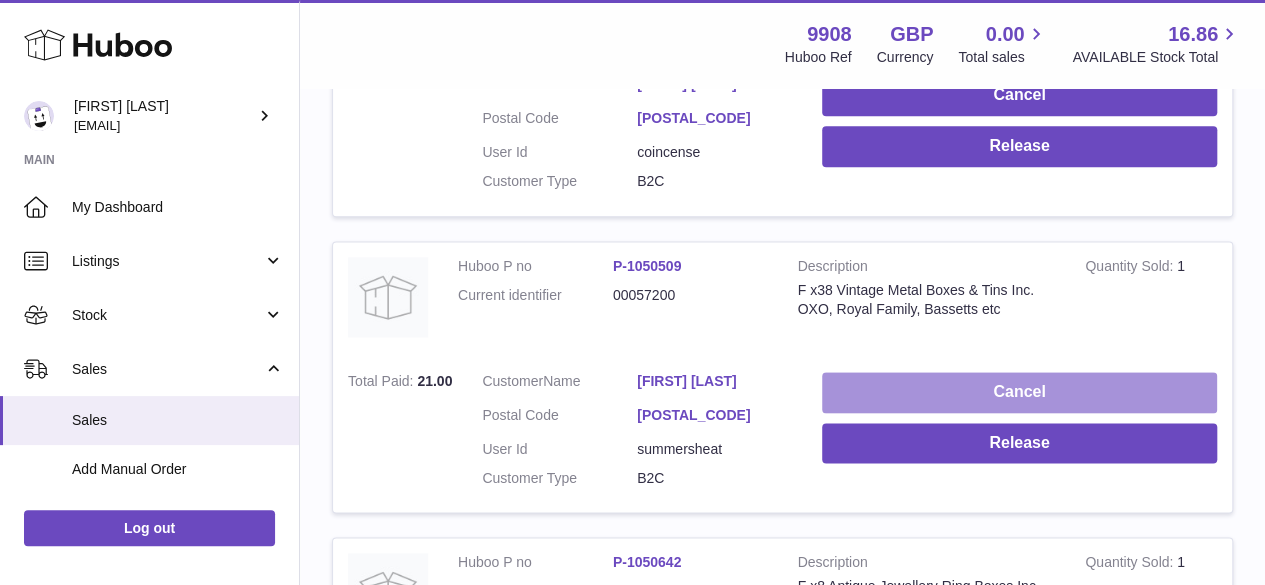click on "Cancel" at bounding box center [1019, 392] 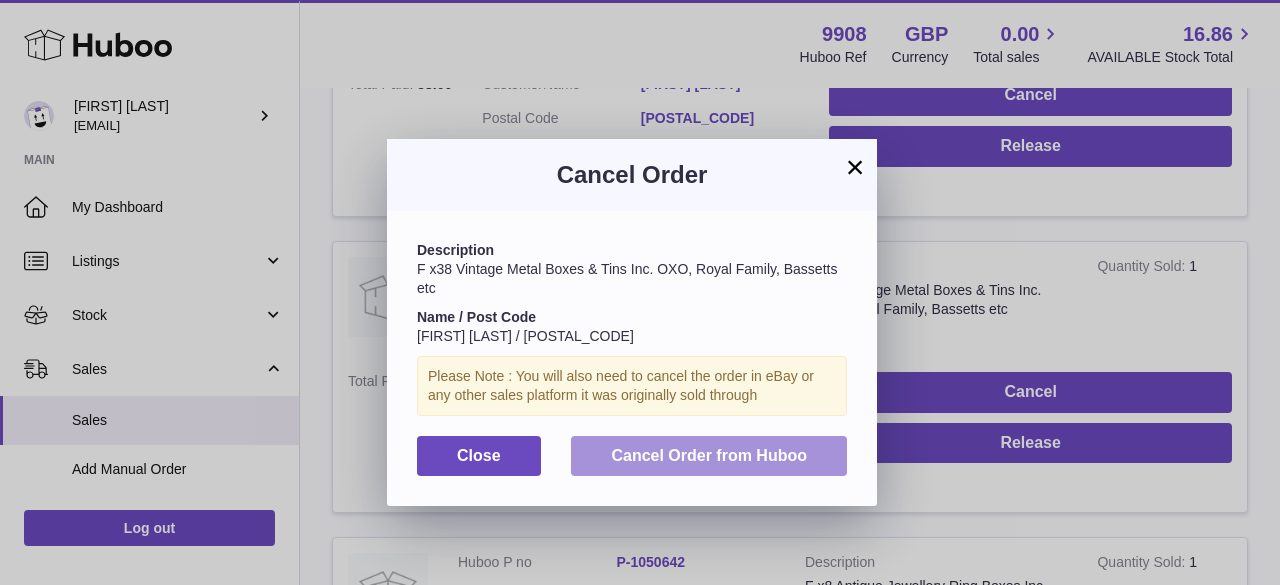 click on "Cancel Order from Huboo" at bounding box center [709, 455] 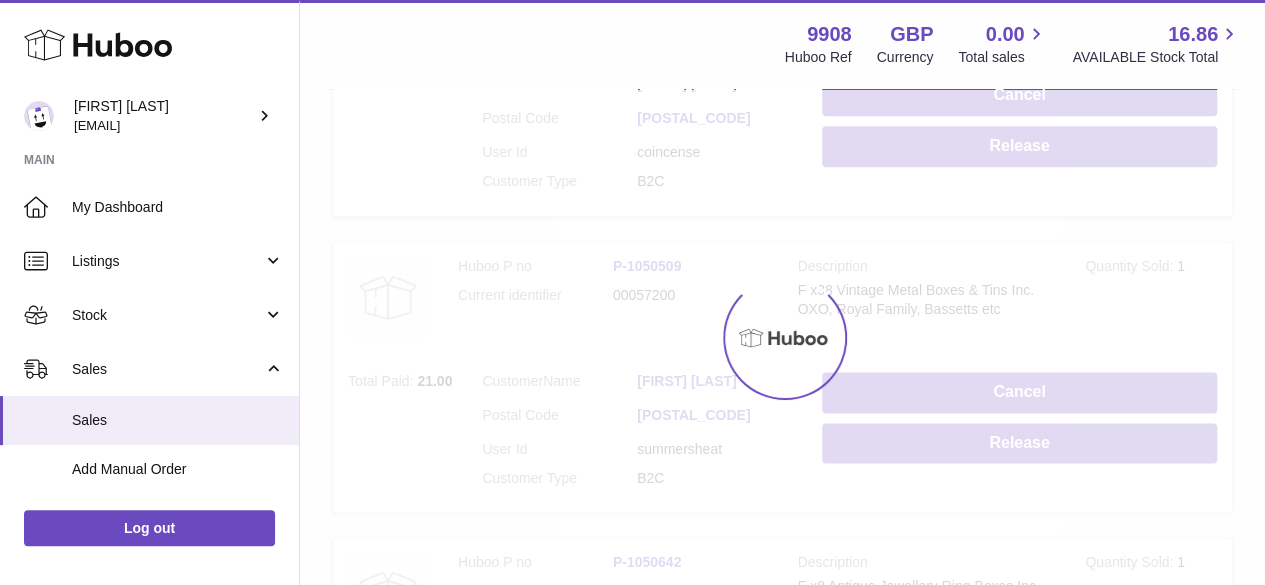 scroll, scrollTop: 5880, scrollLeft: 0, axis: vertical 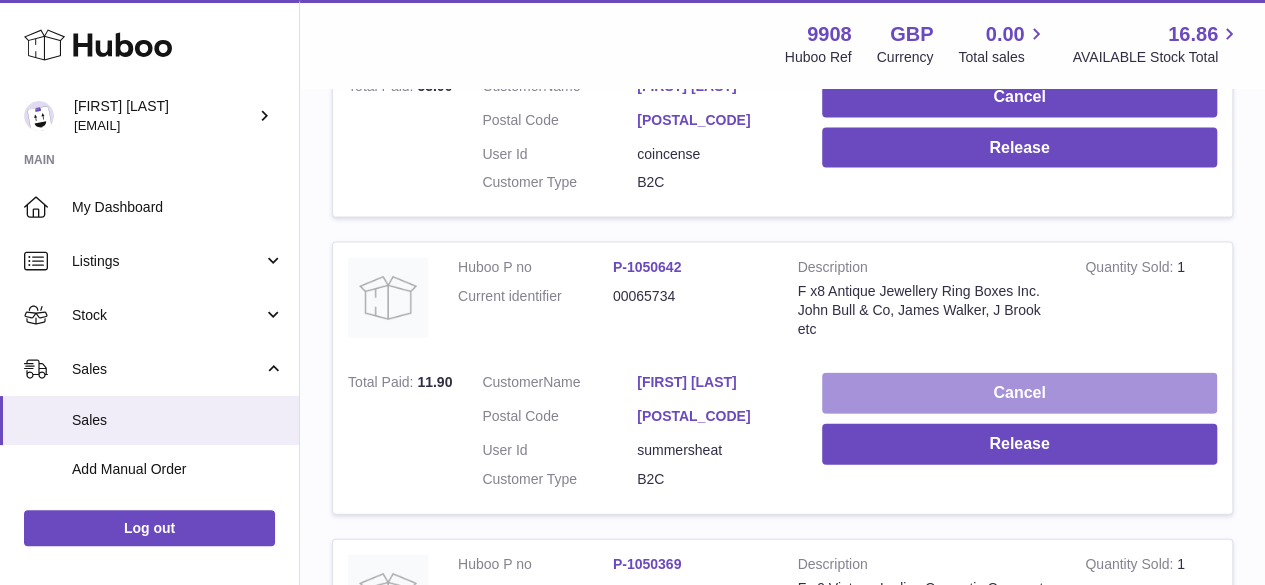 click on "Cancel" at bounding box center (1019, 393) 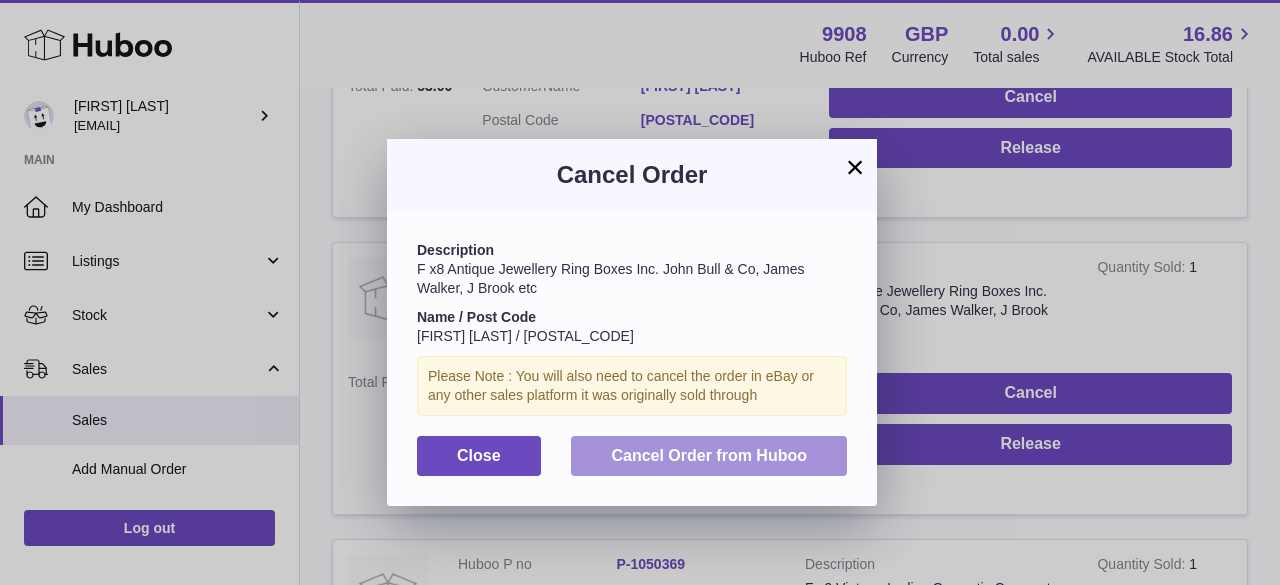 click on "Cancel Order from Huboo" at bounding box center [709, 455] 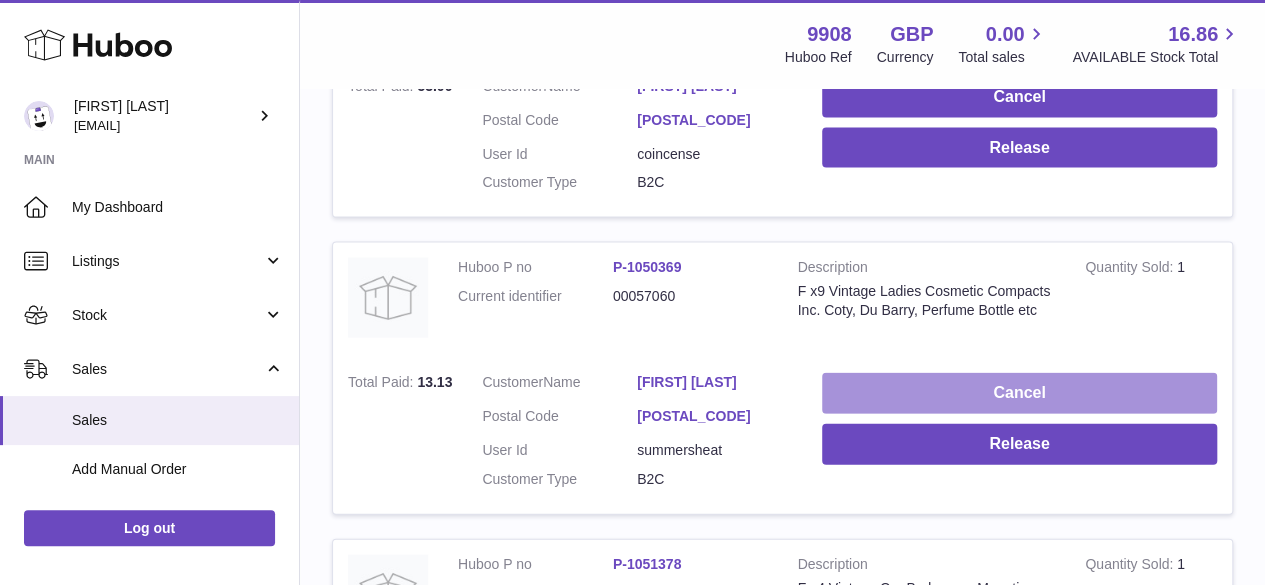 click on "Cancel" at bounding box center [1019, 393] 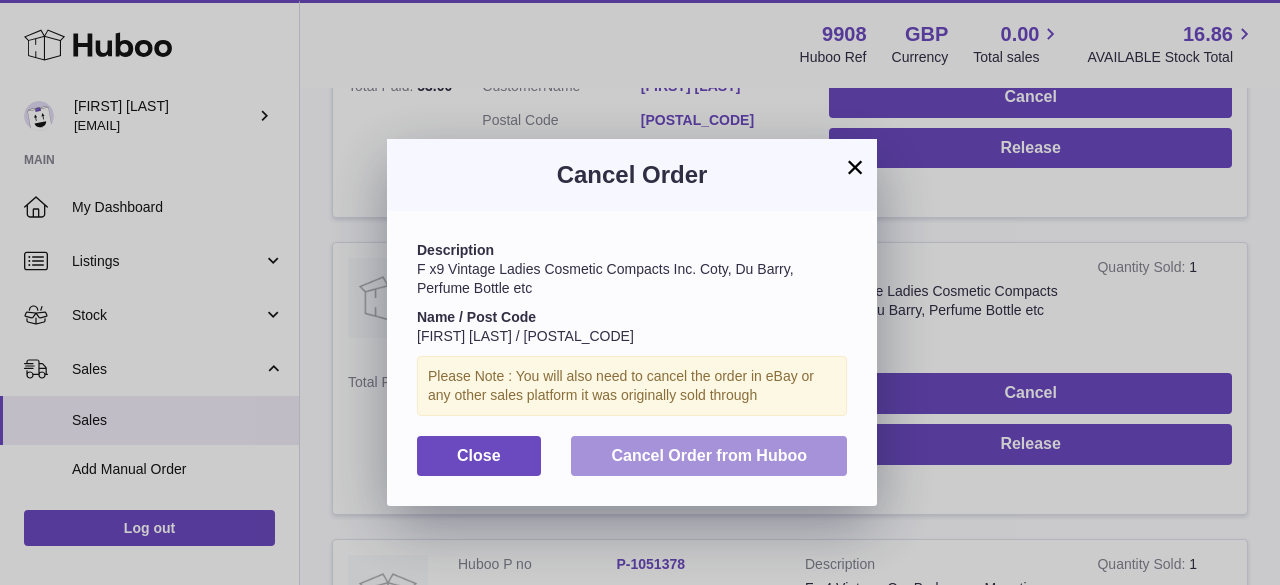click on "Cancel Order from Huboo" at bounding box center (709, 456) 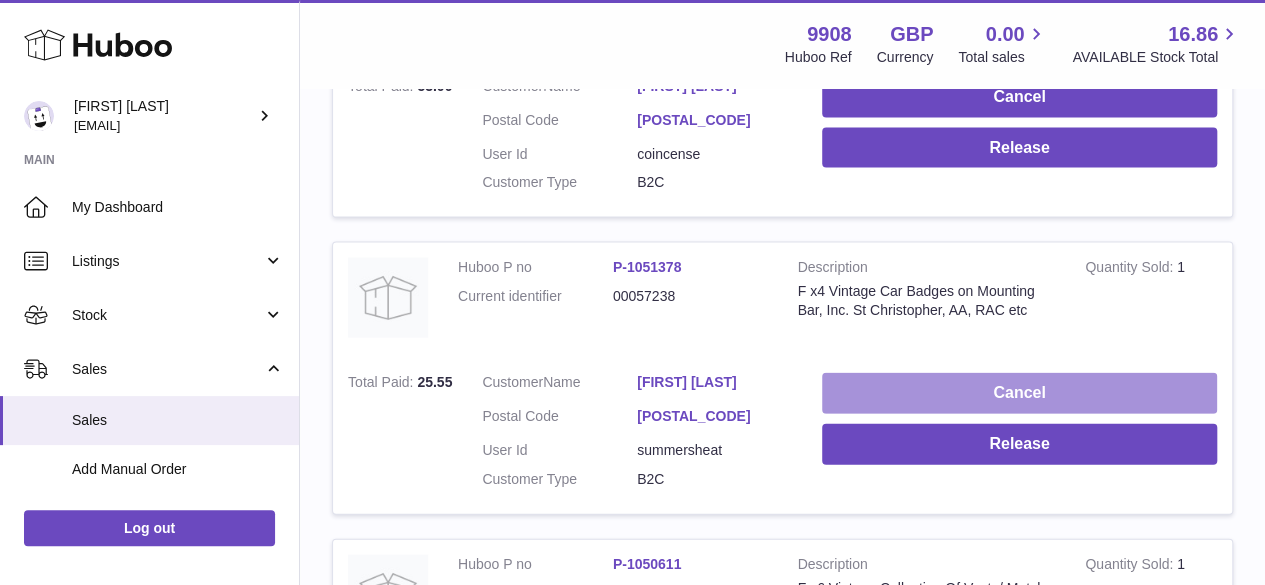 click on "Cancel" at bounding box center [1019, 393] 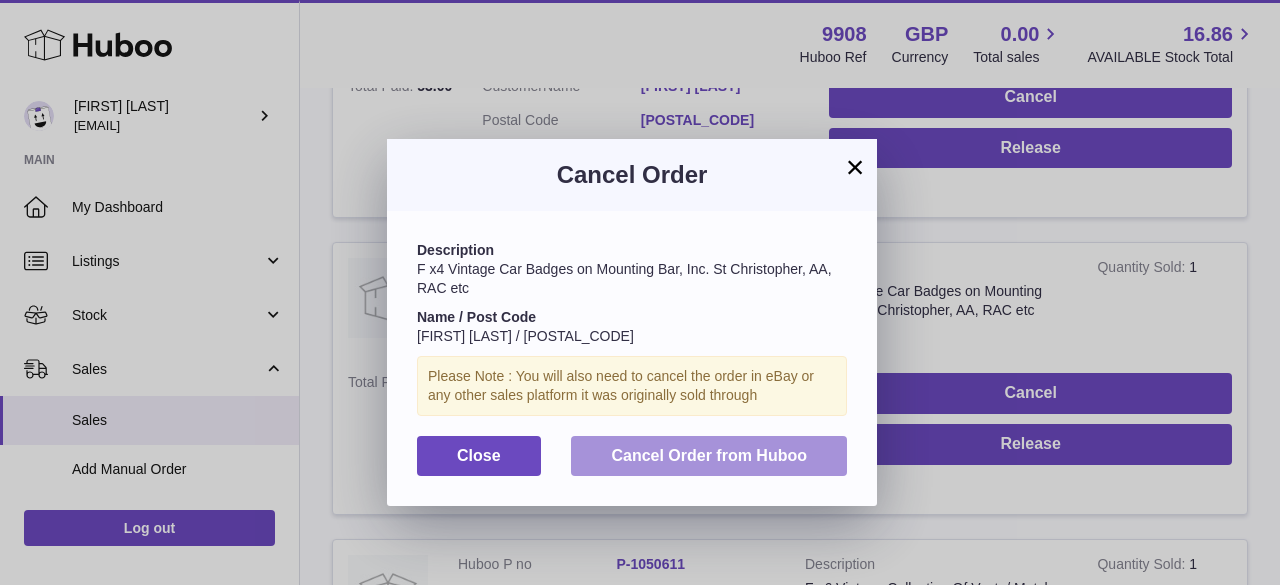 click on "Cancel Order from Huboo" at bounding box center [709, 455] 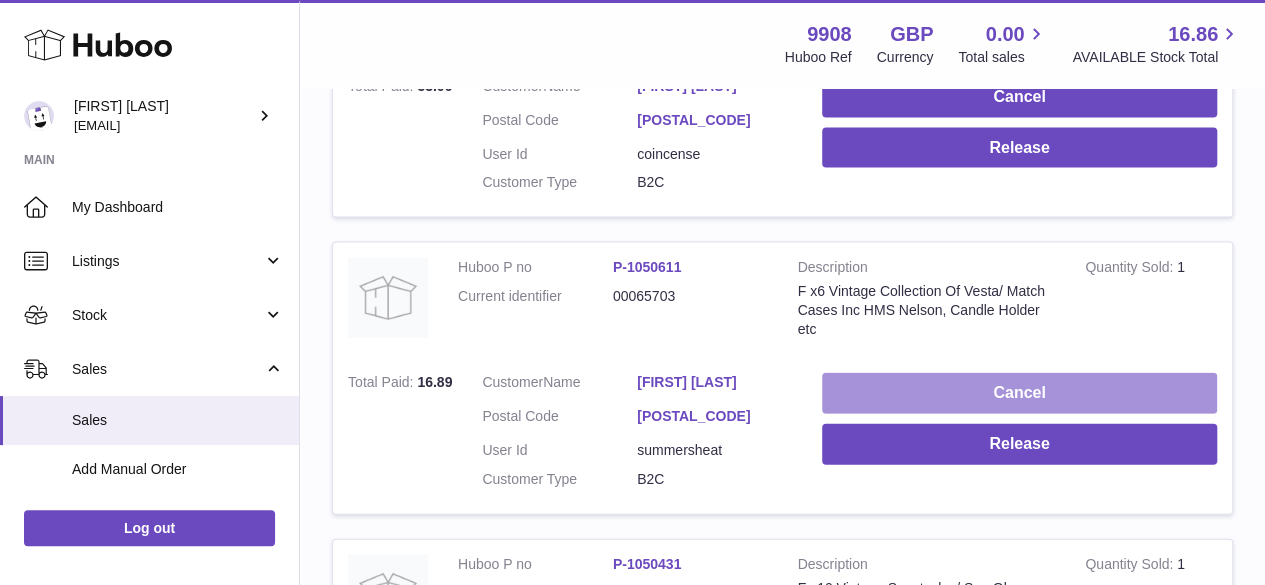 click on "Cancel" at bounding box center [1019, 393] 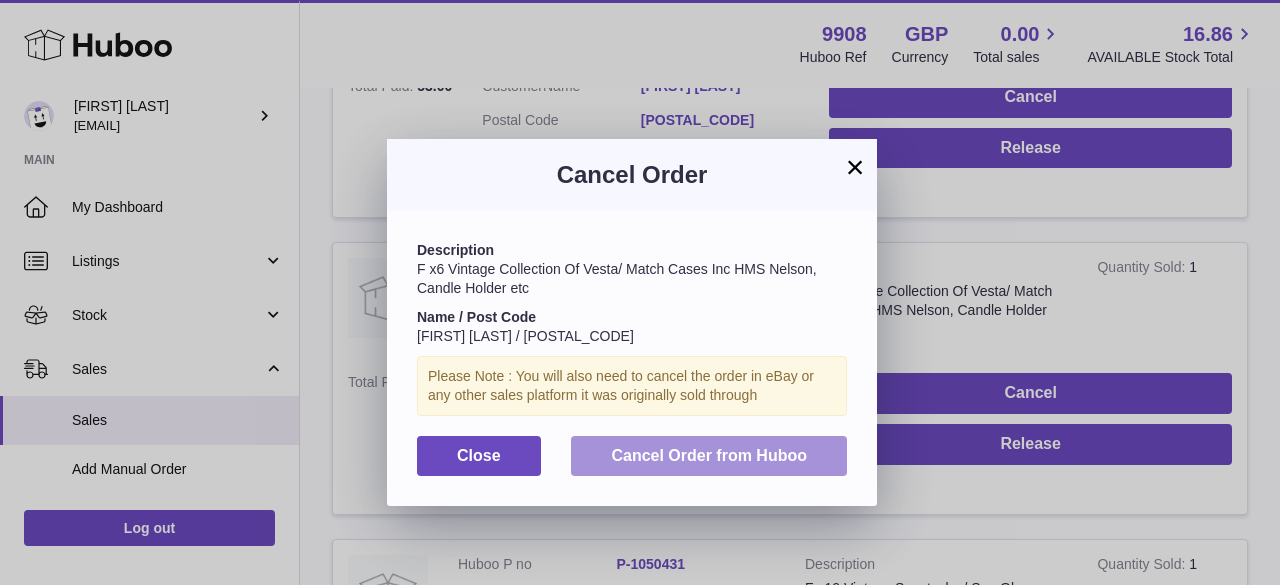 click on "Cancel Order from Huboo" at bounding box center [709, 455] 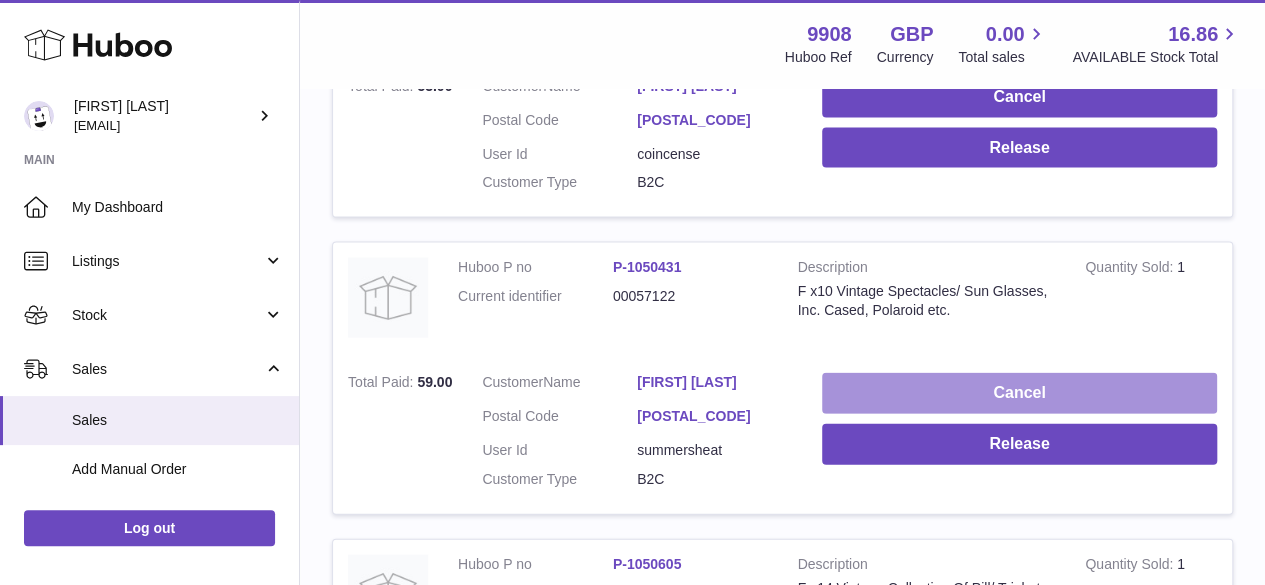 click on "Cancel" at bounding box center [1019, 393] 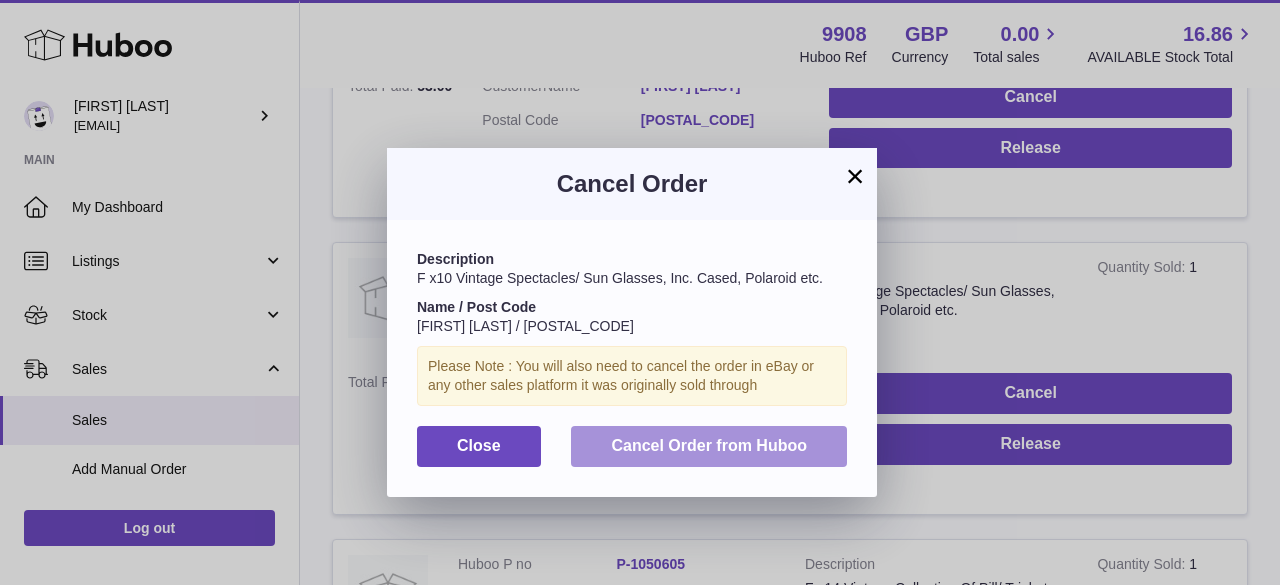 click on "Cancel Order from Huboo" at bounding box center (709, 445) 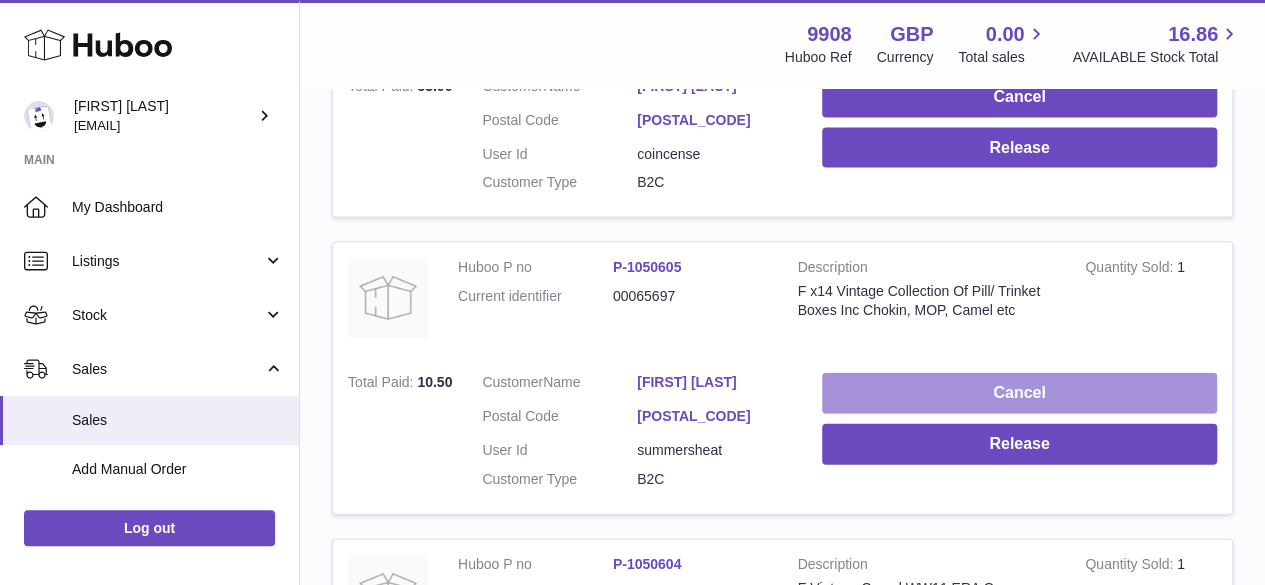 click on "Cancel" at bounding box center [1019, 393] 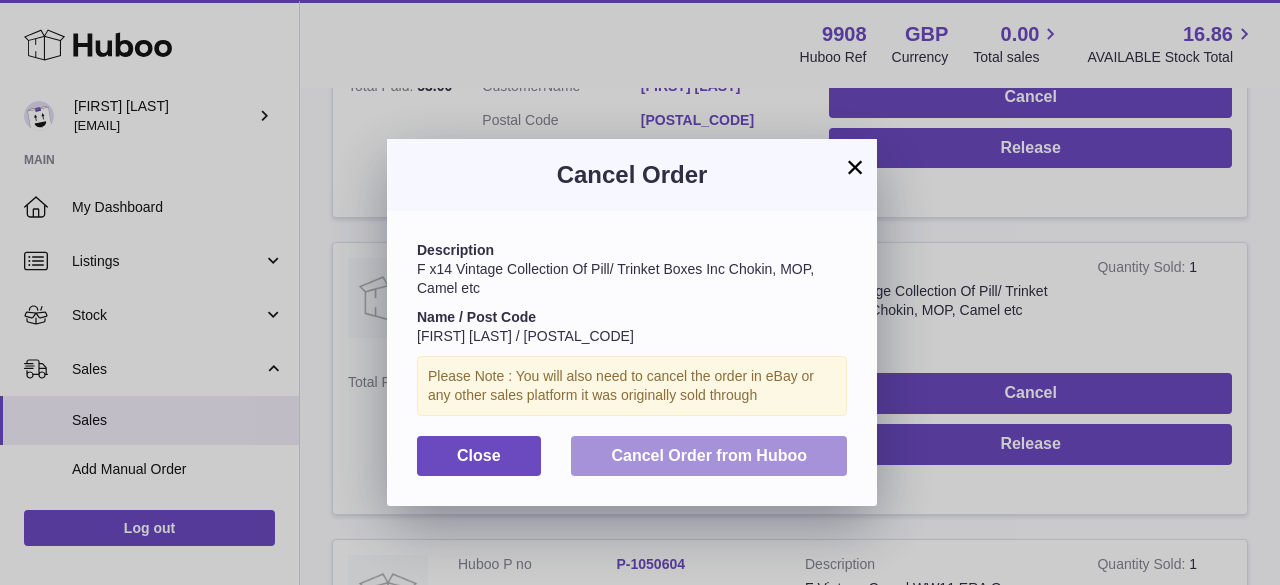 click on "Cancel Order from Huboo" at bounding box center (709, 455) 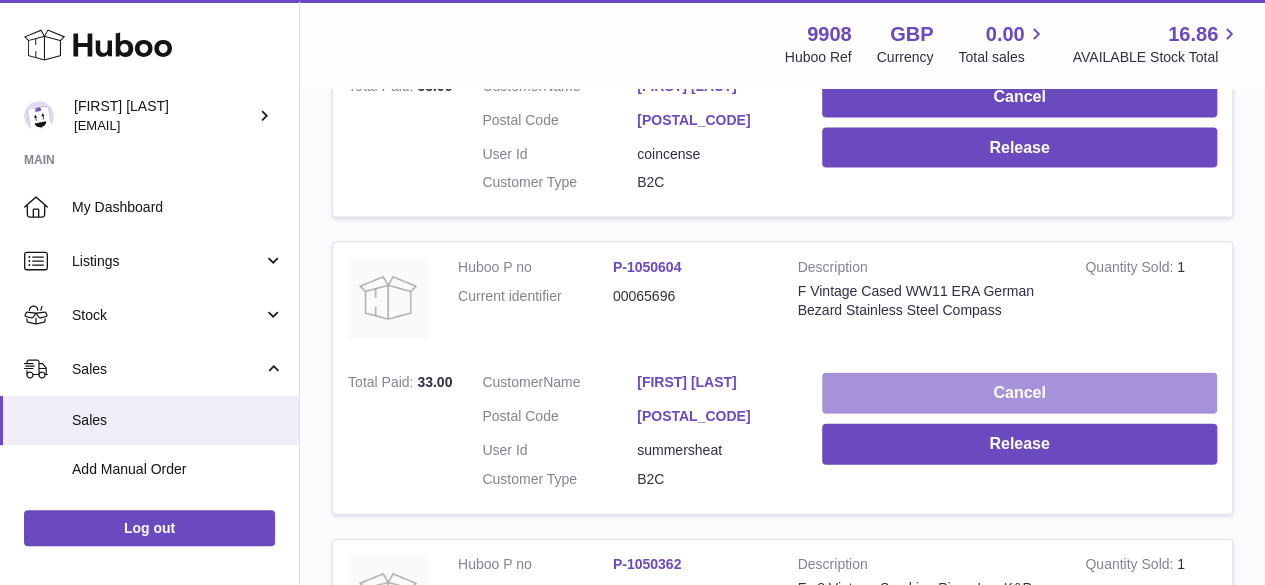 click on "Cancel" at bounding box center [1019, 393] 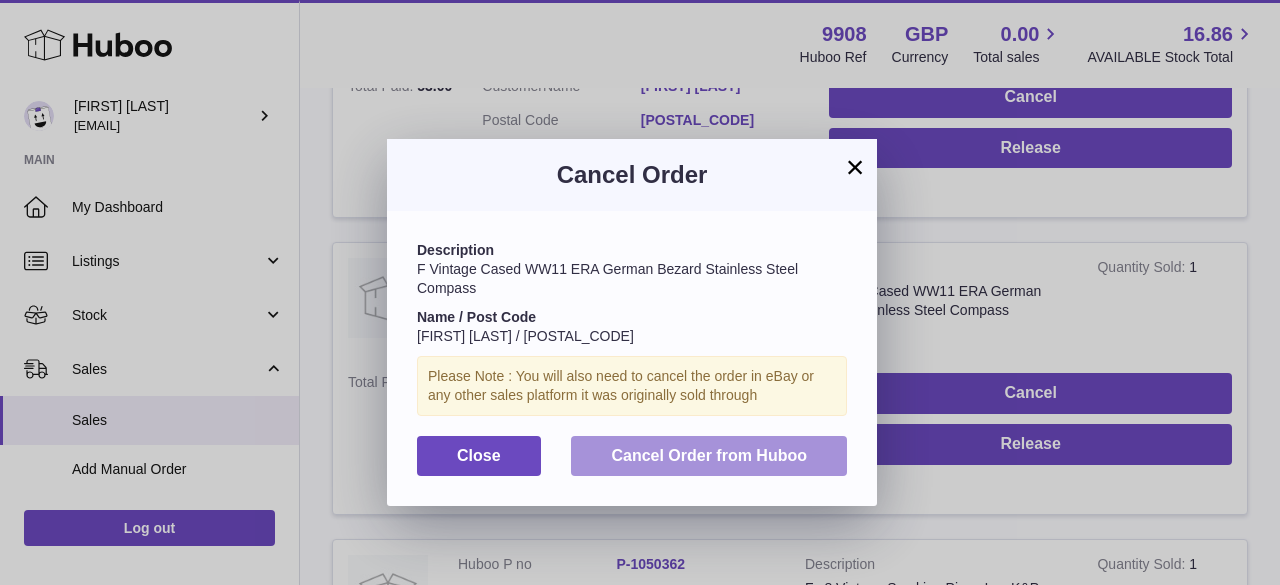 click on "Cancel Order from Huboo" at bounding box center (709, 456) 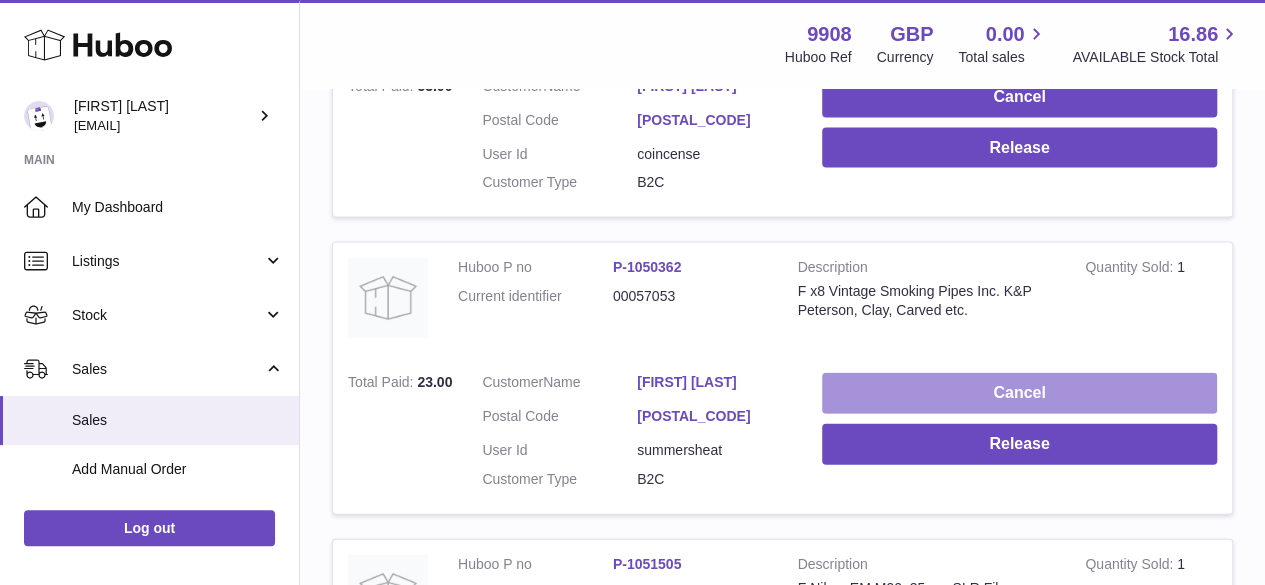 click on "Cancel" at bounding box center (1019, 393) 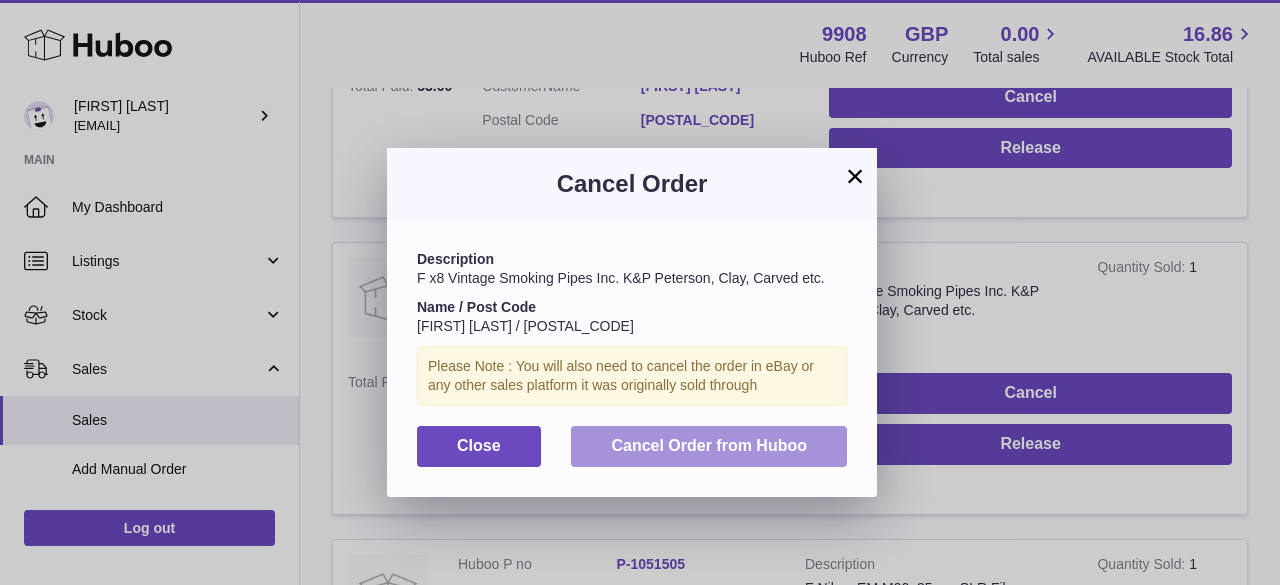 click on "Cancel Order from Huboo" at bounding box center [709, 445] 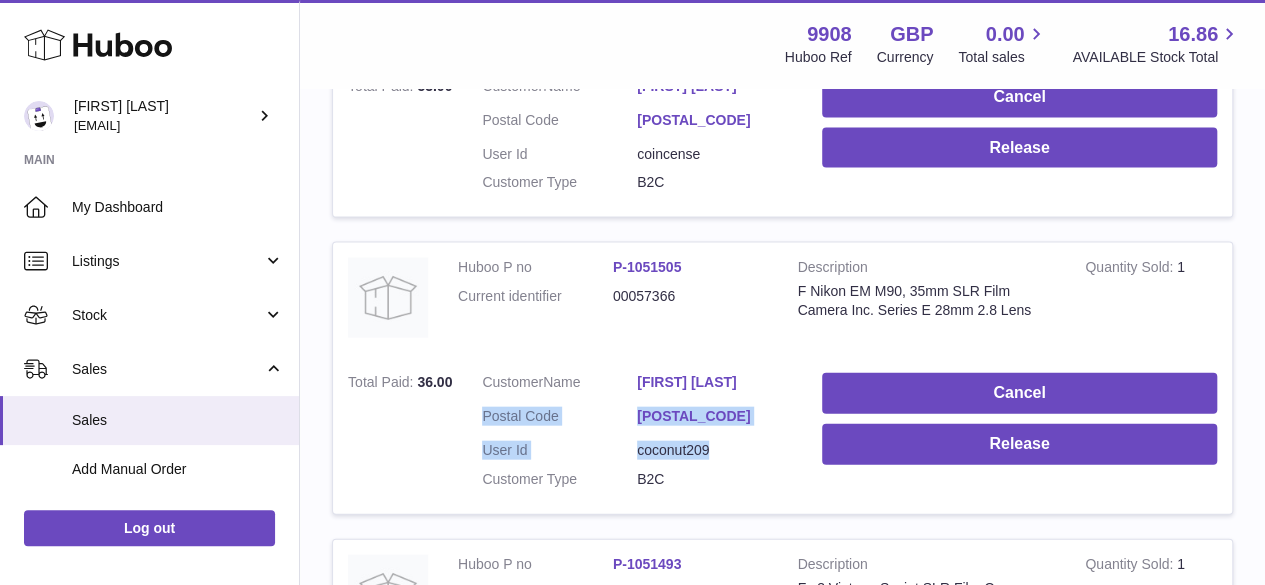drag, startPoint x: 770, startPoint y: 445, endPoint x: 774, endPoint y: 340, distance: 105.076164 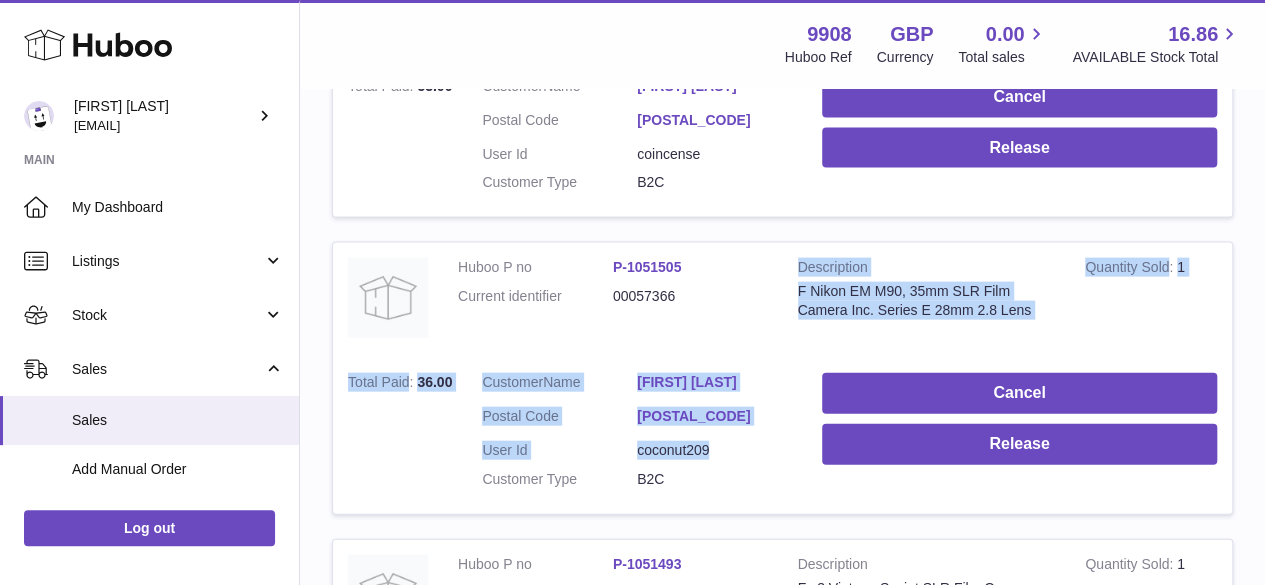 click on "Huboo P no
P-1051505
Current identifier   00057366" at bounding box center [613, 300] 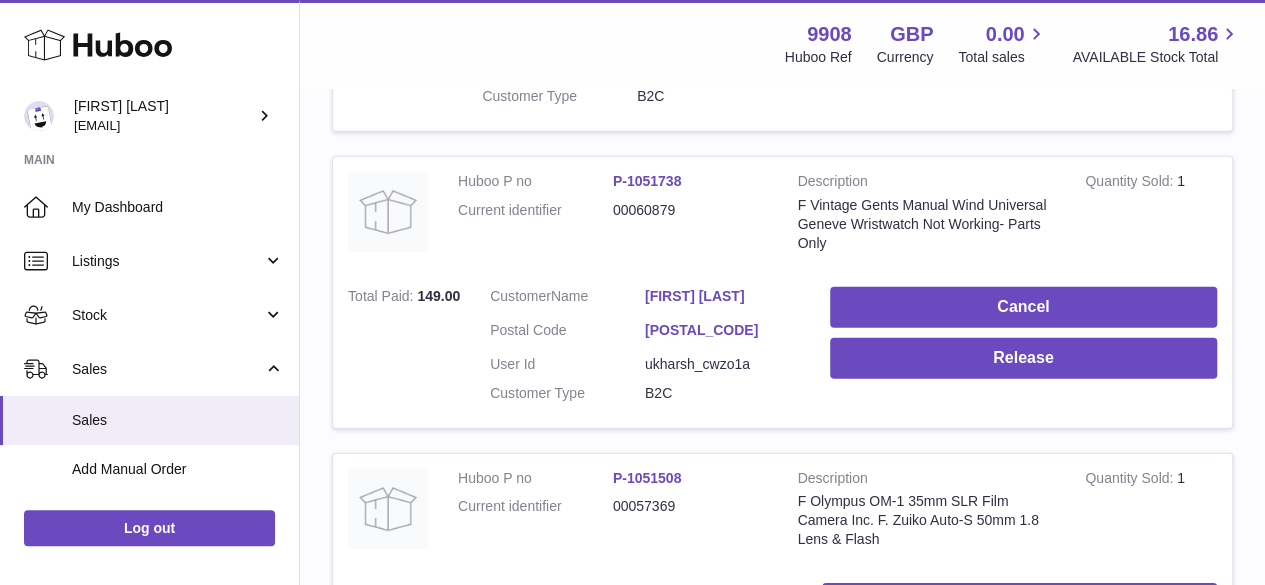 scroll, scrollTop: 10410, scrollLeft: 0, axis: vertical 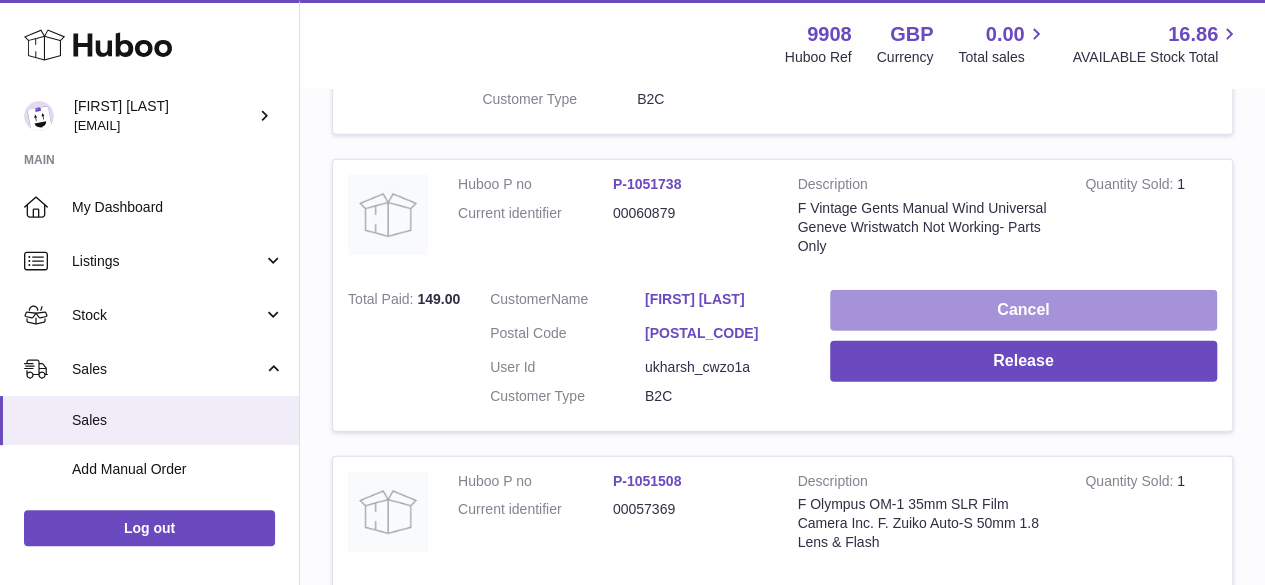 click on "Cancel" at bounding box center (1023, 310) 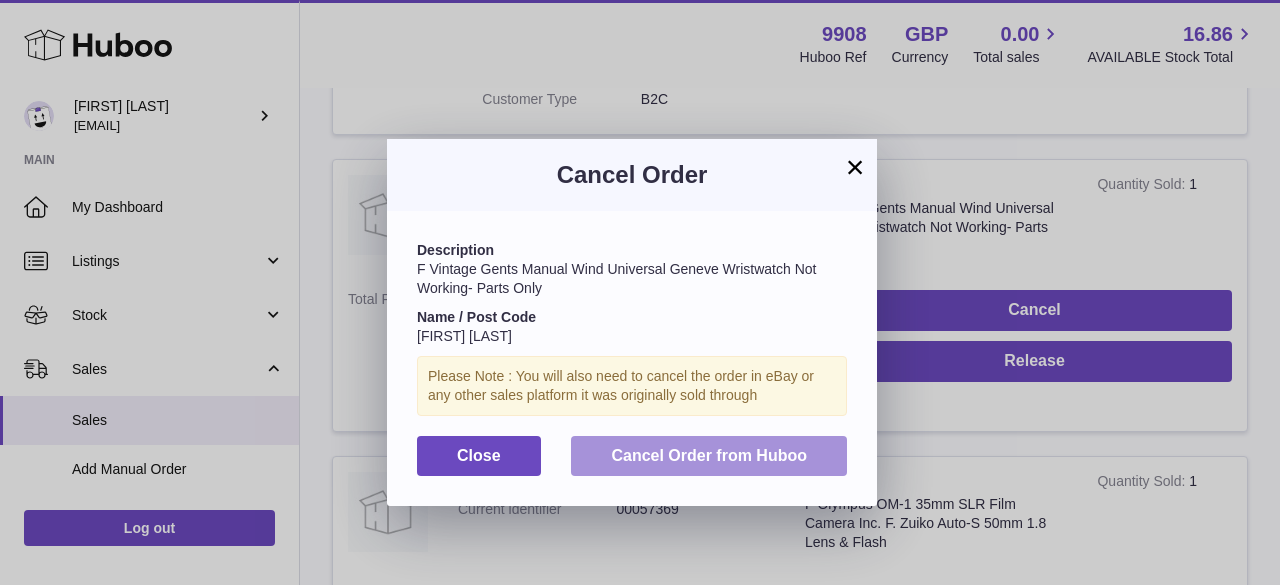 click on "Cancel Order from Huboo" at bounding box center [709, 456] 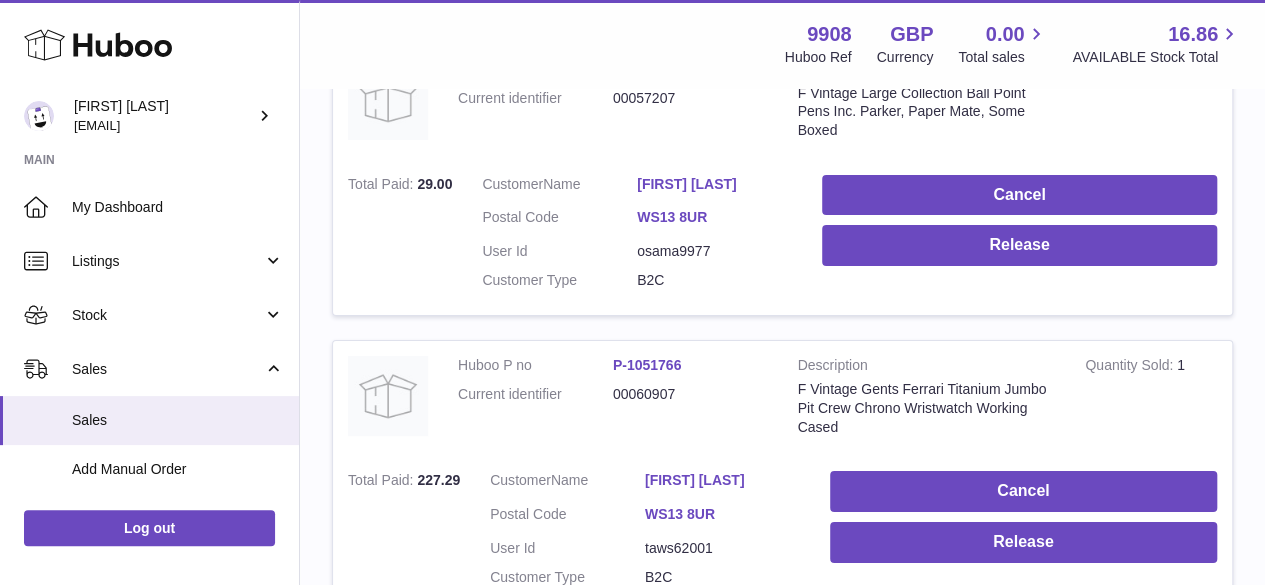 scroll, scrollTop: 15012, scrollLeft: 0, axis: vertical 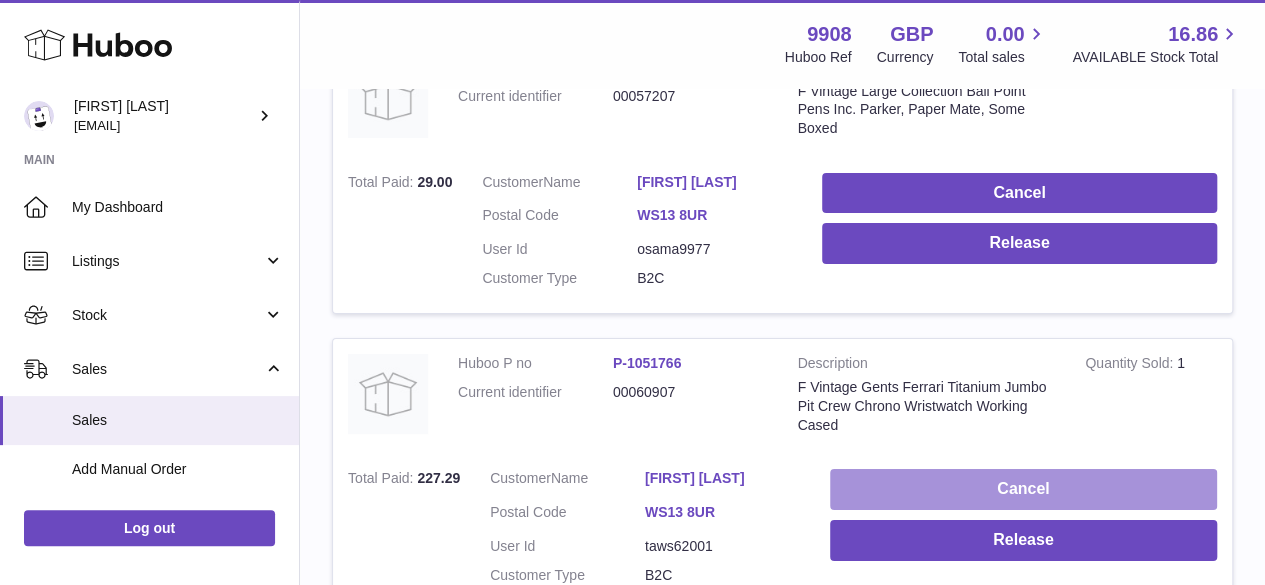 click on "Cancel" at bounding box center (1023, 489) 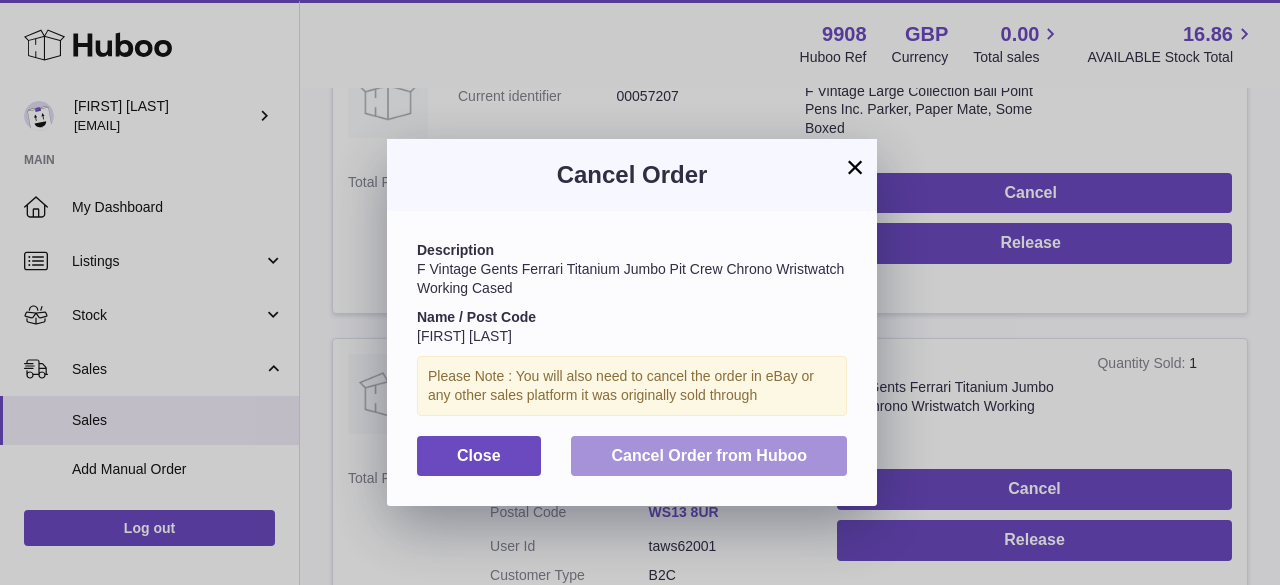 click on "Cancel Order from Huboo" at bounding box center [709, 455] 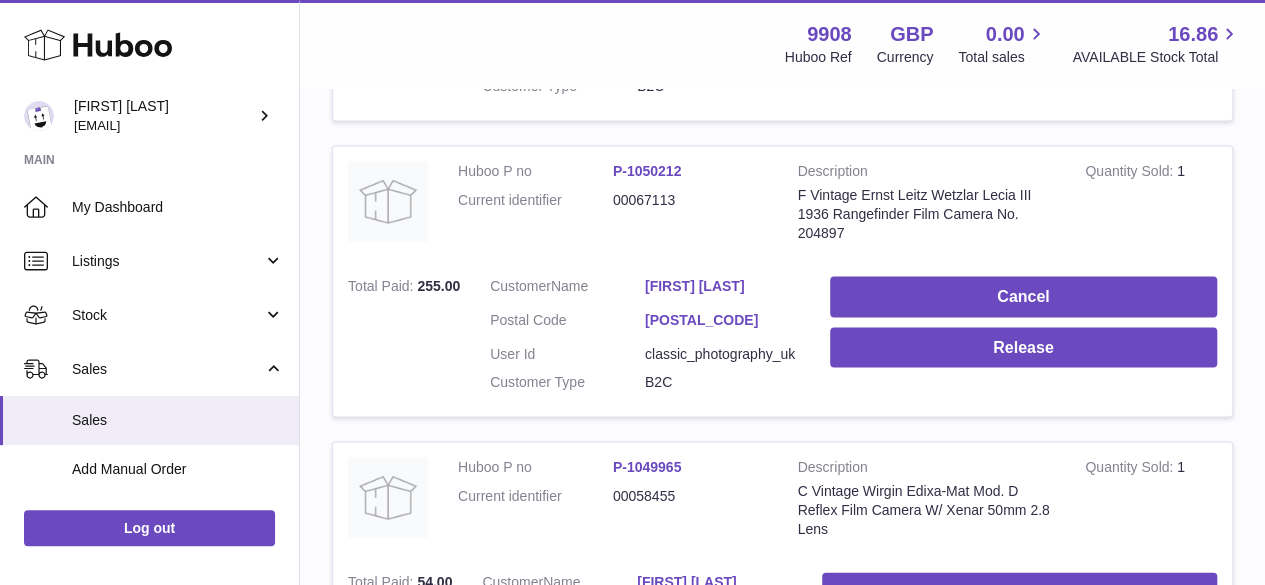 scroll, scrollTop: 16983, scrollLeft: 0, axis: vertical 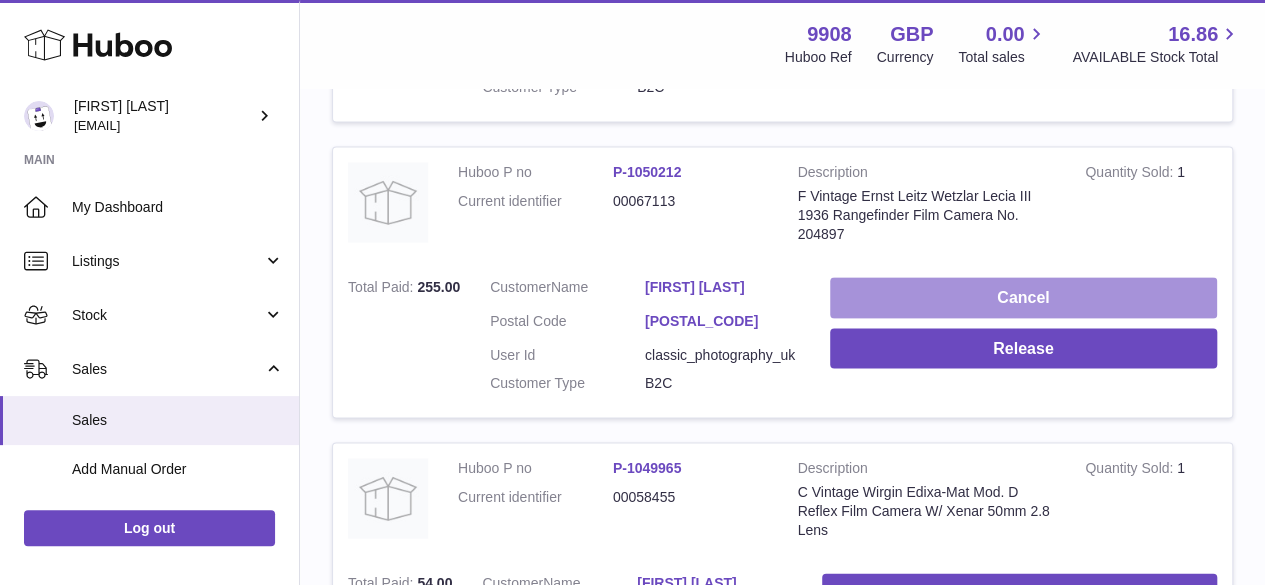 click on "Cancel" at bounding box center [1023, 297] 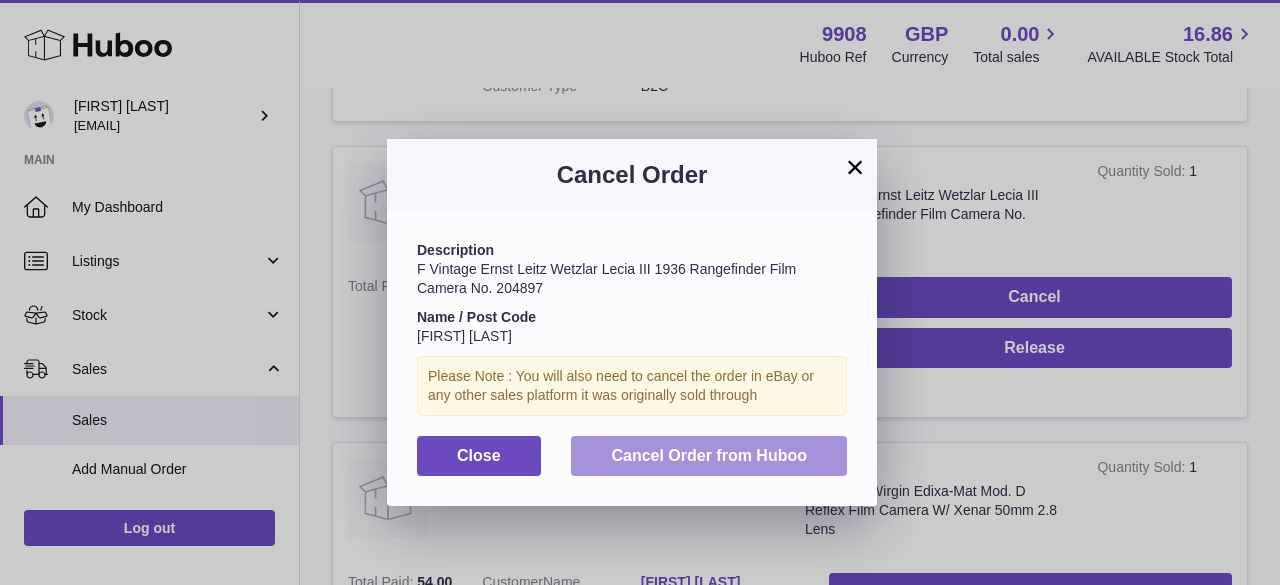 click on "Cancel Order from Huboo" at bounding box center (709, 455) 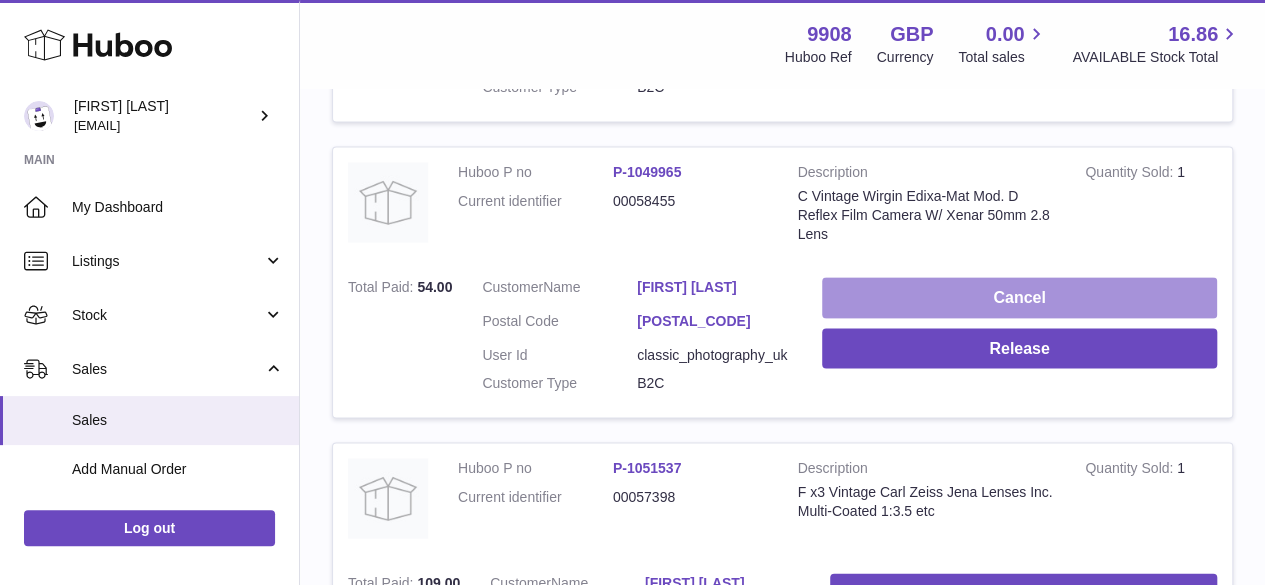 click on "Cancel" at bounding box center (1019, 297) 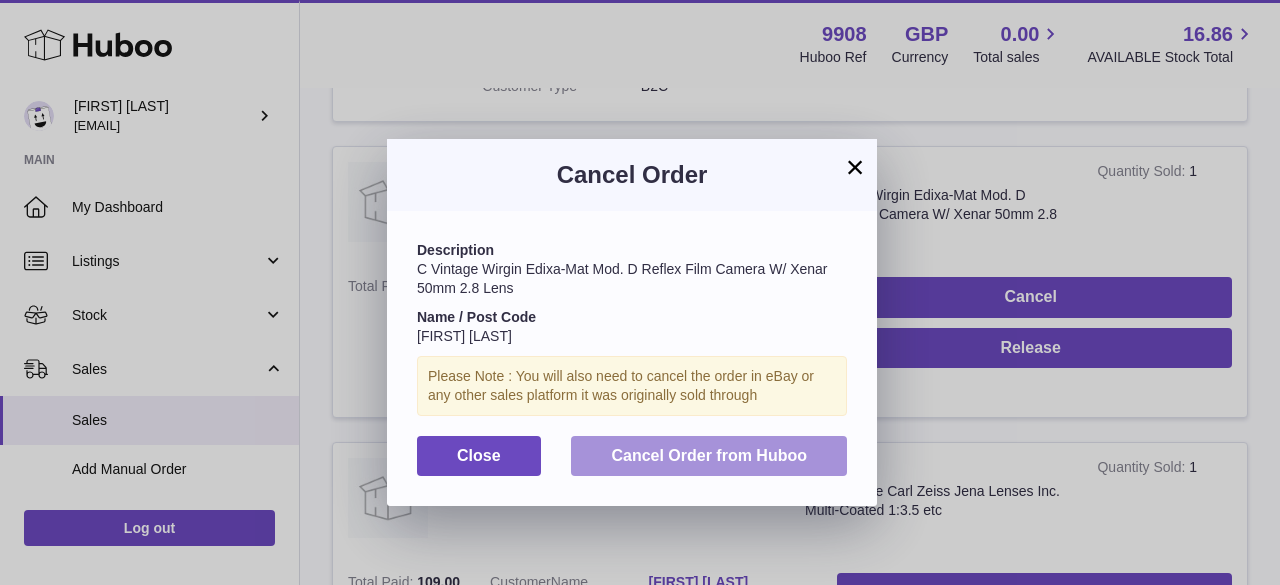 click on "Cancel Order from Huboo" at bounding box center (709, 455) 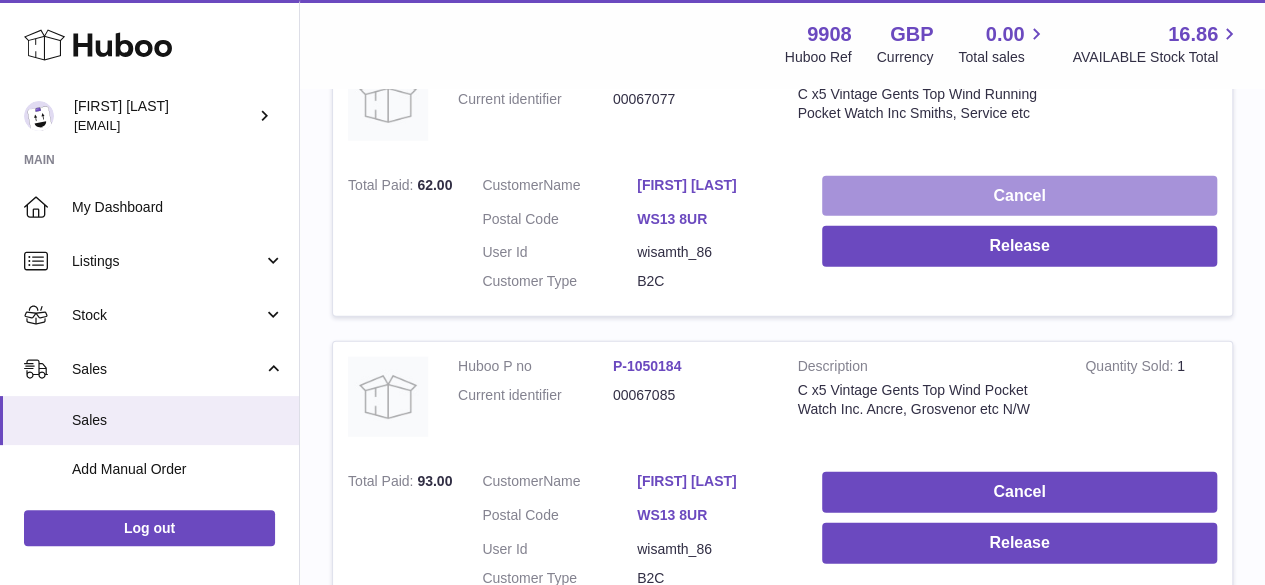 scroll, scrollTop: 17674, scrollLeft: 0, axis: vertical 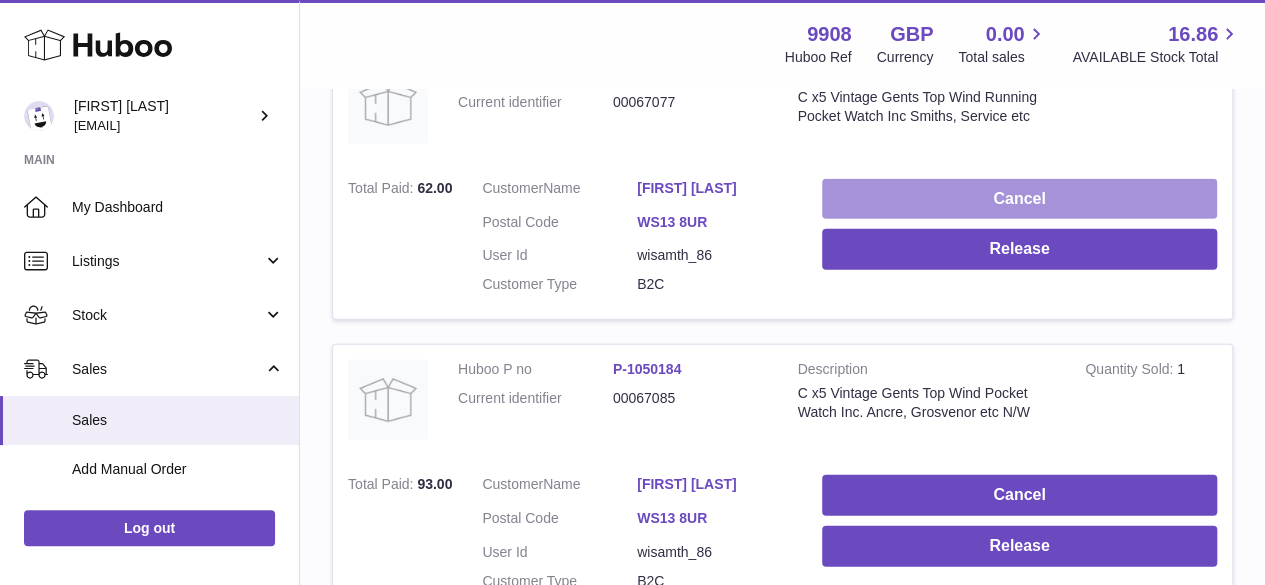 click on "Cancel" at bounding box center (1019, 199) 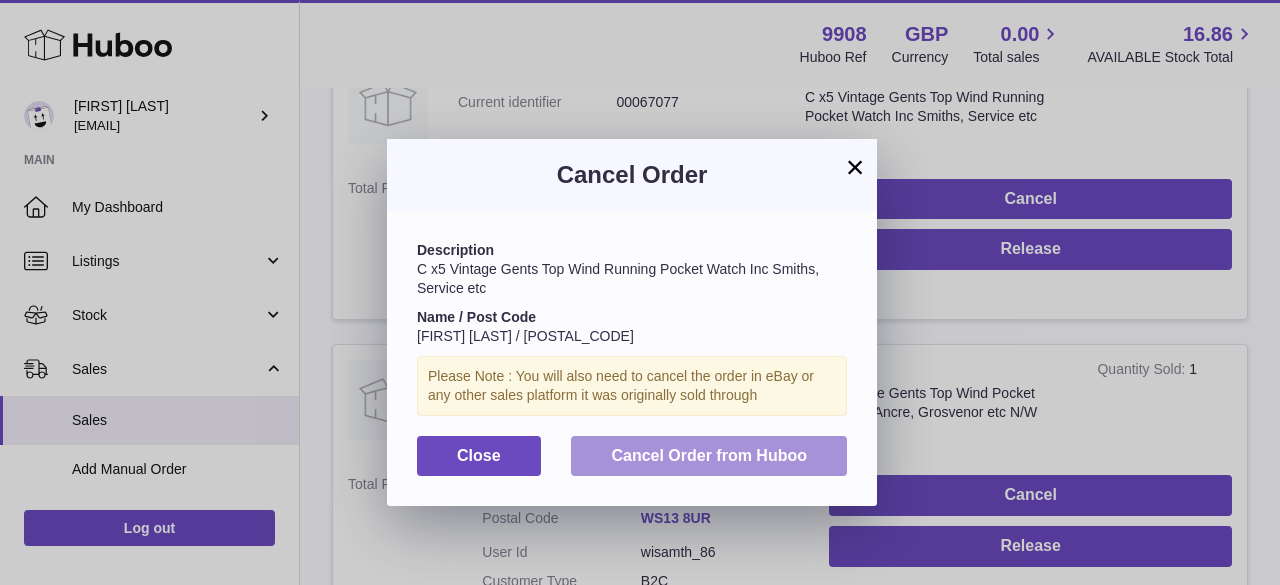 click on "Cancel Order from Huboo" at bounding box center [709, 456] 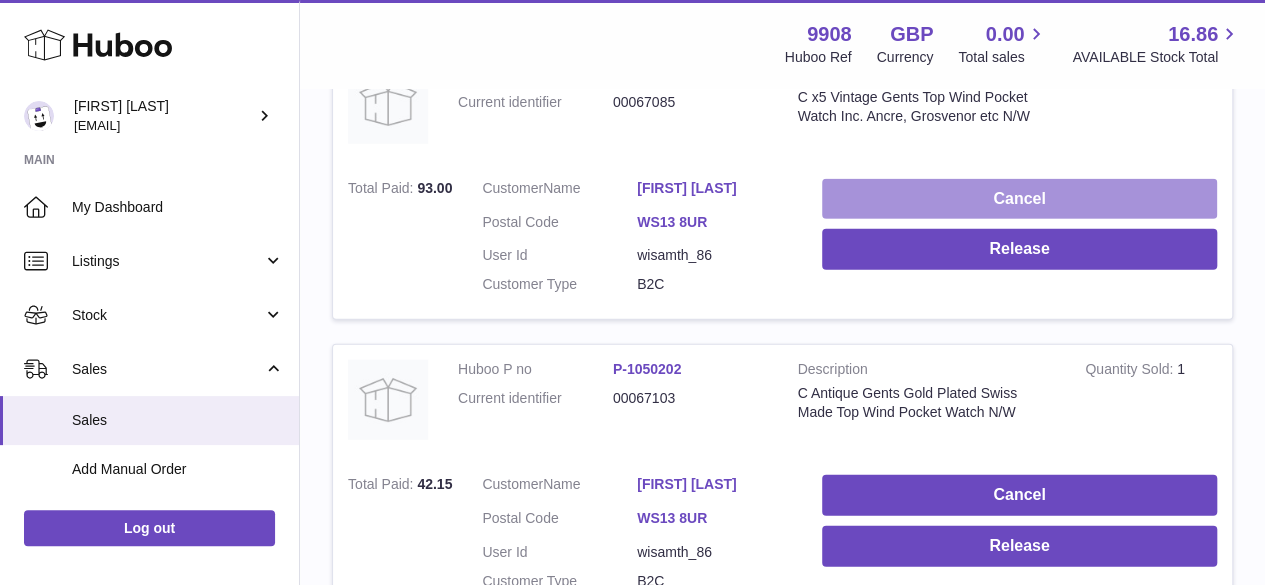 click on "Cancel" at bounding box center [1019, 199] 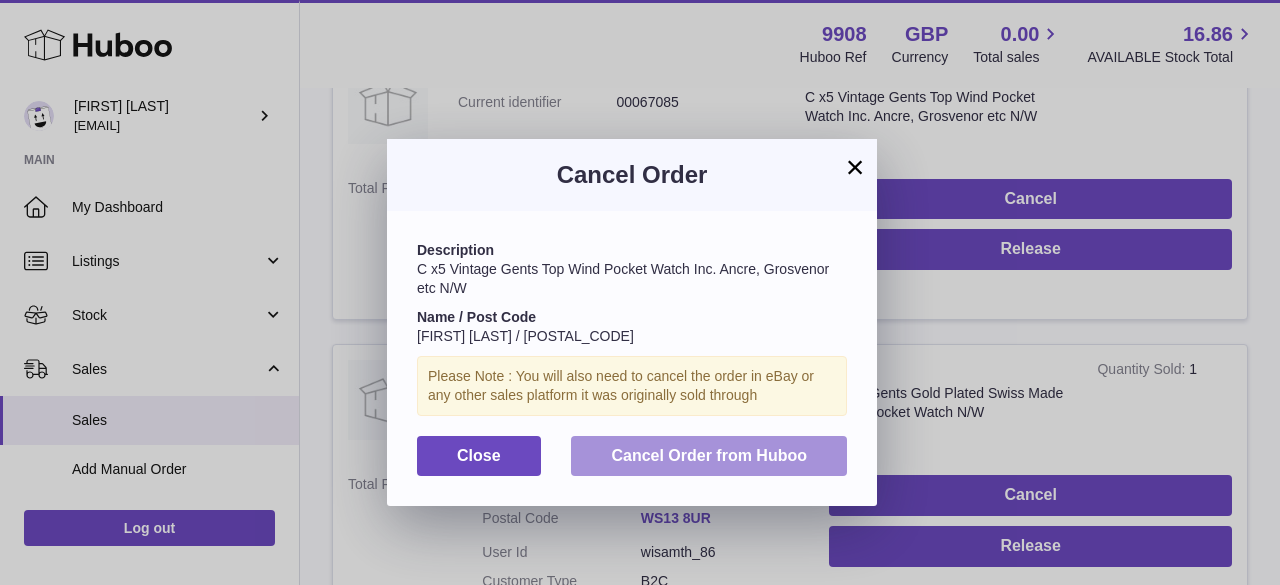 click on "Cancel Order from Huboo" at bounding box center (709, 455) 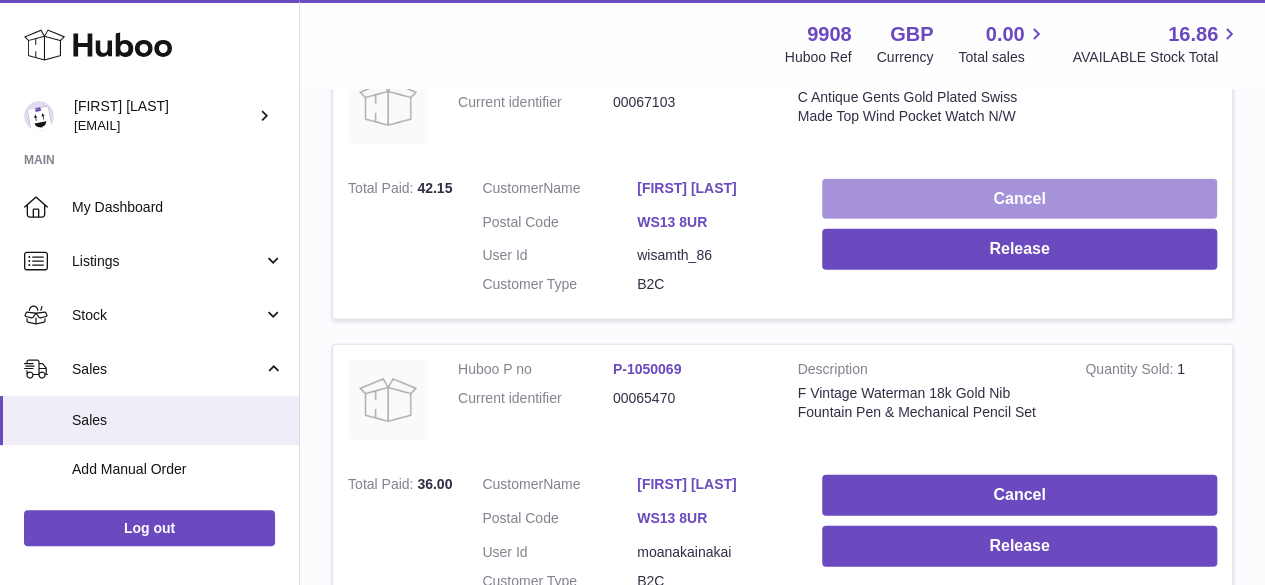 click on "Cancel" at bounding box center [1019, 199] 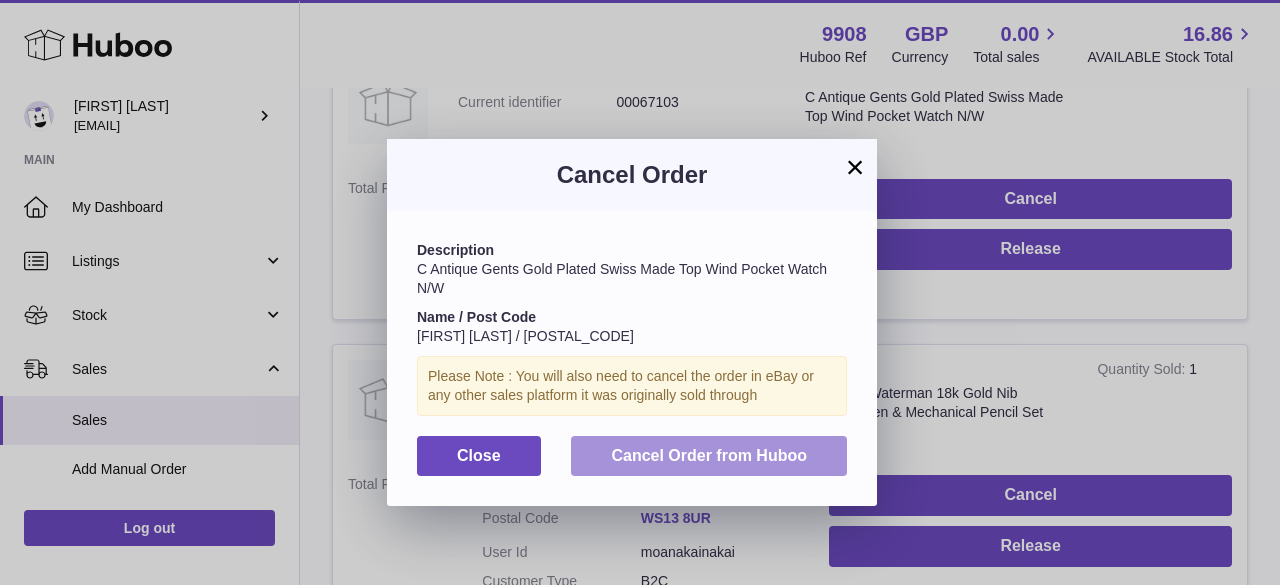 click on "Cancel Order from Huboo" at bounding box center [709, 455] 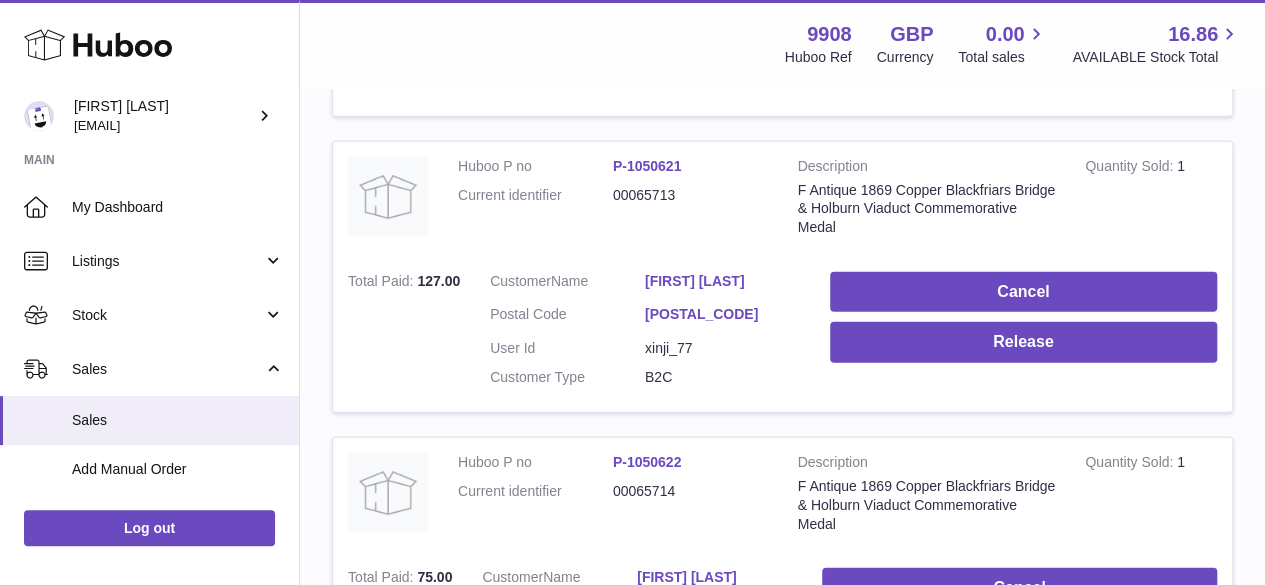scroll, scrollTop: 21434, scrollLeft: 0, axis: vertical 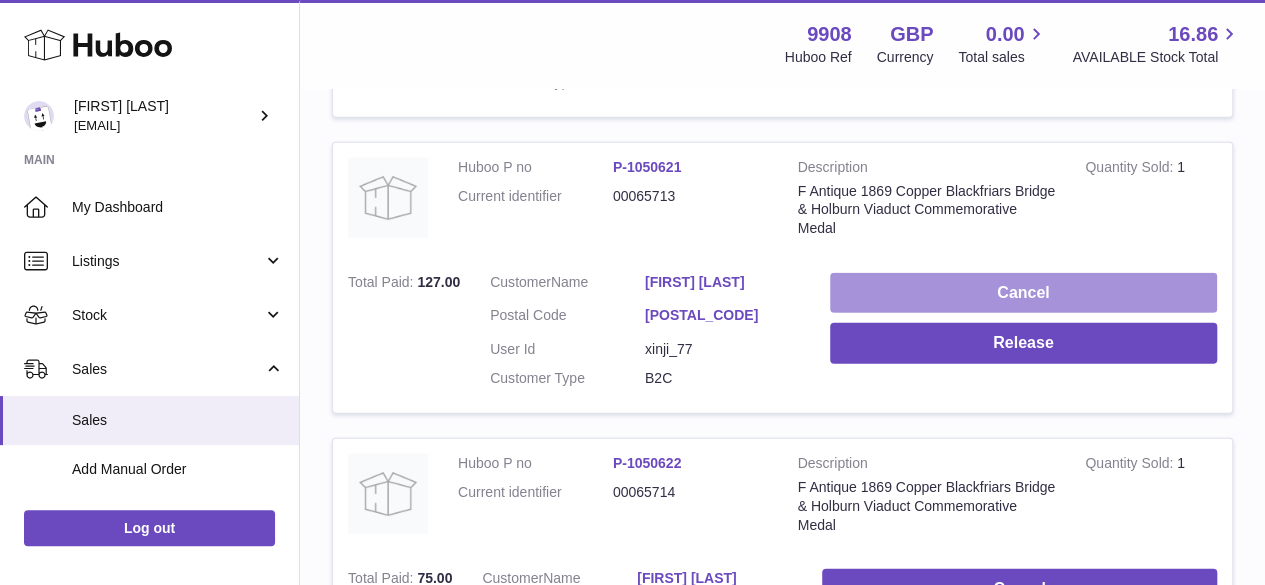 click on "Cancel" at bounding box center [1023, 293] 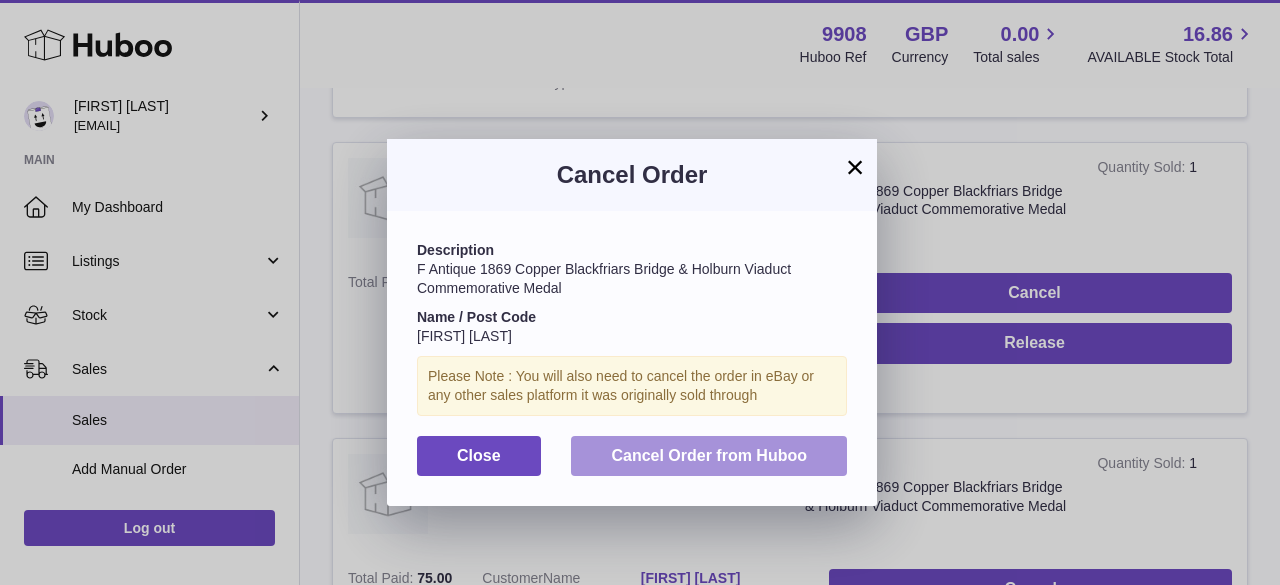 click on "Cancel Order from Huboo" at bounding box center (709, 456) 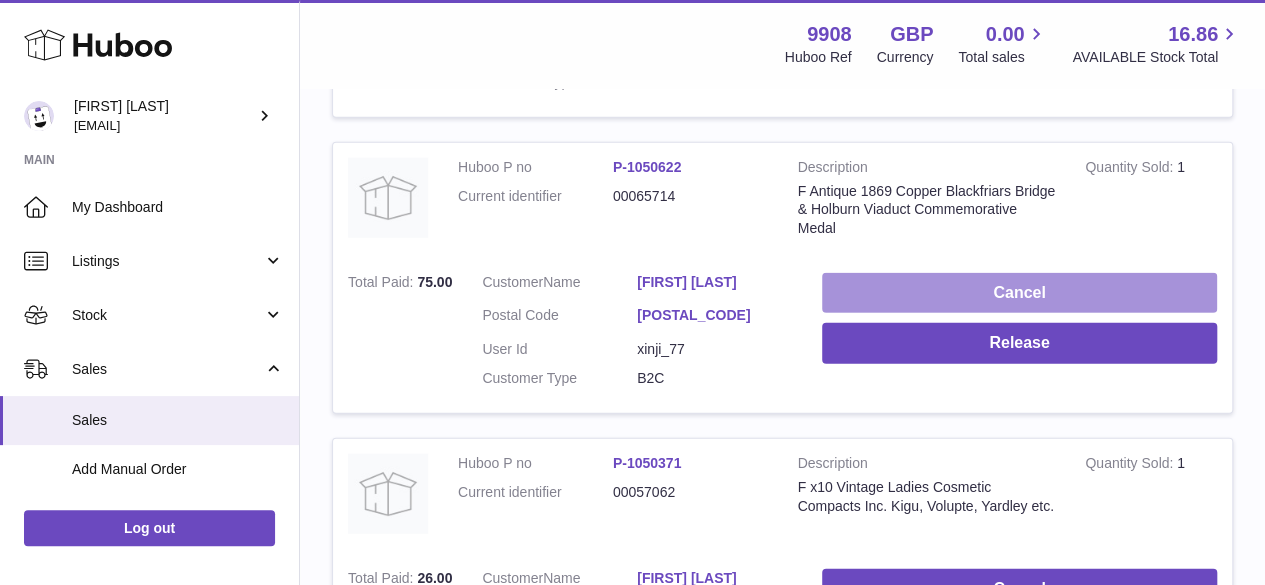 click on "Cancel" at bounding box center (1019, 293) 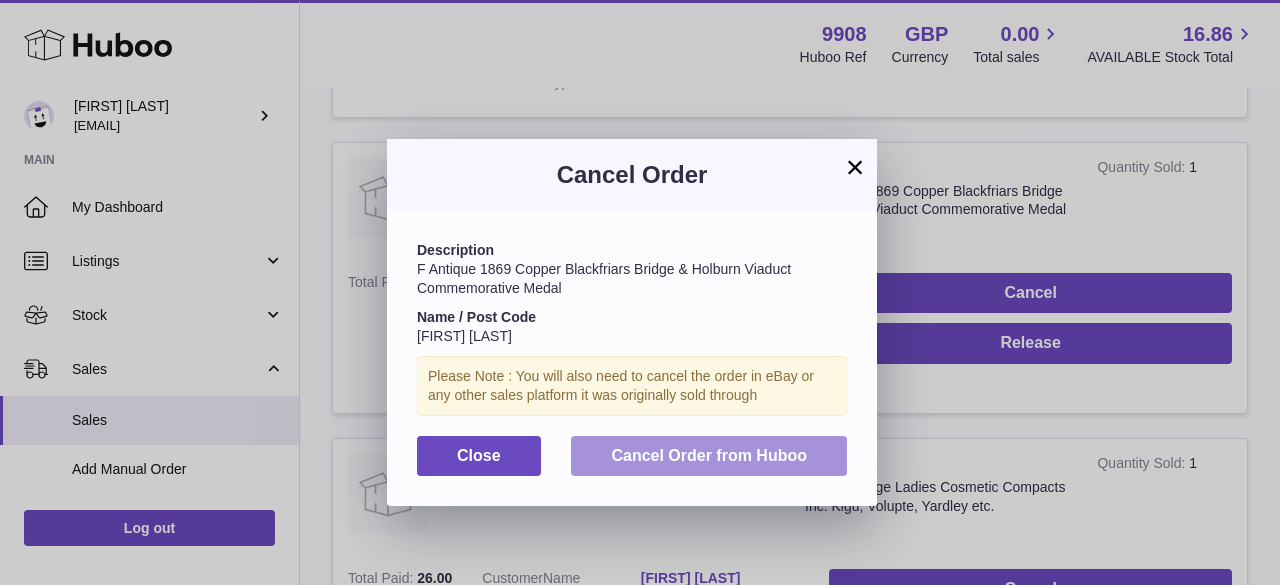 click on "Cancel Order from Huboo" at bounding box center (709, 455) 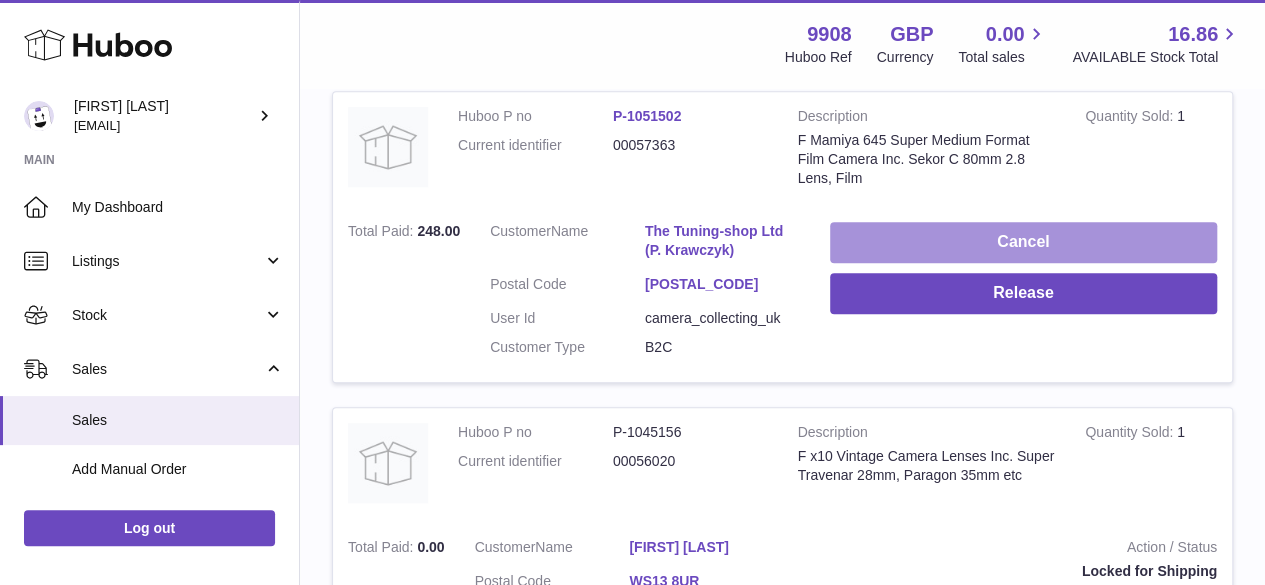 scroll, scrollTop: 23264, scrollLeft: 0, axis: vertical 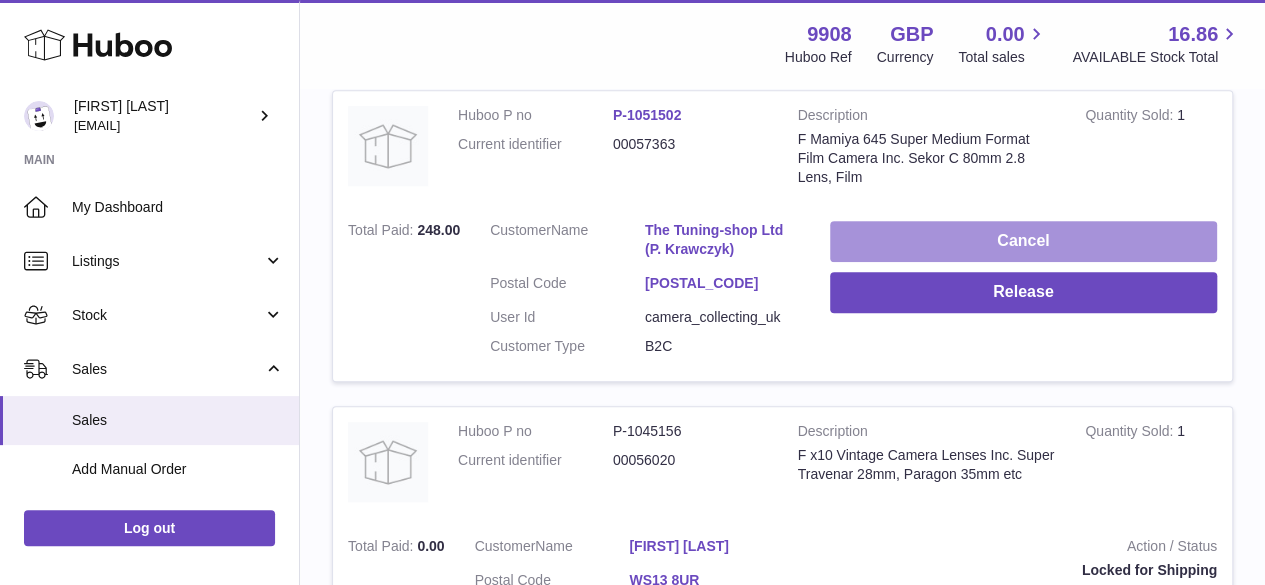 click on "Cancel" at bounding box center [1023, 241] 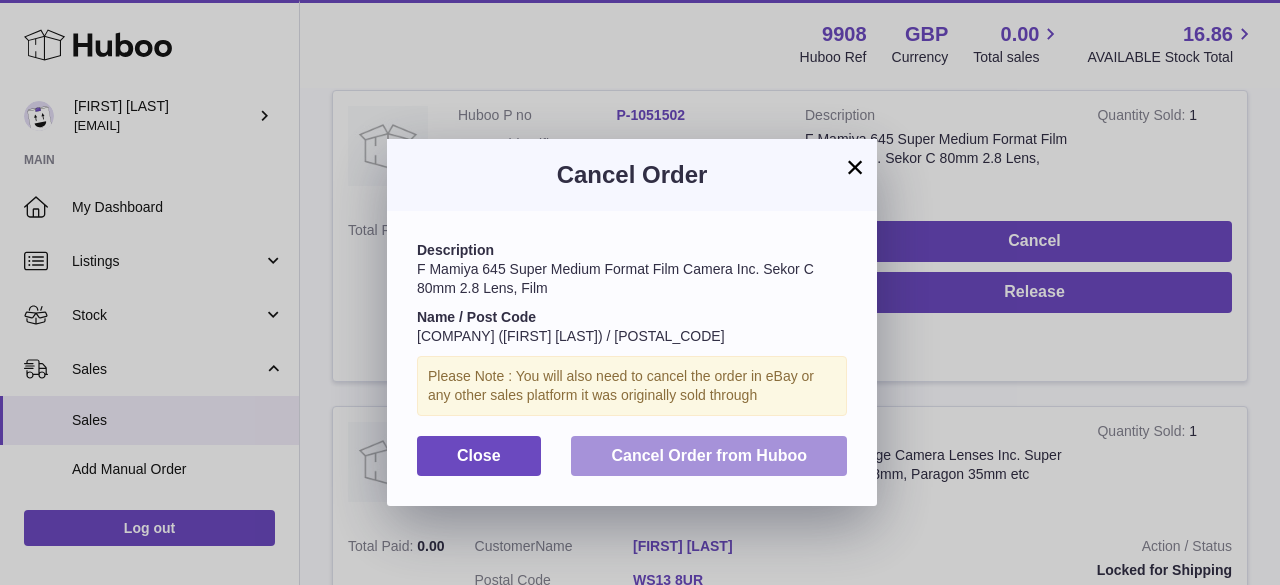 click on "Cancel Order from Huboo" at bounding box center (709, 455) 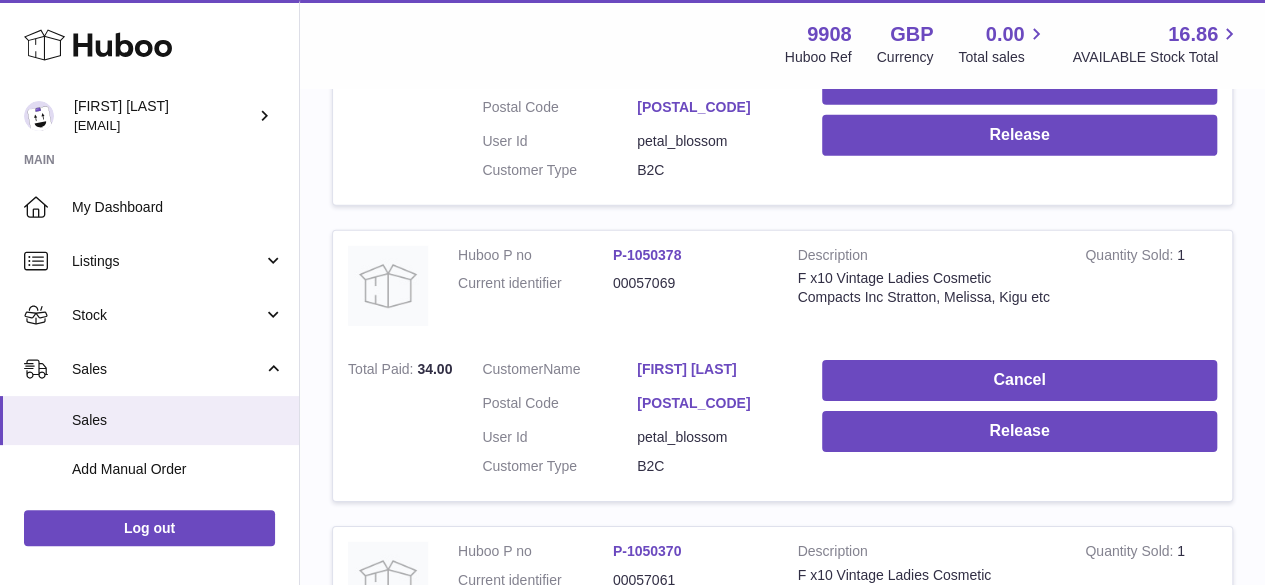 scroll, scrollTop: 21912, scrollLeft: 0, axis: vertical 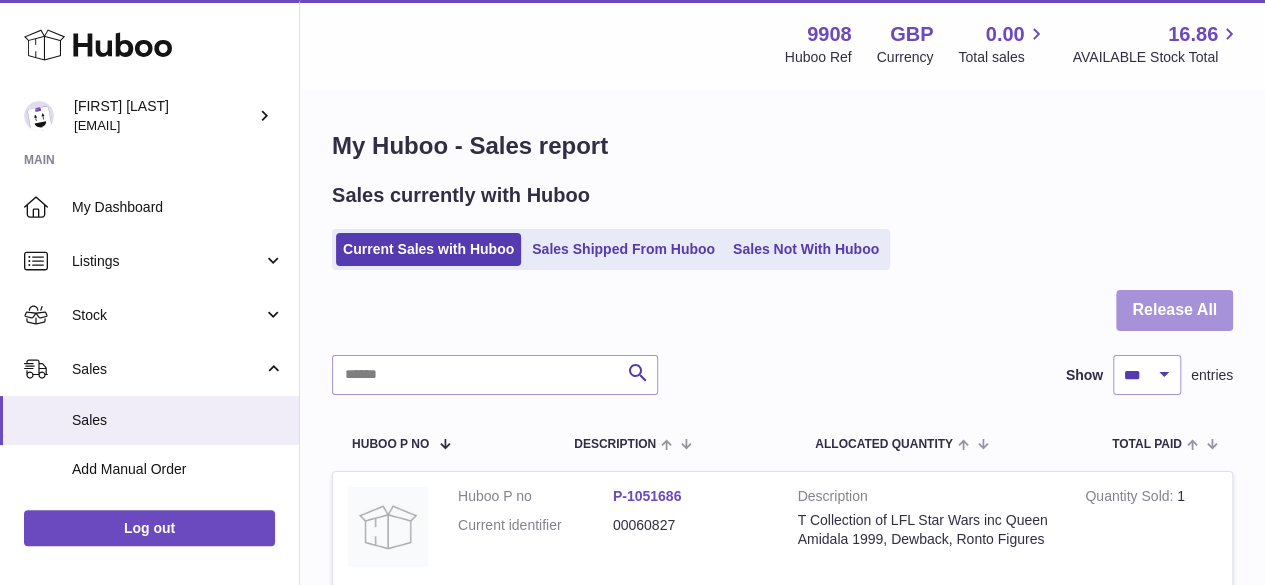 click on "Release All" at bounding box center (1174, 310) 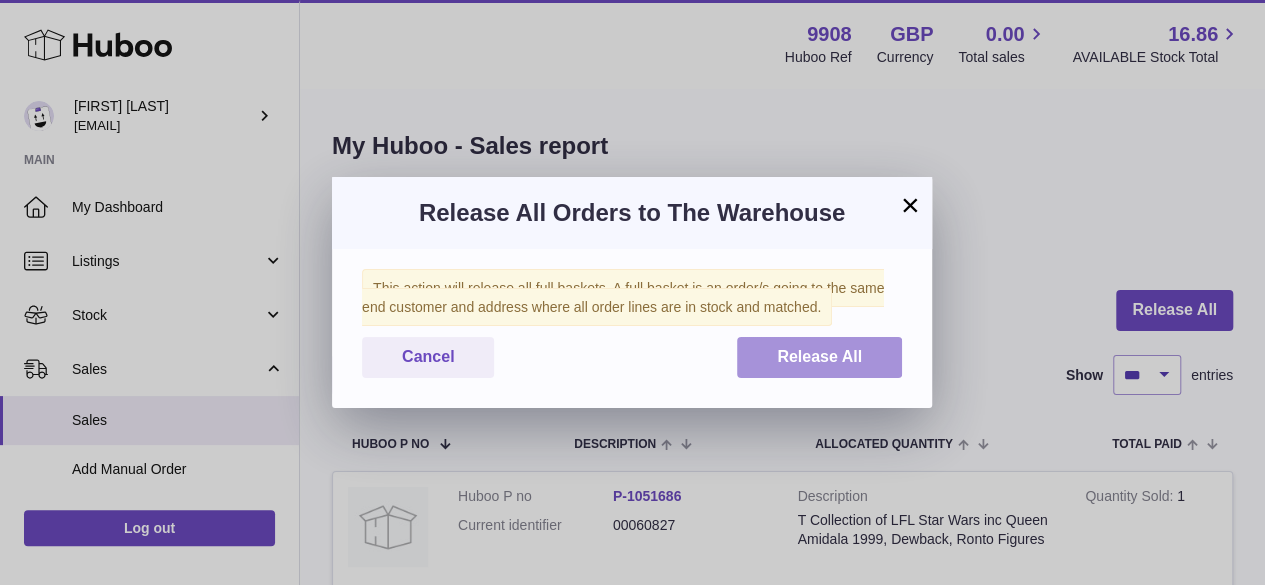click on "Release All" at bounding box center [819, 357] 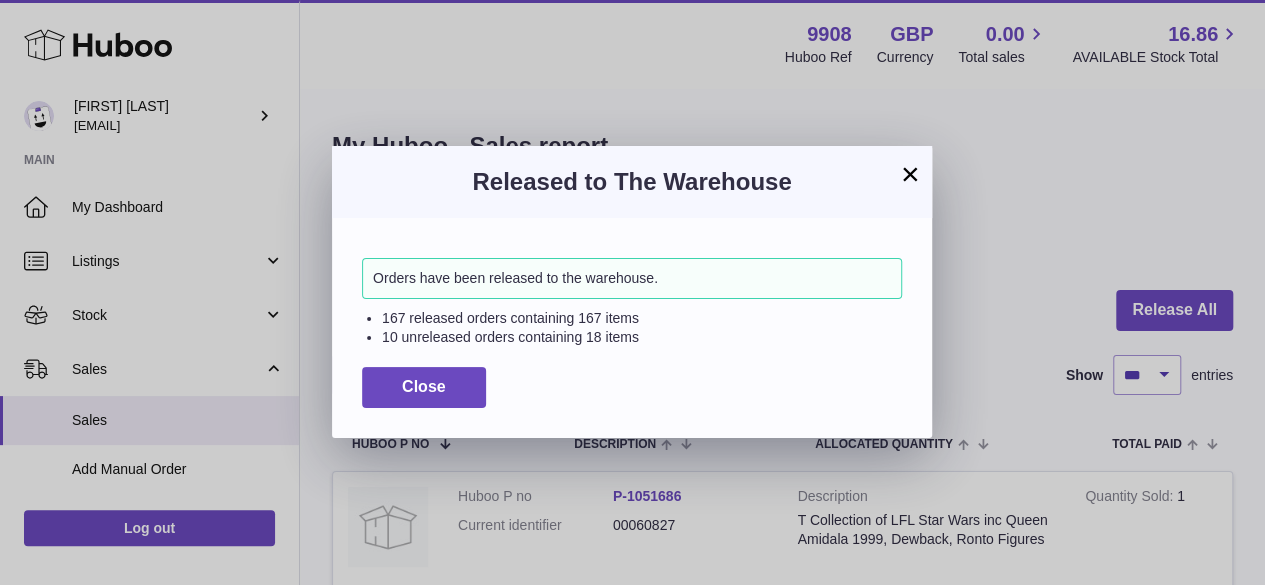 click on "×" at bounding box center (910, 174) 